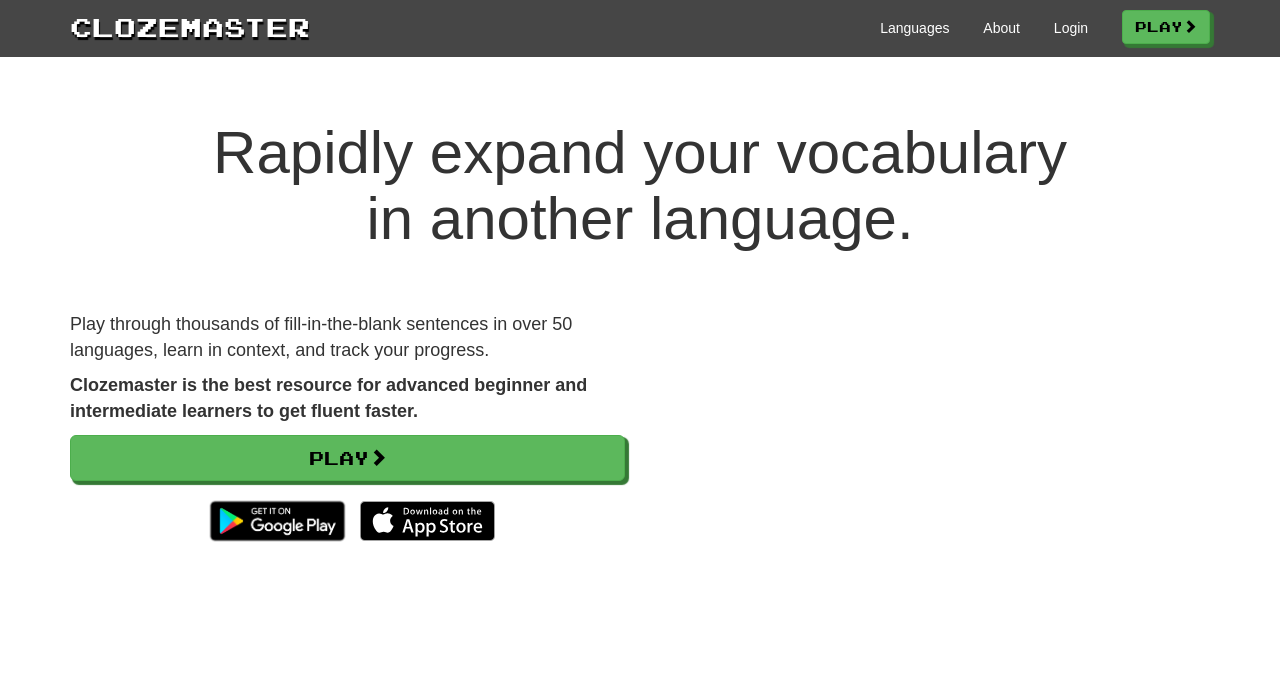 scroll, scrollTop: 0, scrollLeft: 0, axis: both 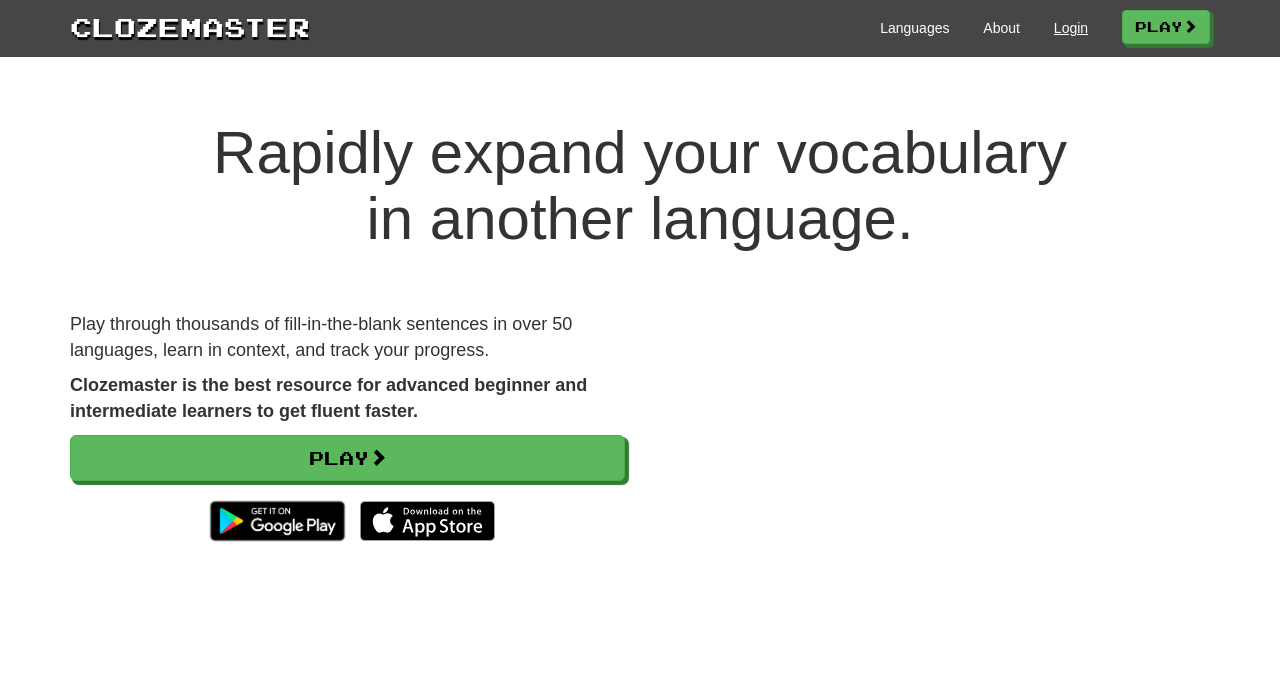 click on "Login" at bounding box center (1071, 28) 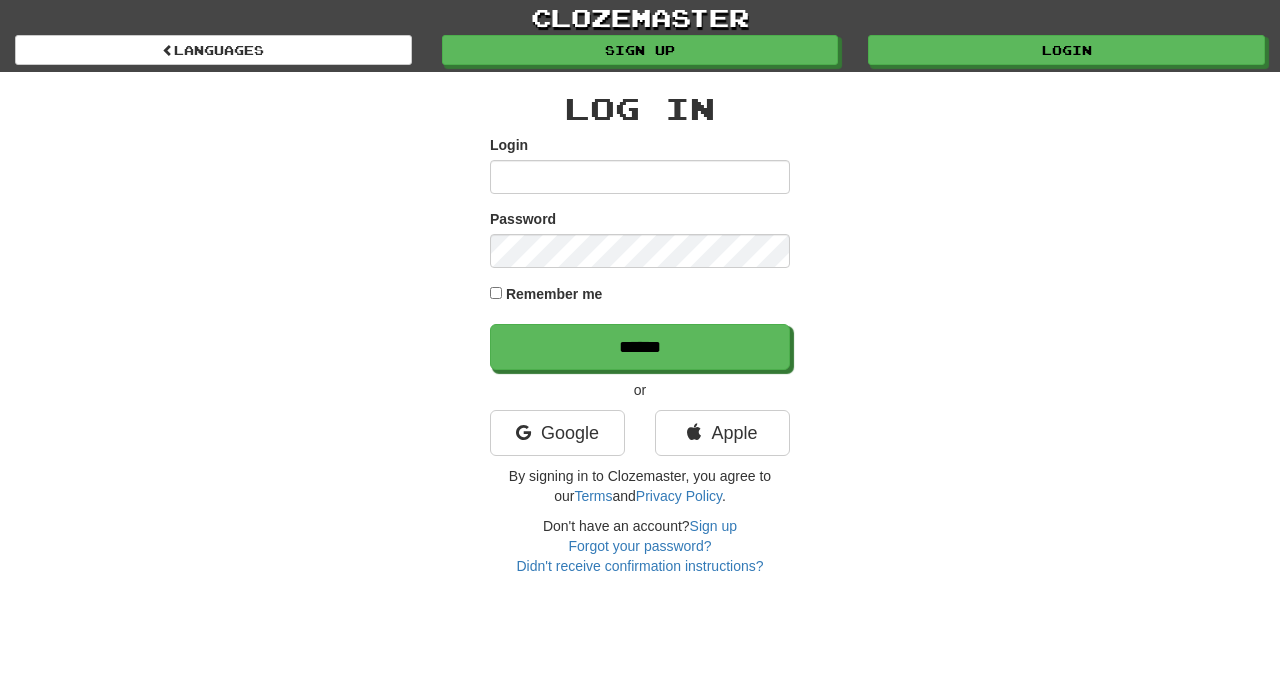 scroll, scrollTop: 0, scrollLeft: 0, axis: both 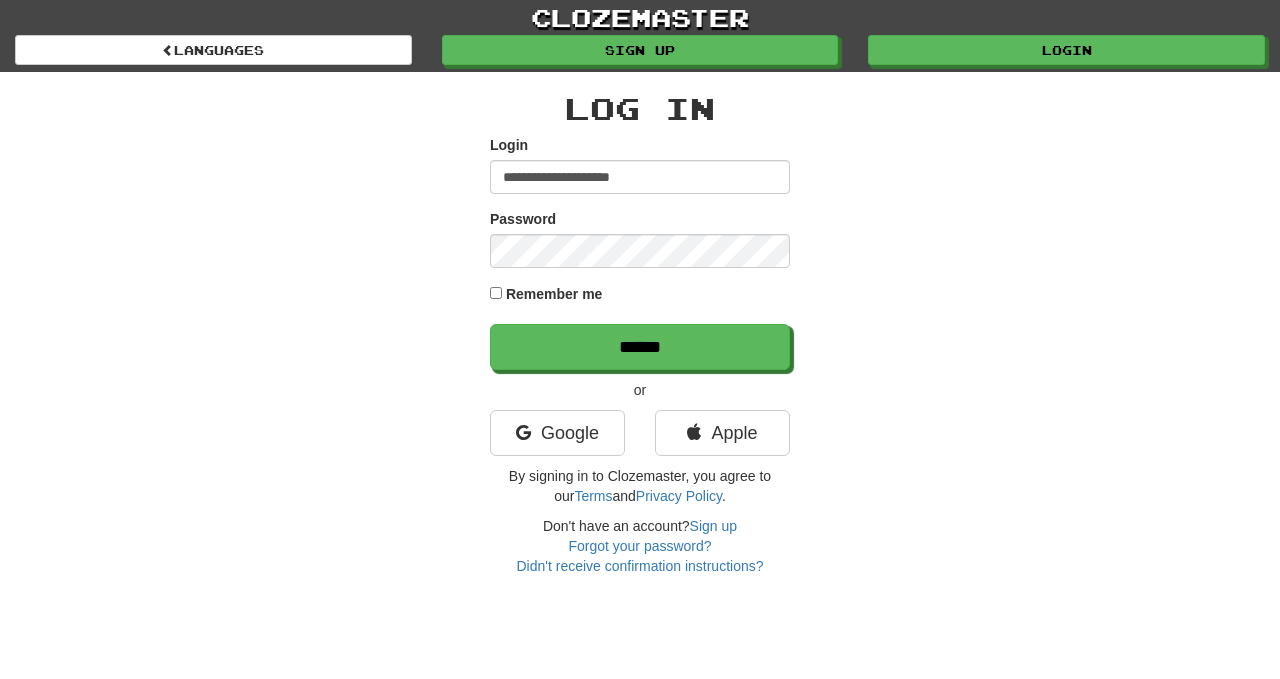 type on "**********" 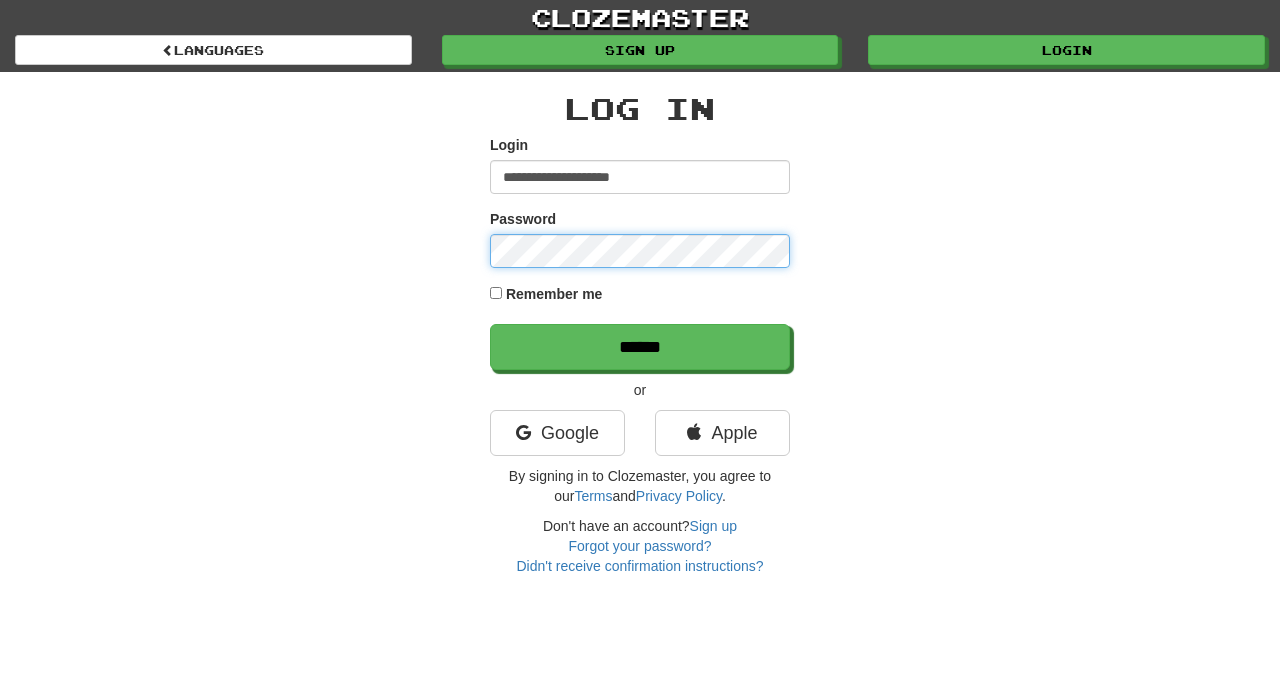 click on "******" at bounding box center [640, 347] 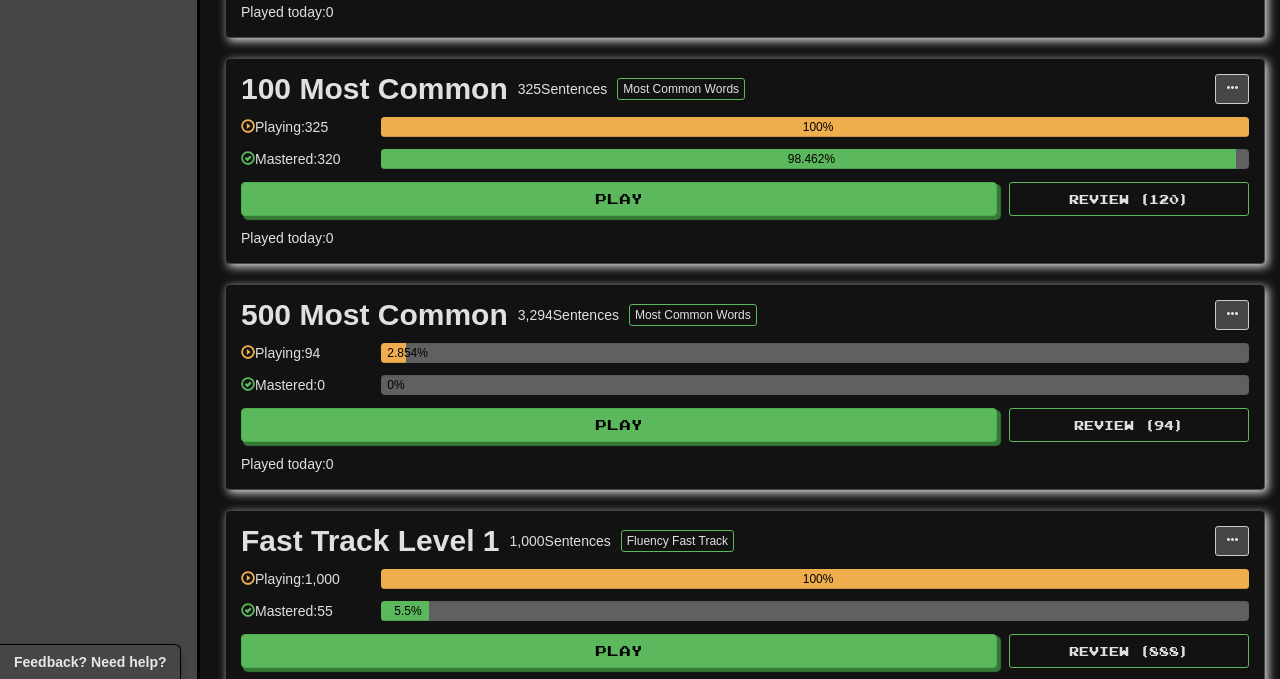 scroll, scrollTop: 630, scrollLeft: 0, axis: vertical 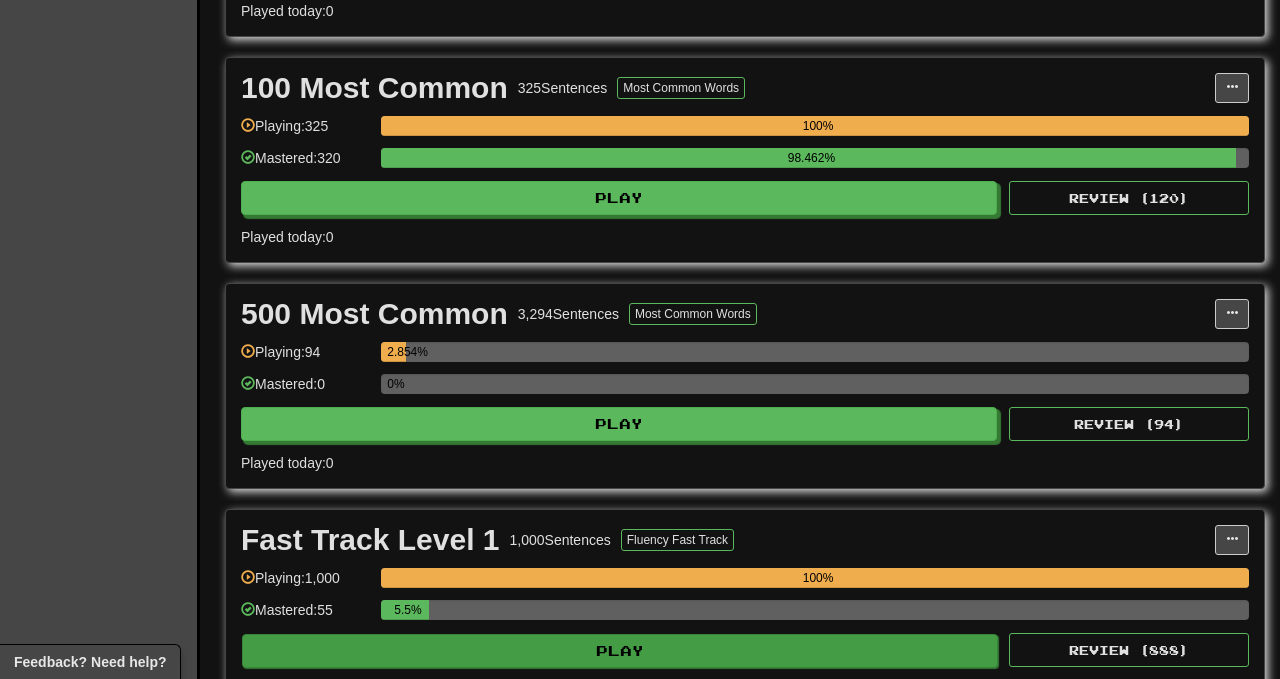 click on "Play" at bounding box center [620, 651] 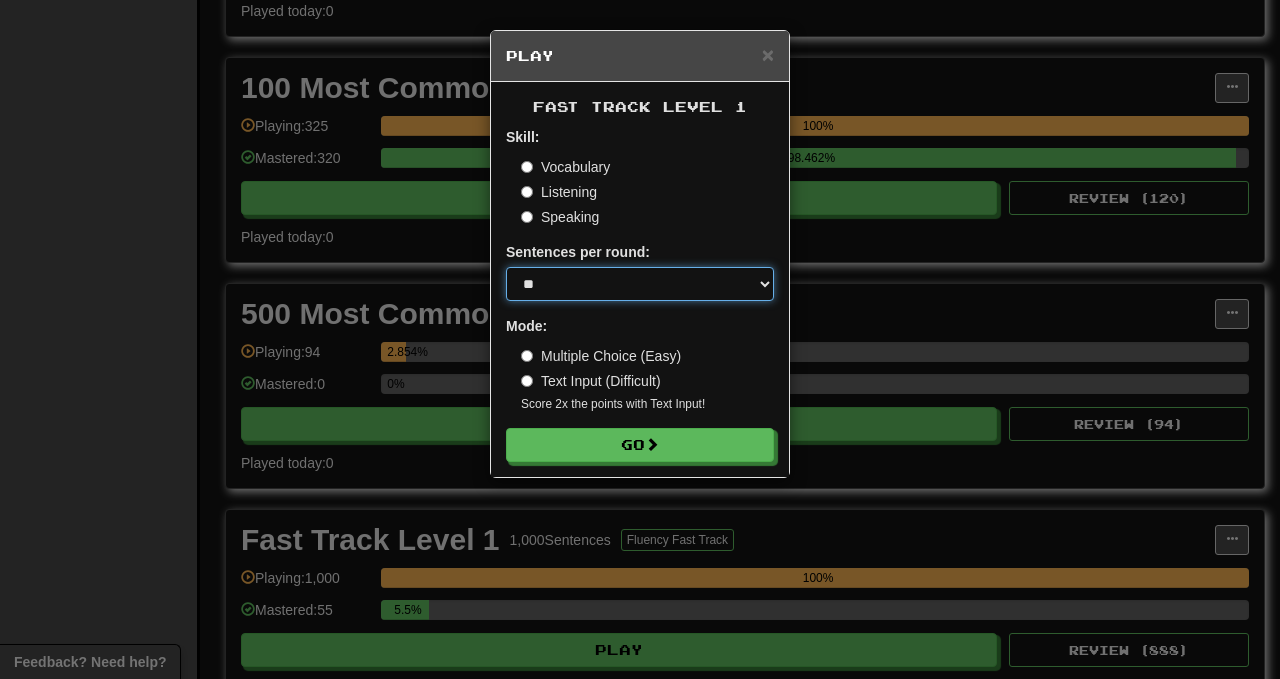 select on "**" 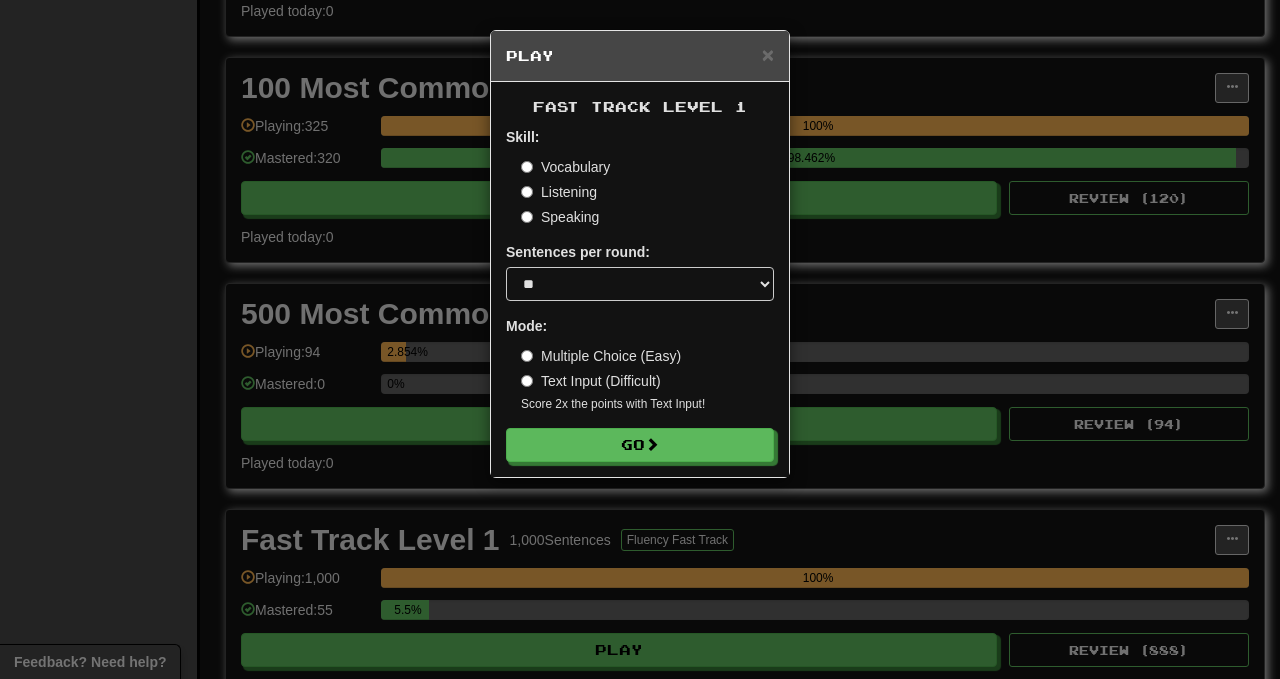 click on "Fast Track Level 1 Skill: Vocabulary Listening Speaking Sentences per round: * ** ** ** ** ** *** ******** Mode: Multiple Choice (Easy) Text Input (Difficult) Score 2x the points with Text Input ! Go" at bounding box center [640, 279] 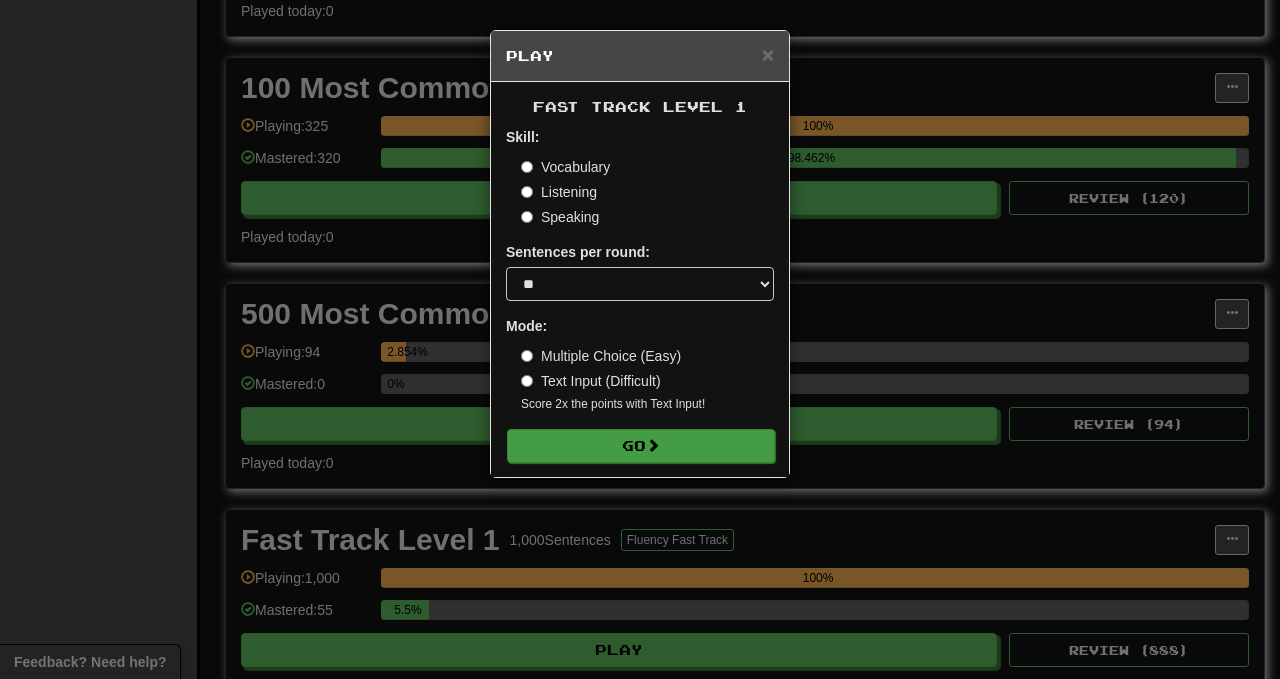 click on "Go" at bounding box center (641, 446) 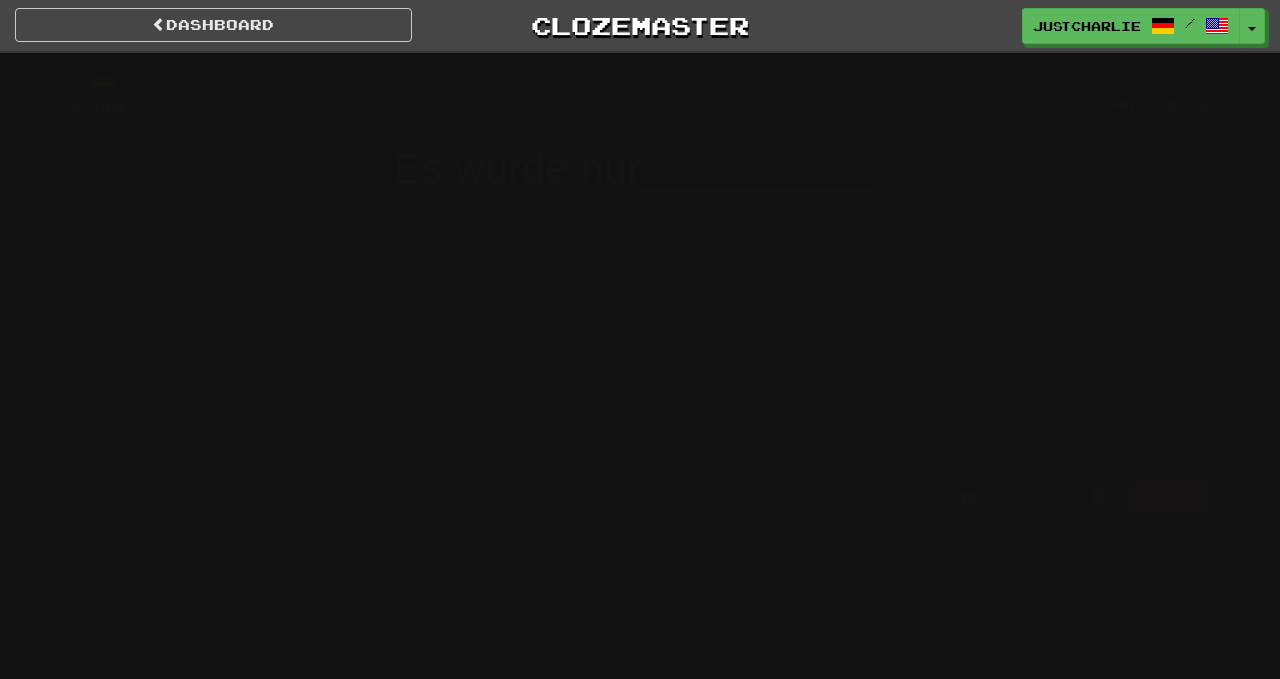 scroll, scrollTop: 0, scrollLeft: 0, axis: both 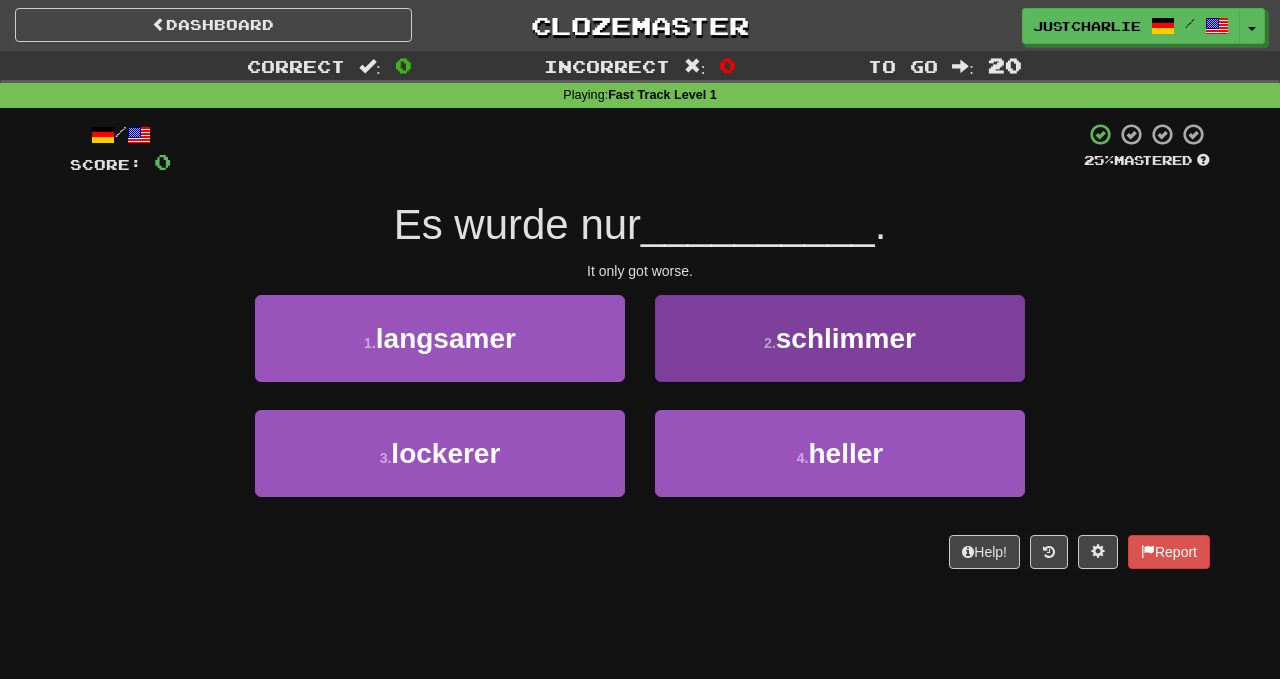 click on "2 .  schlimmer" at bounding box center (840, 338) 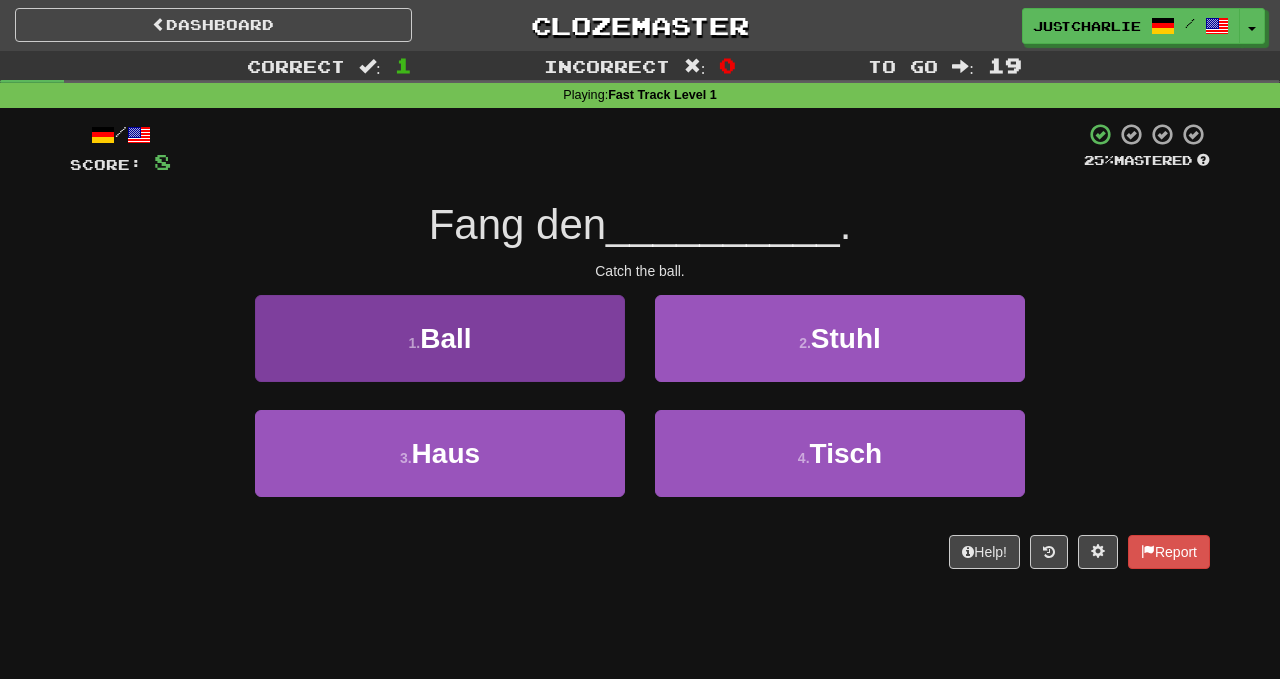 click on "1 .  Ball" at bounding box center (440, 338) 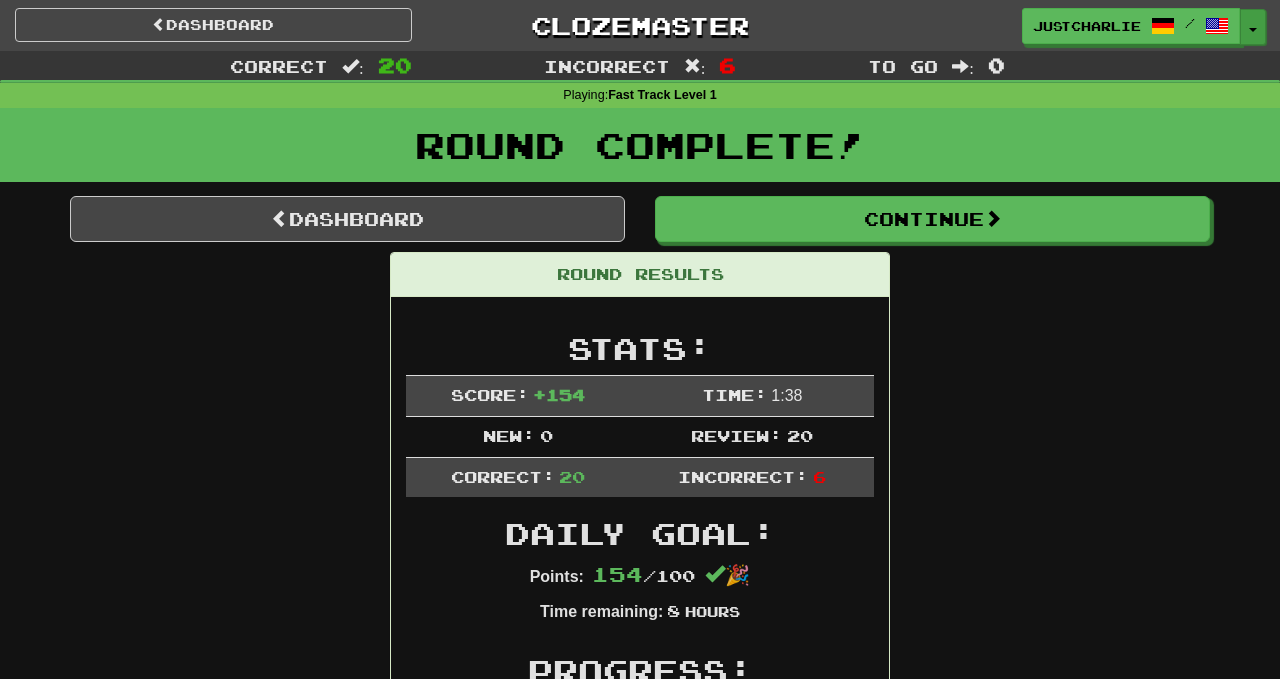 click on "Toggle Dropdown" at bounding box center [1253, 27] 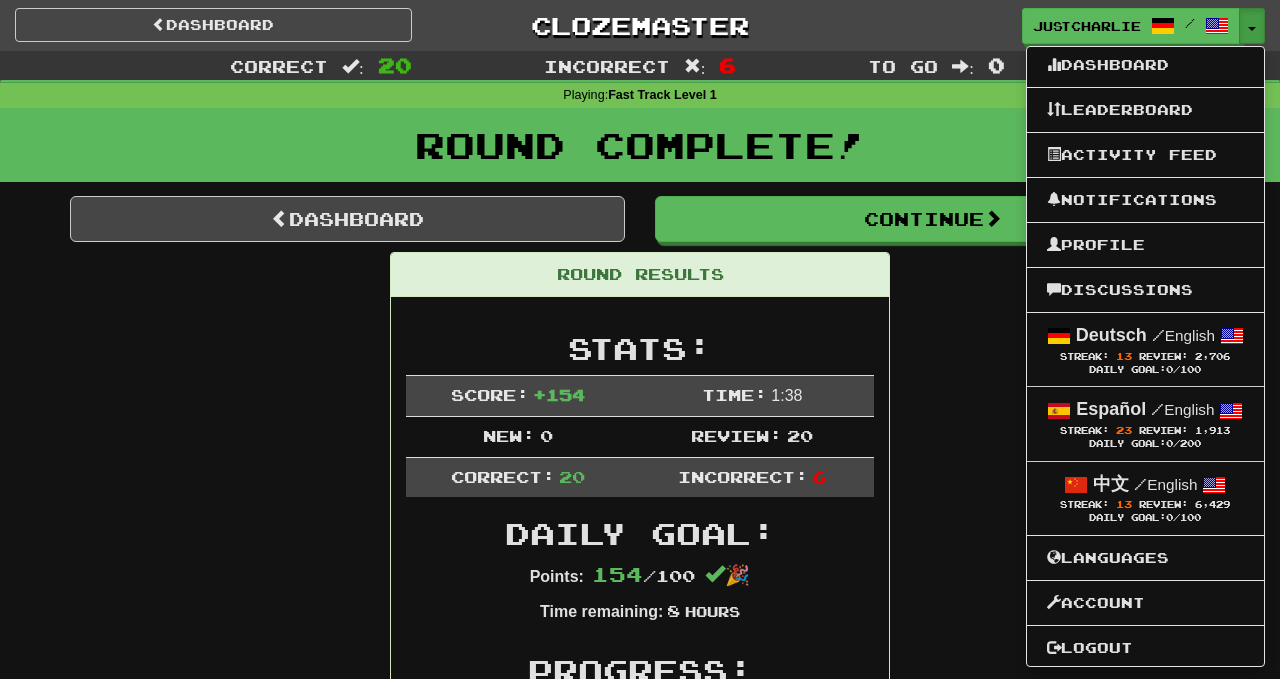 click on "Round Complete!" at bounding box center (640, 145) 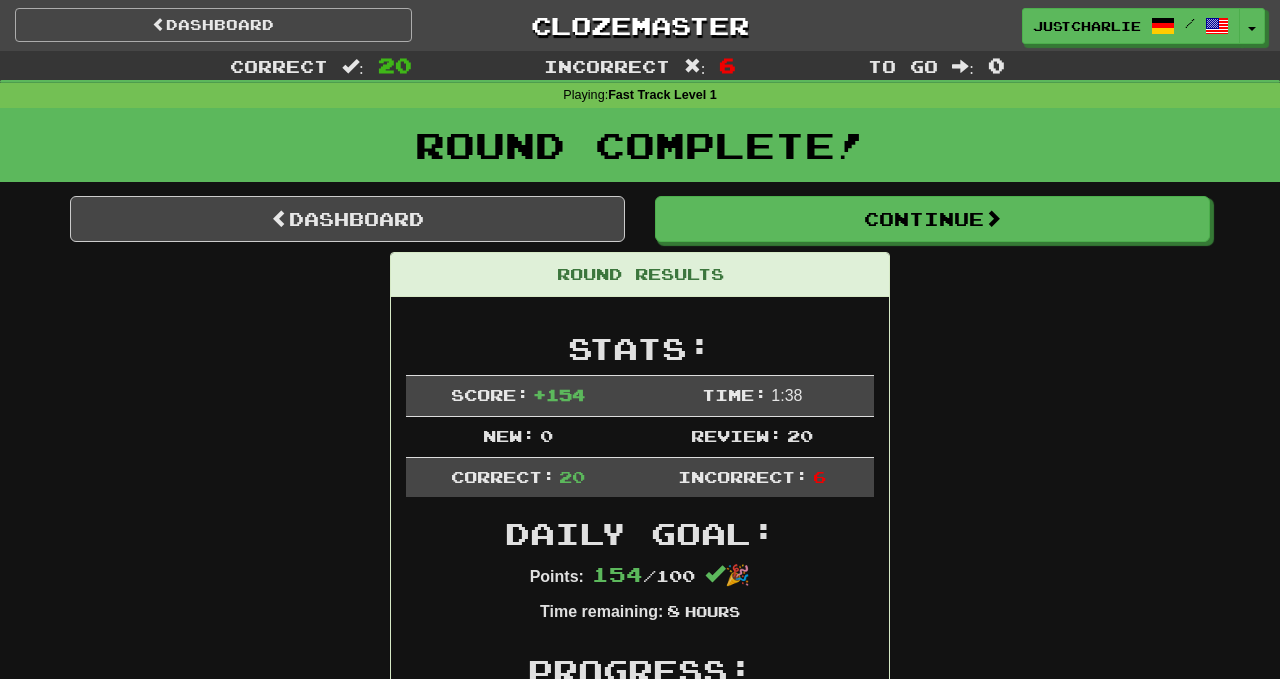 click on "Dashboard" at bounding box center (213, 25) 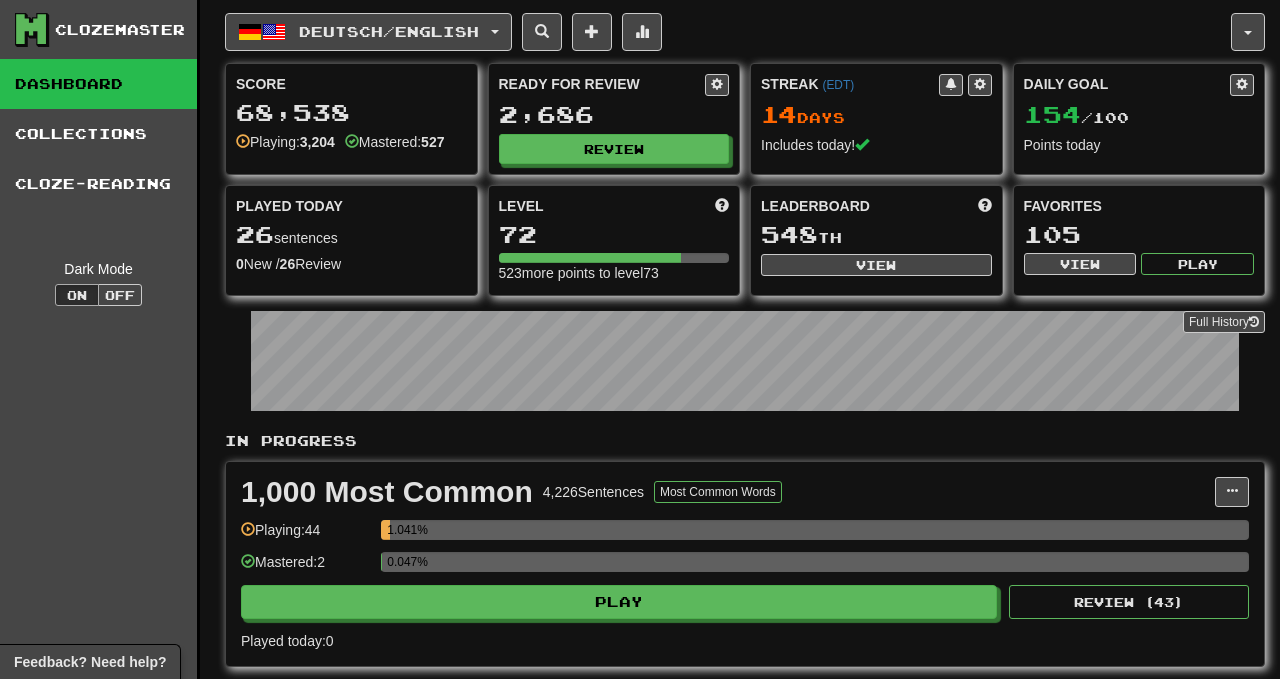 scroll, scrollTop: 0, scrollLeft: 0, axis: both 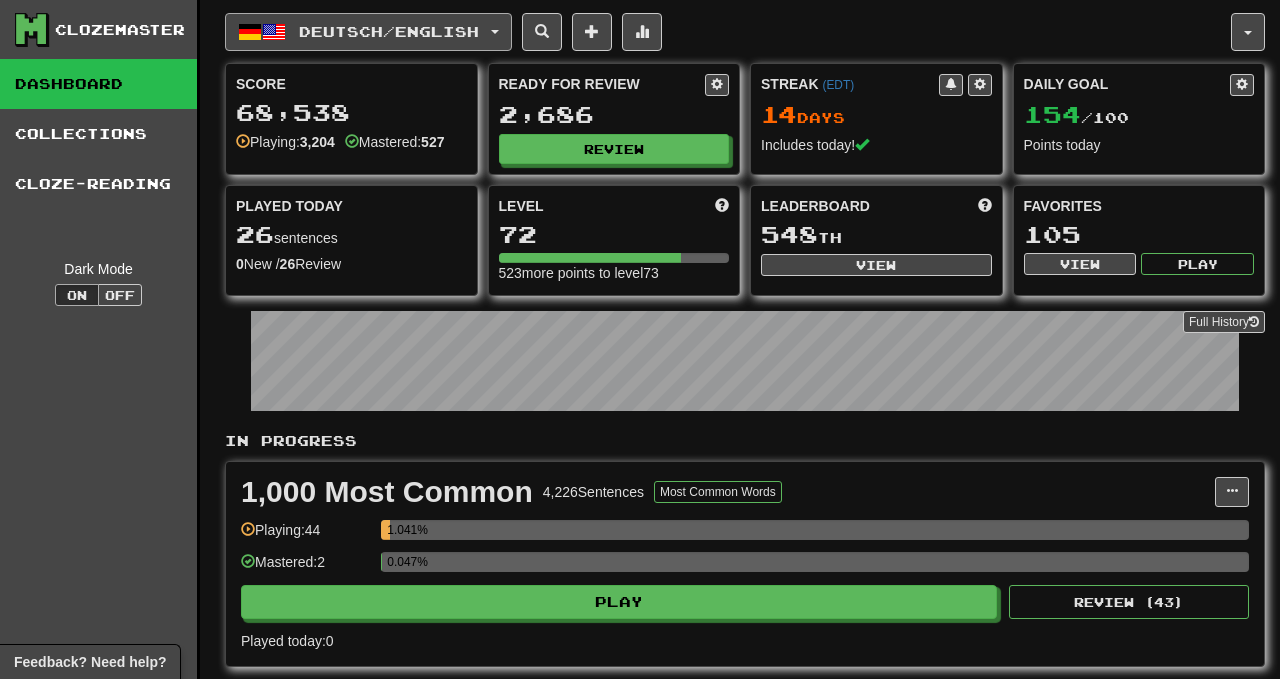 click on "Deutsch  /  English" at bounding box center (368, 32) 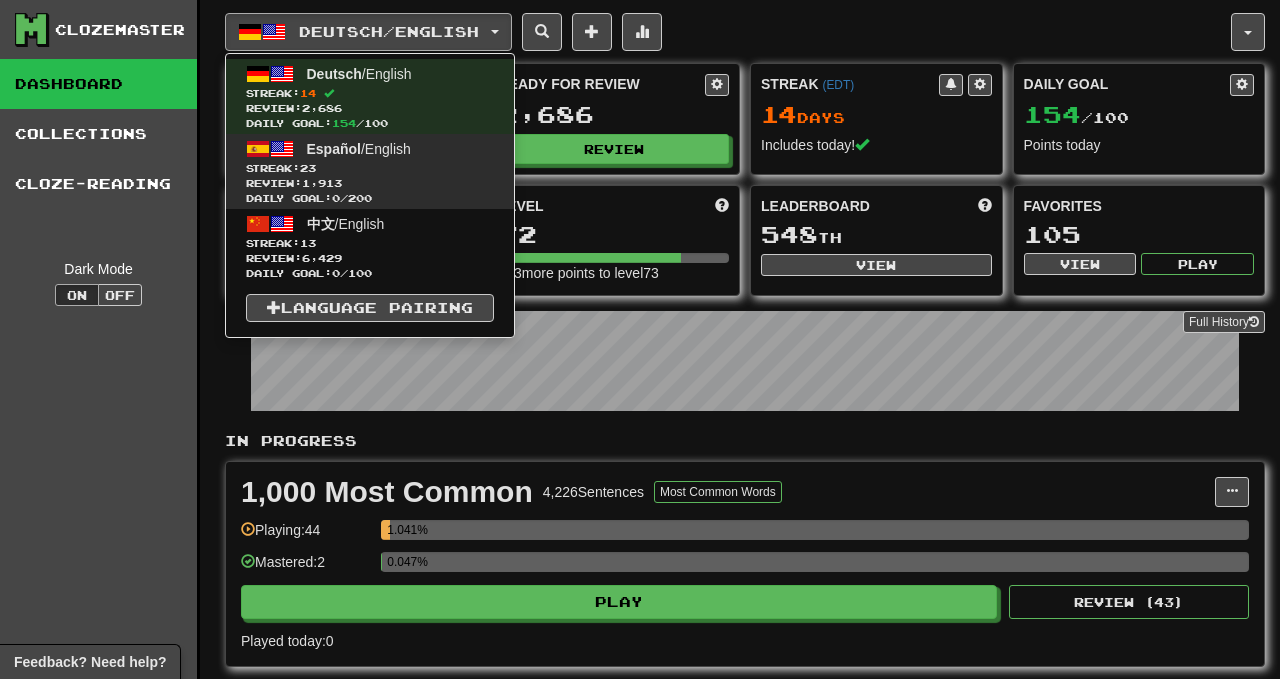 click on "Español  /  English Streak:  23   Review:  1,913 Daily Goal:  0  /  200" at bounding box center [370, 171] 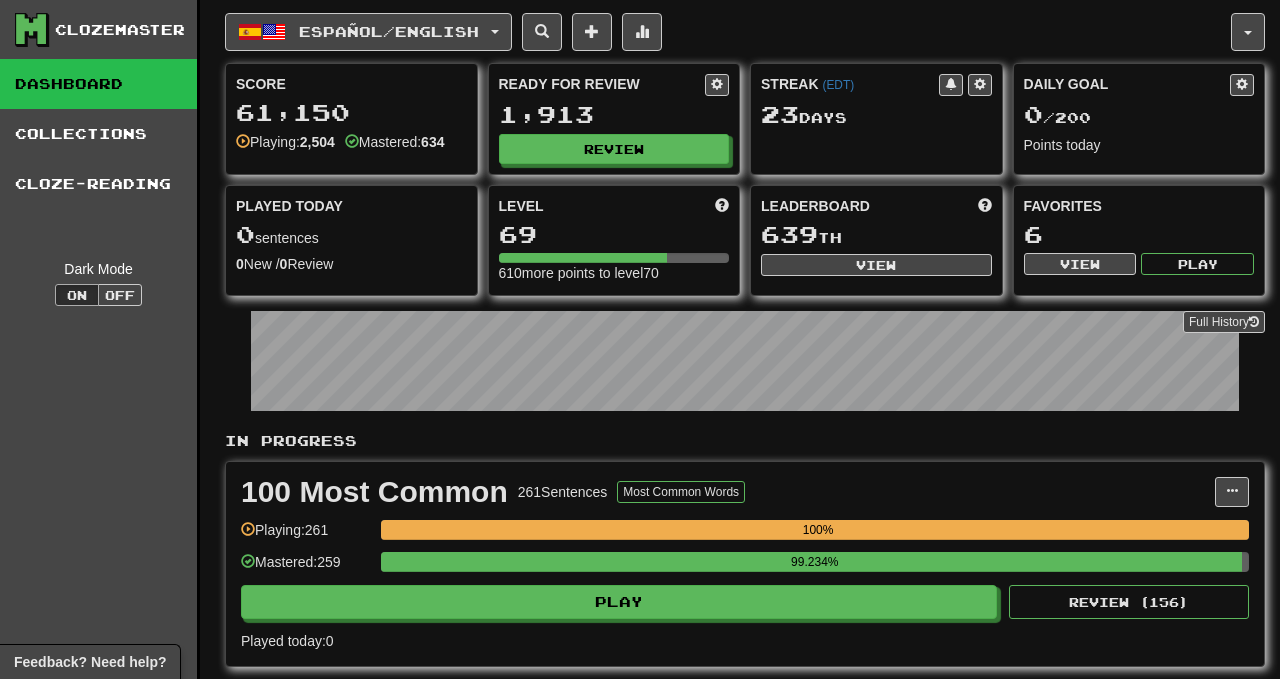 scroll, scrollTop: 0, scrollLeft: 0, axis: both 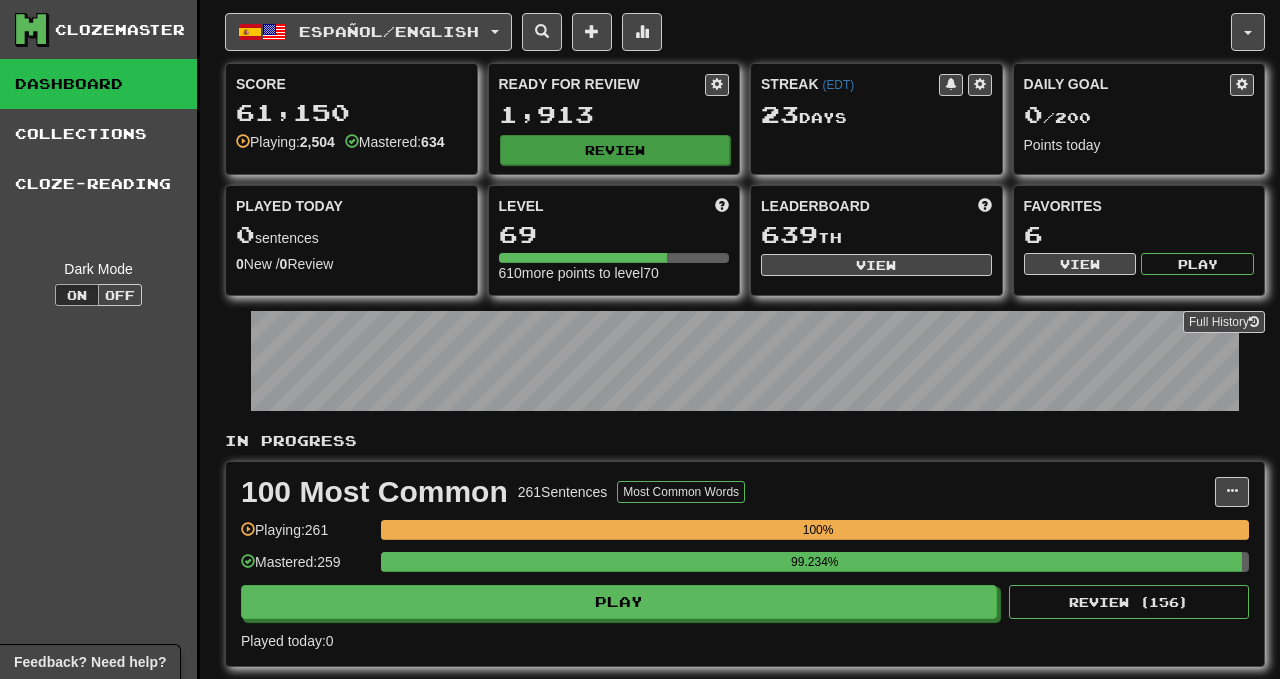 click on "Review" at bounding box center [615, 150] 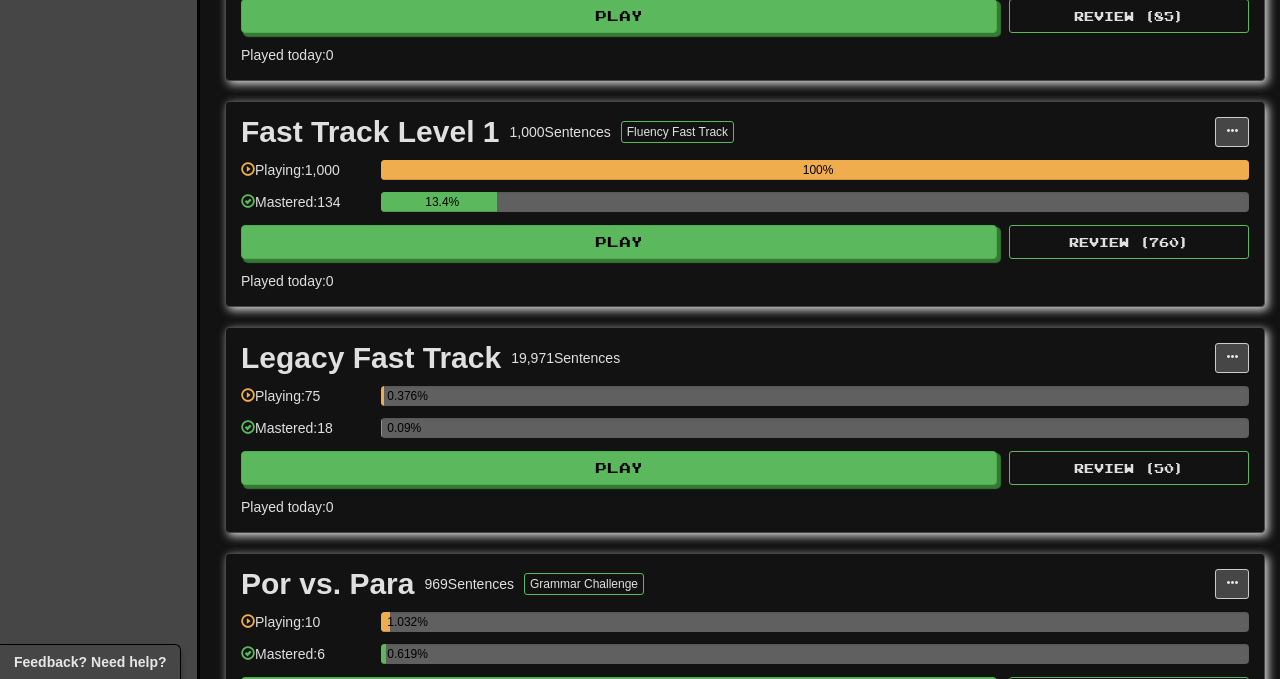 scroll, scrollTop: 1249, scrollLeft: 0, axis: vertical 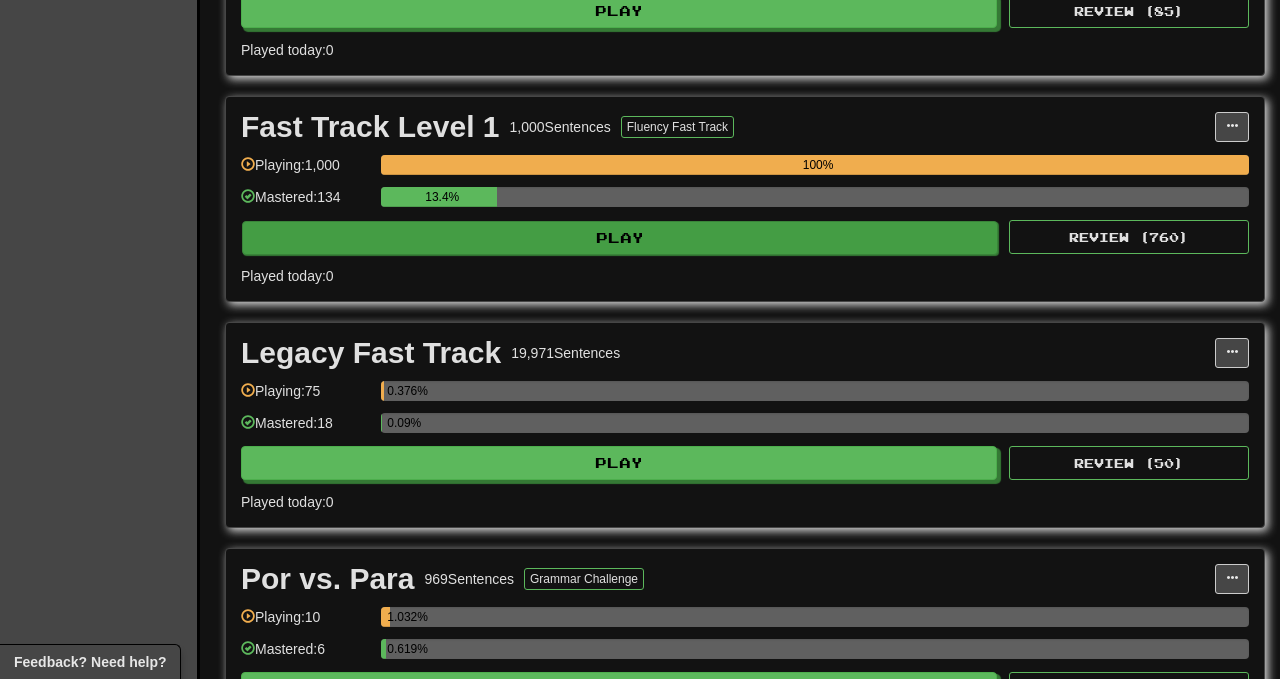 click on "Play" at bounding box center (620, 238) 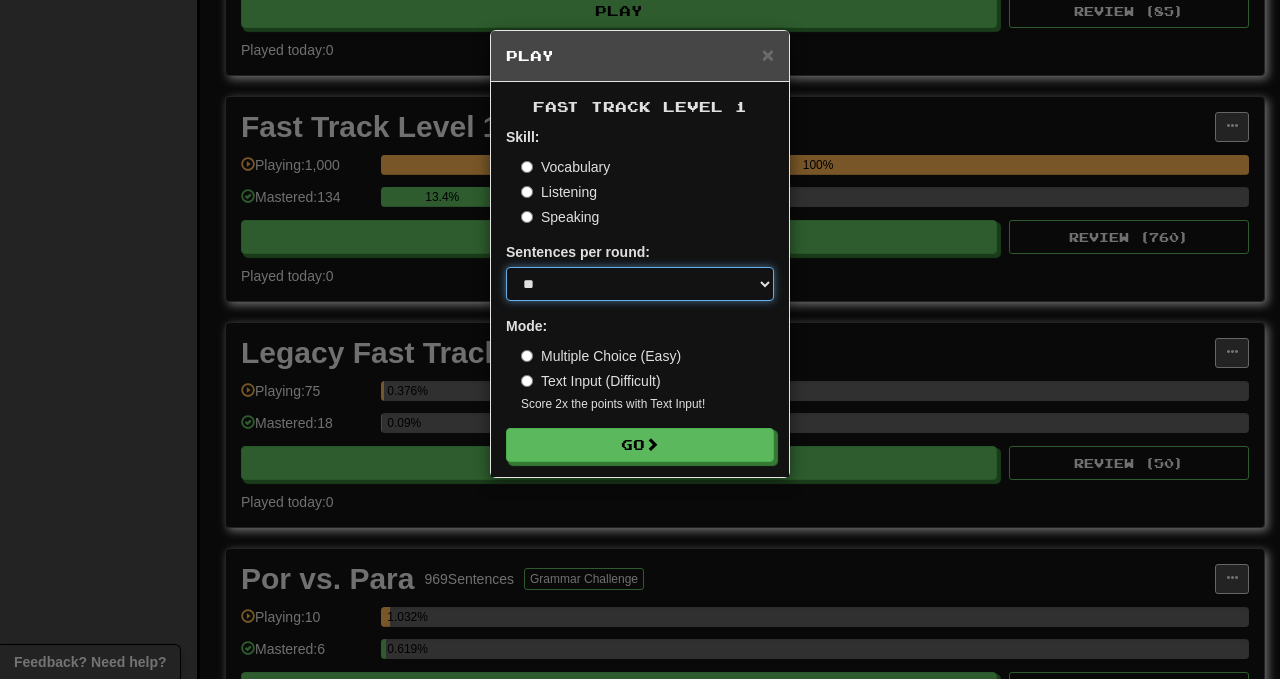 select on "**" 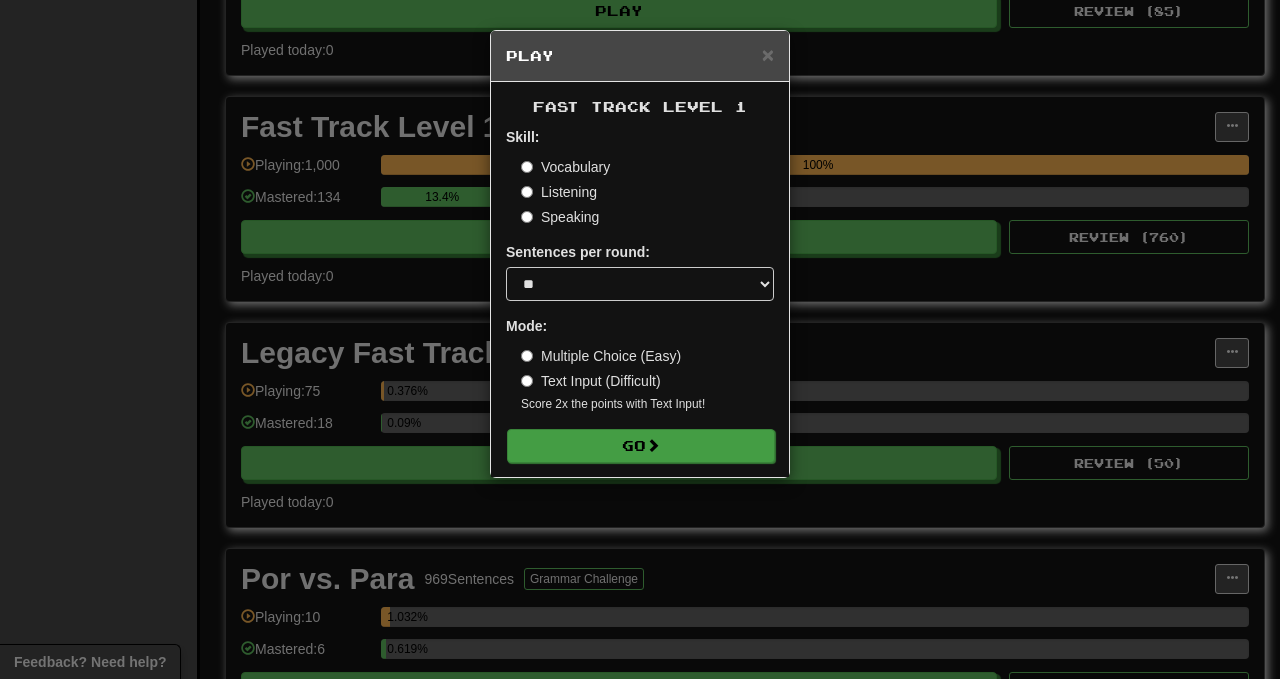 click at bounding box center (653, 445) 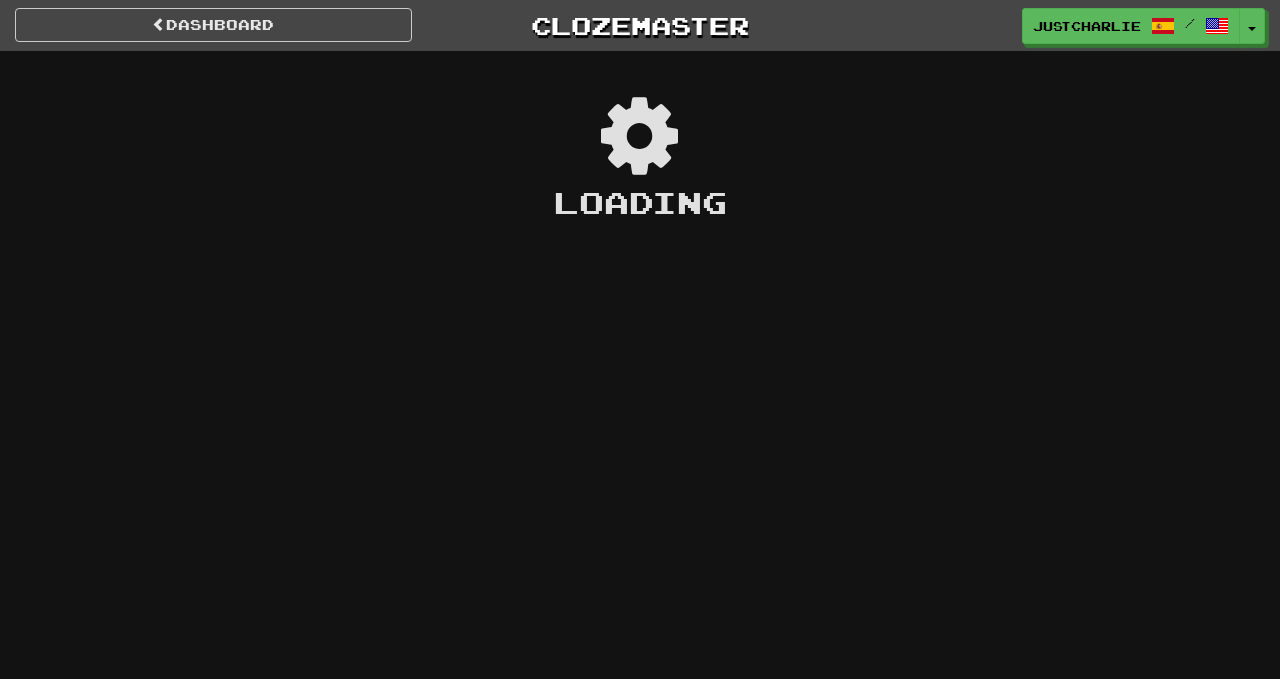 scroll, scrollTop: 0, scrollLeft: 0, axis: both 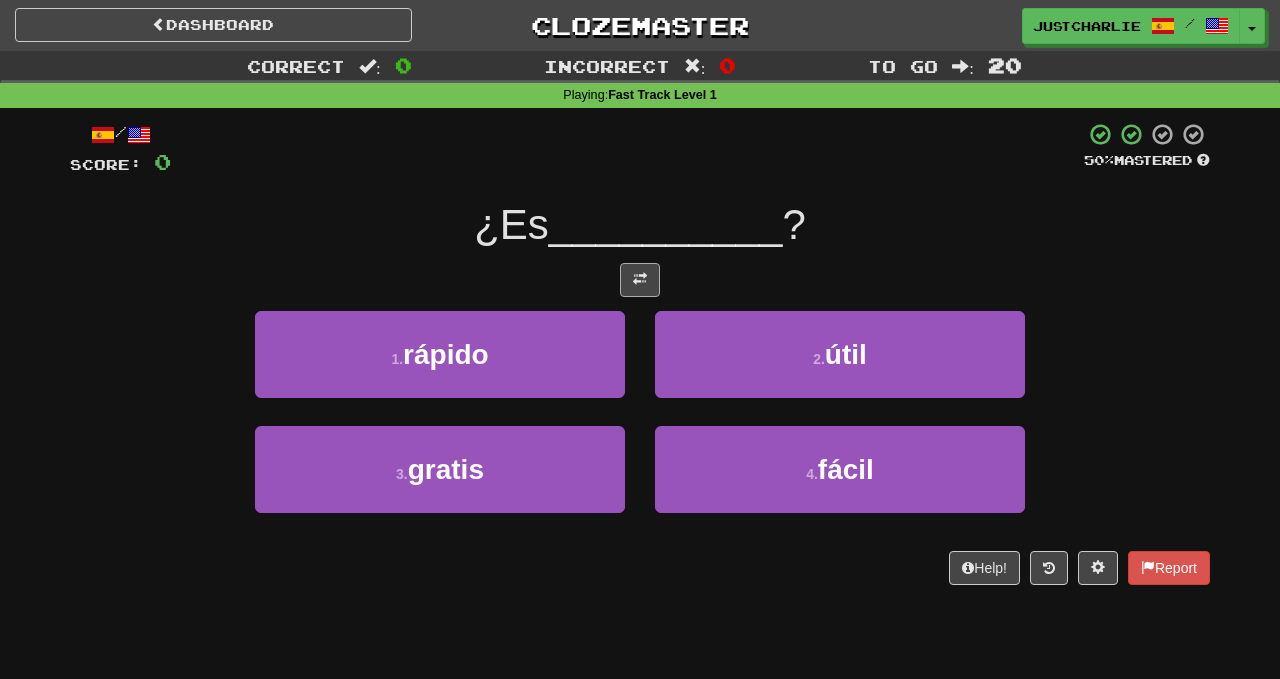 click at bounding box center (640, 280) 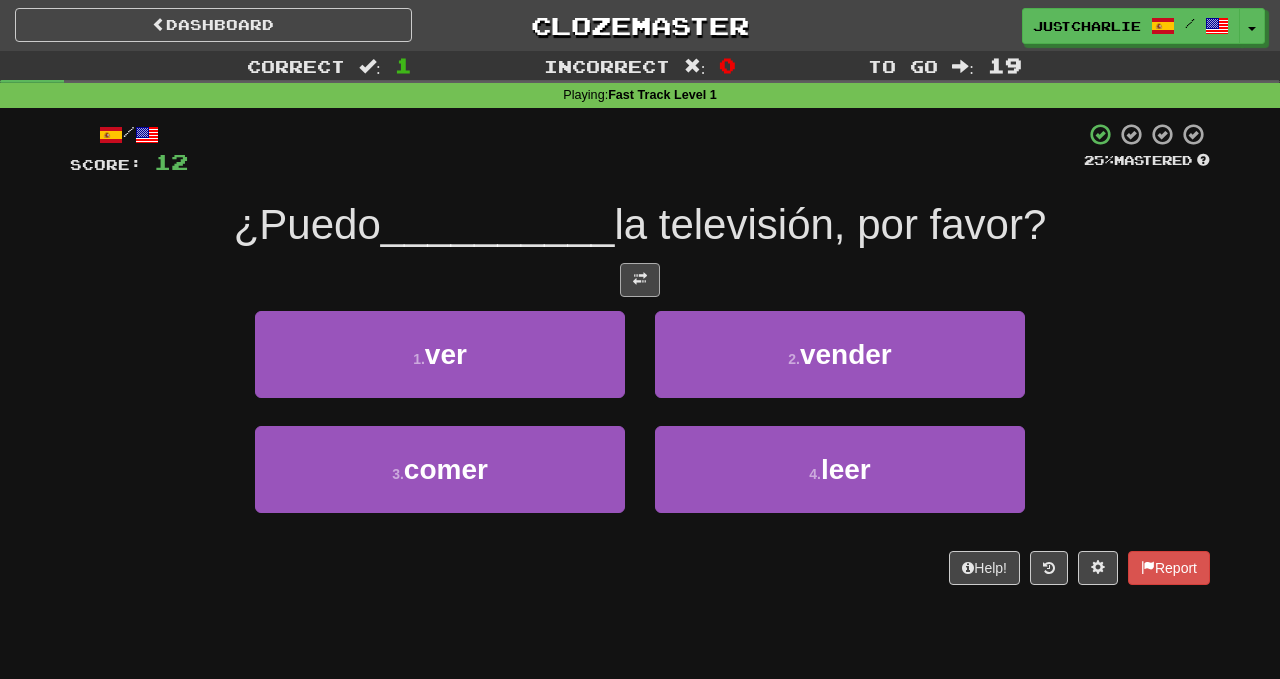 click at bounding box center (640, 280) 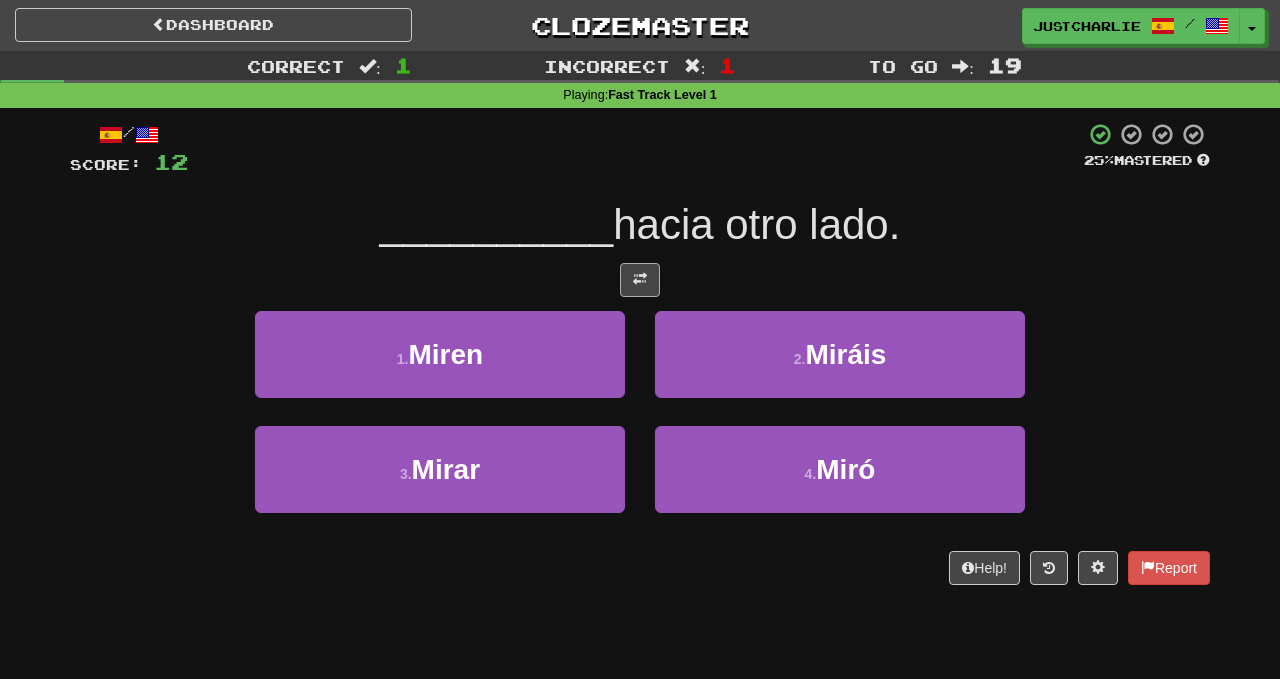 click at bounding box center [640, 280] 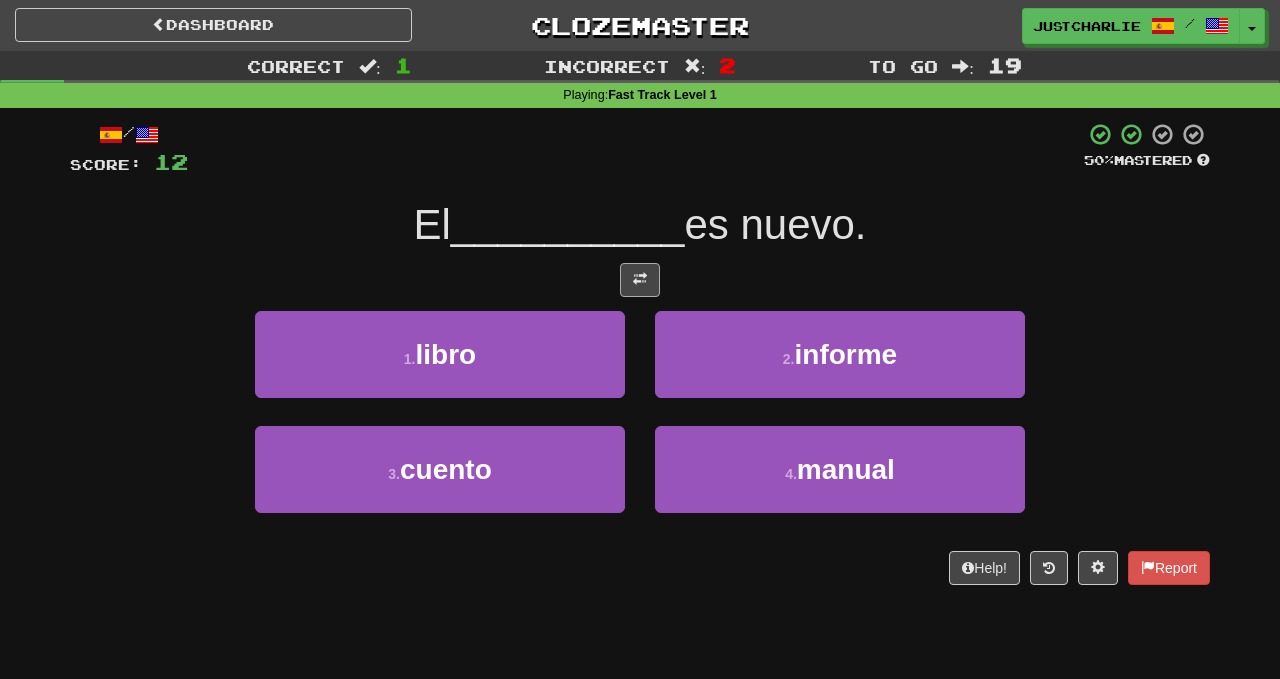 click at bounding box center [640, 280] 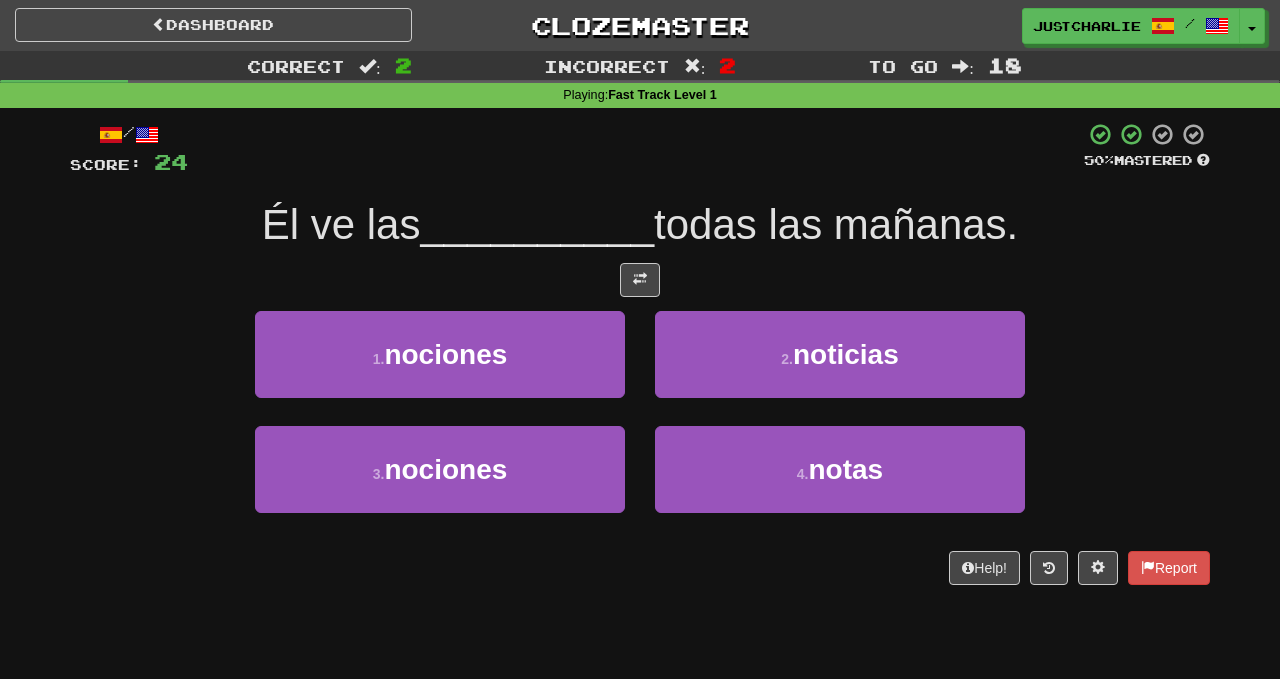 click on "/  Score:   24 50 %  Mastered Él ve las  __________  todas las mañanas. 1 .  nociones 2 .  noticias 3 .  nociones 4 .  notas  Help!  Report" at bounding box center [640, 353] 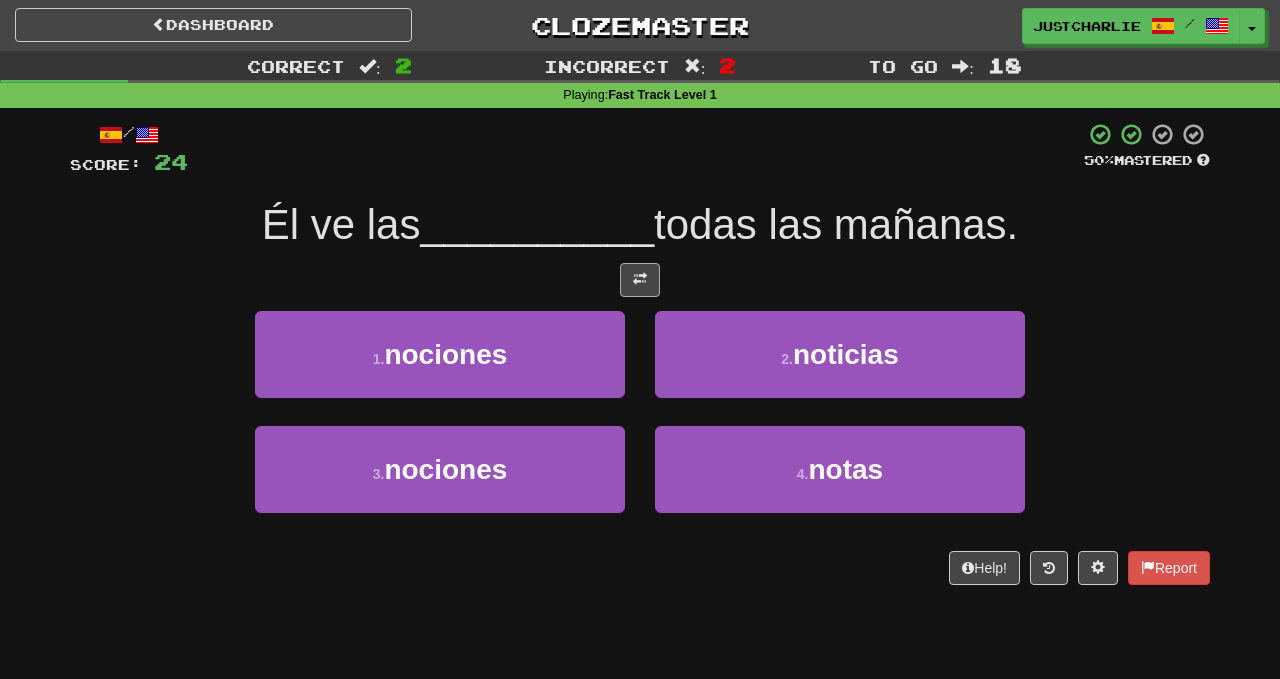 click at bounding box center (640, 279) 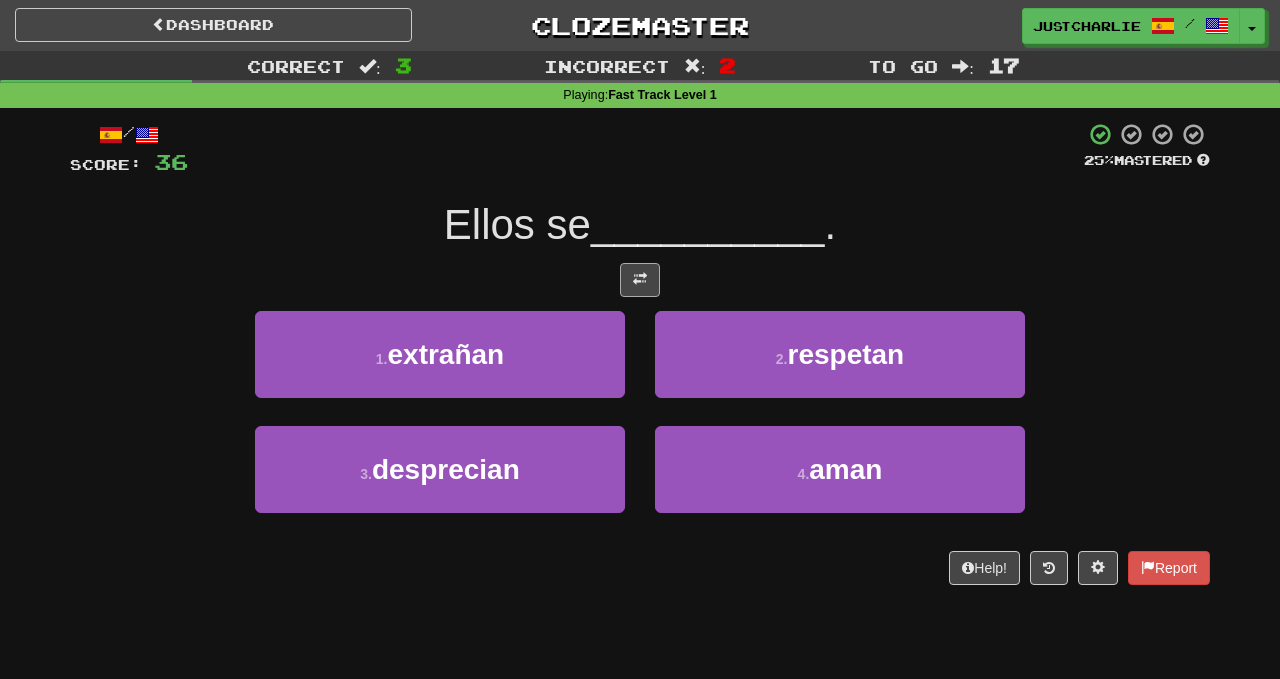 click at bounding box center (640, 279) 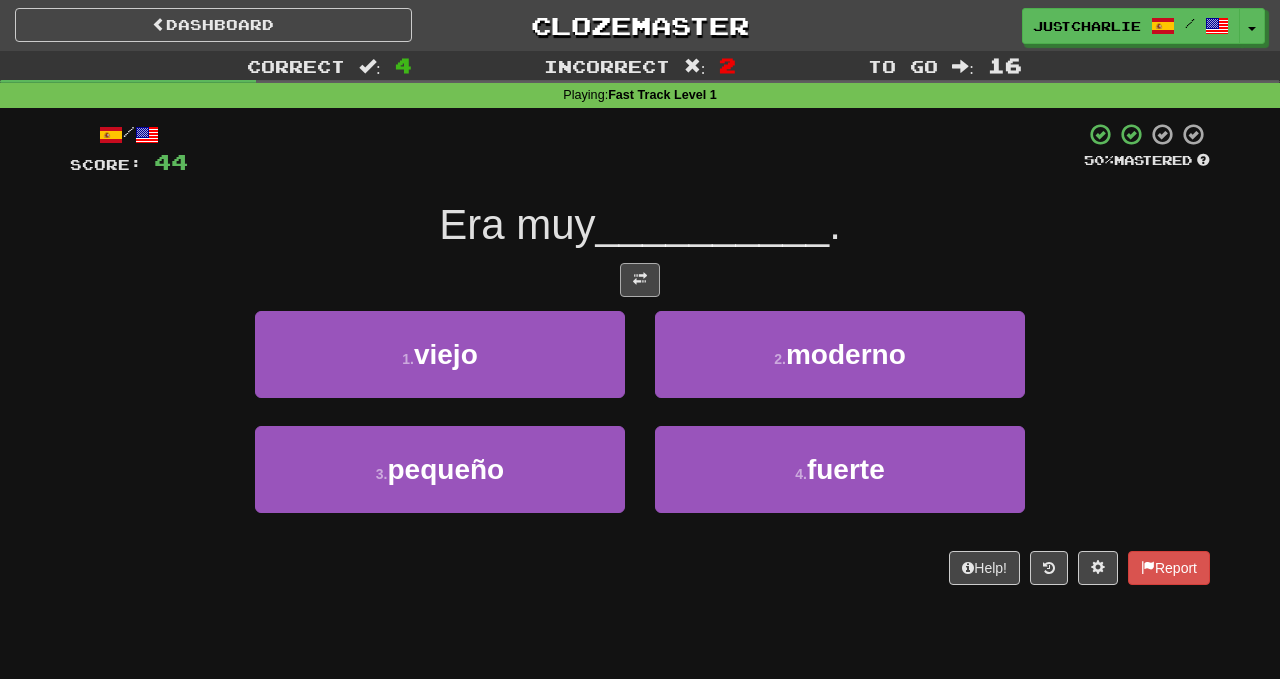 click at bounding box center [640, 279] 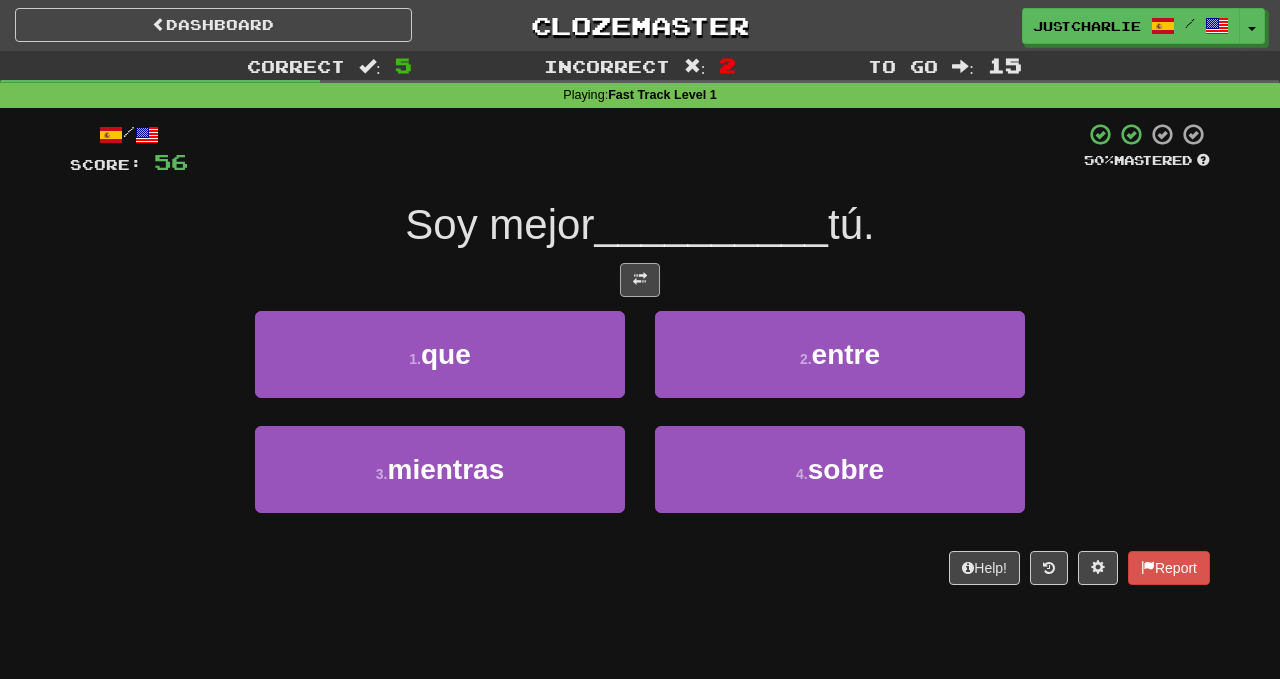 click at bounding box center (640, 279) 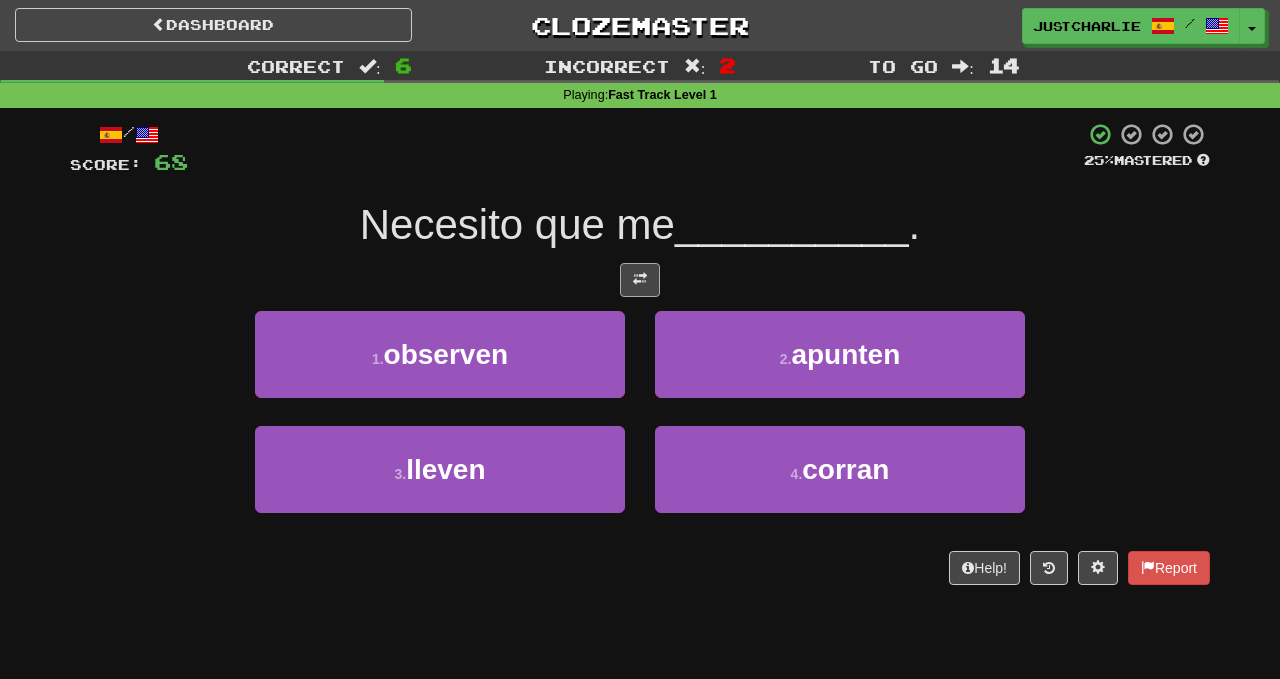 click at bounding box center [640, 279] 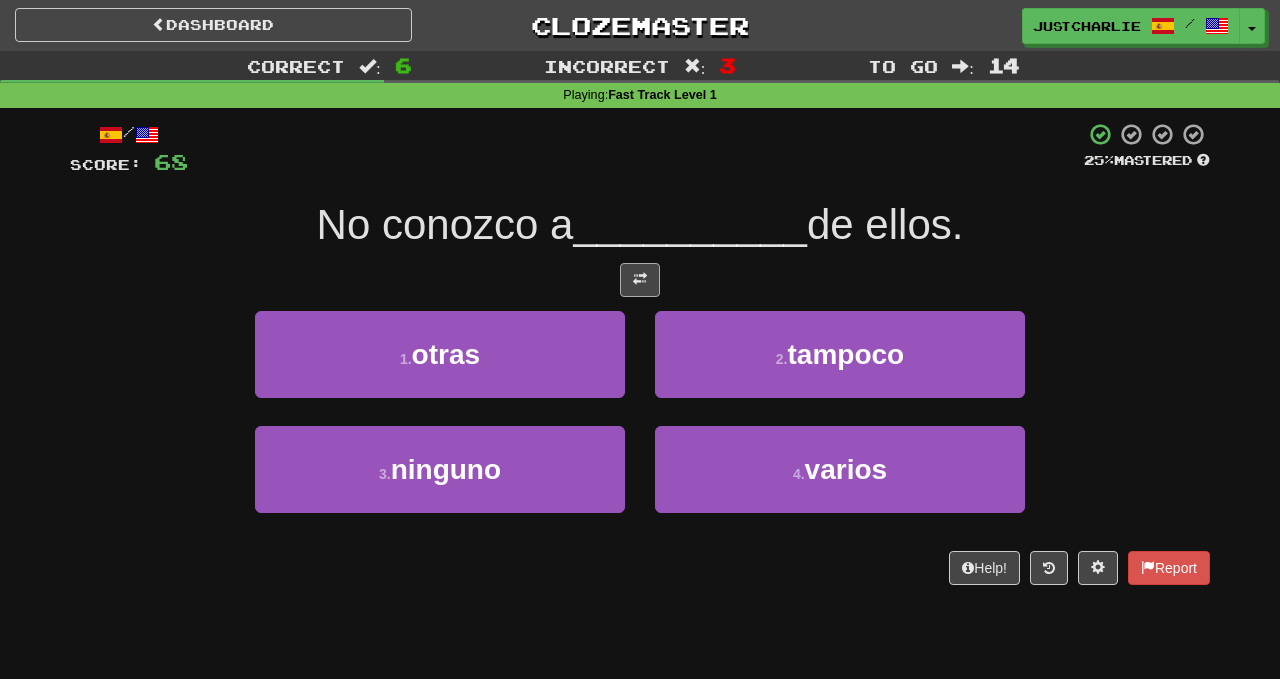 click at bounding box center (640, 280) 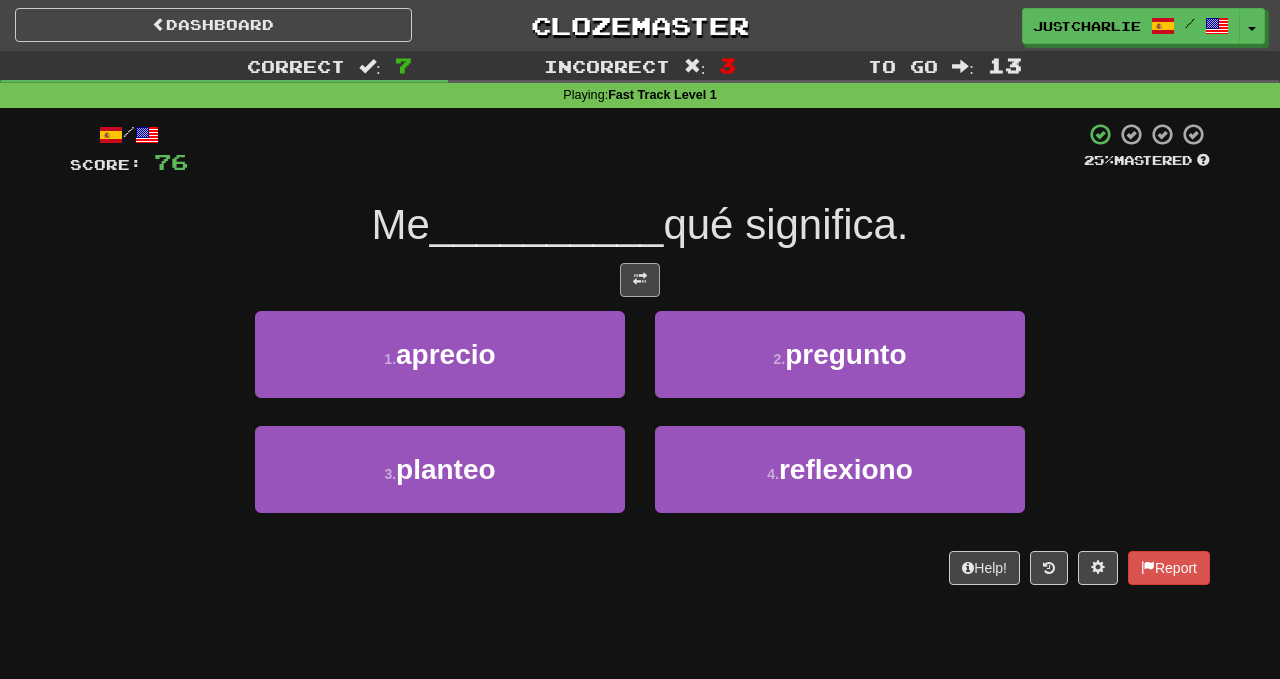 click at bounding box center (640, 279) 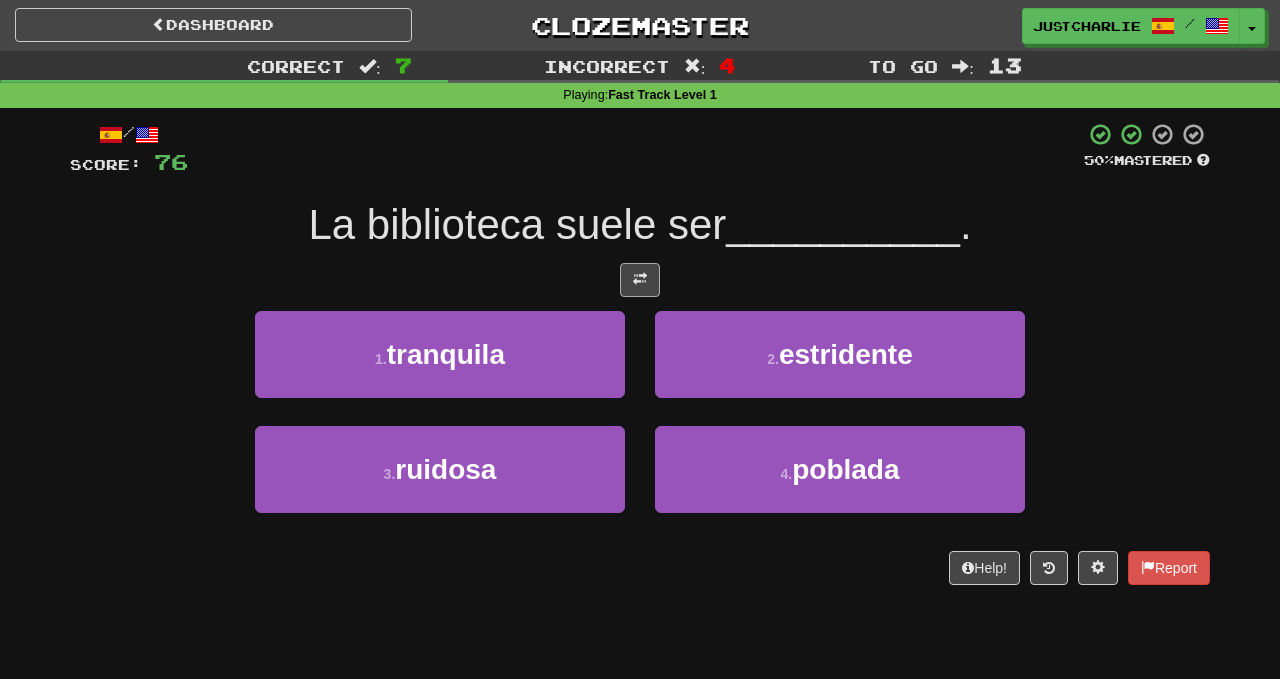 click at bounding box center [640, 280] 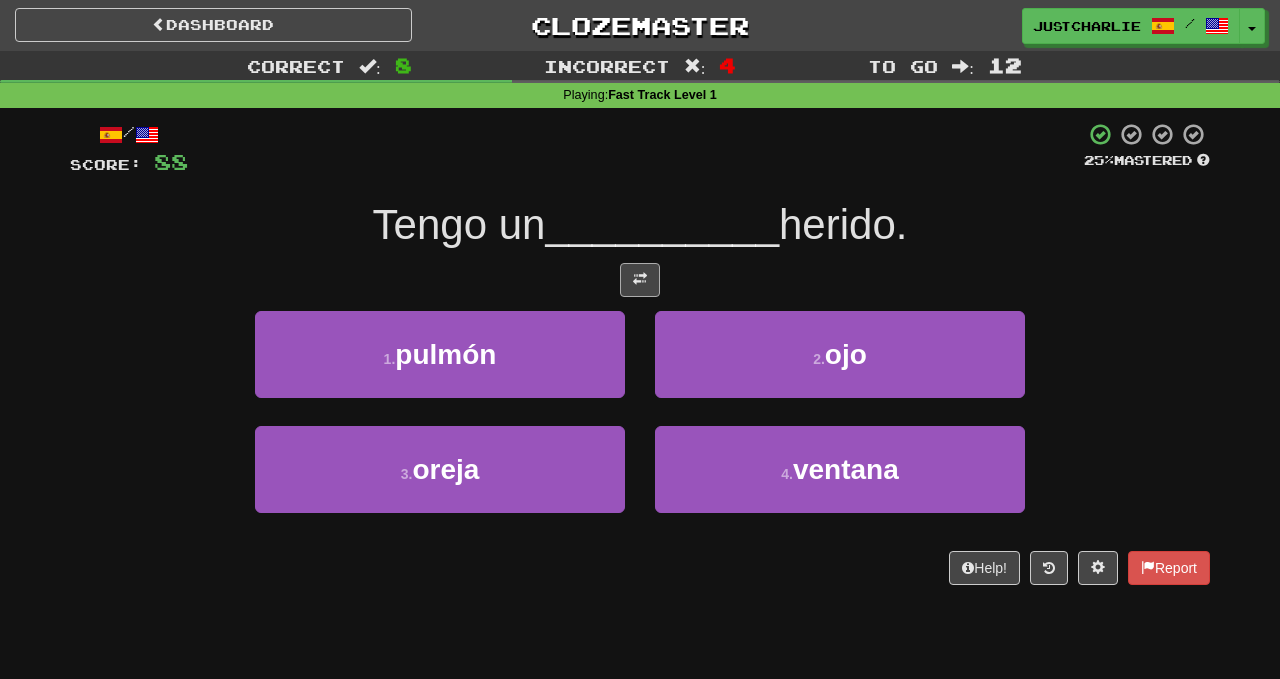 click at bounding box center (640, 280) 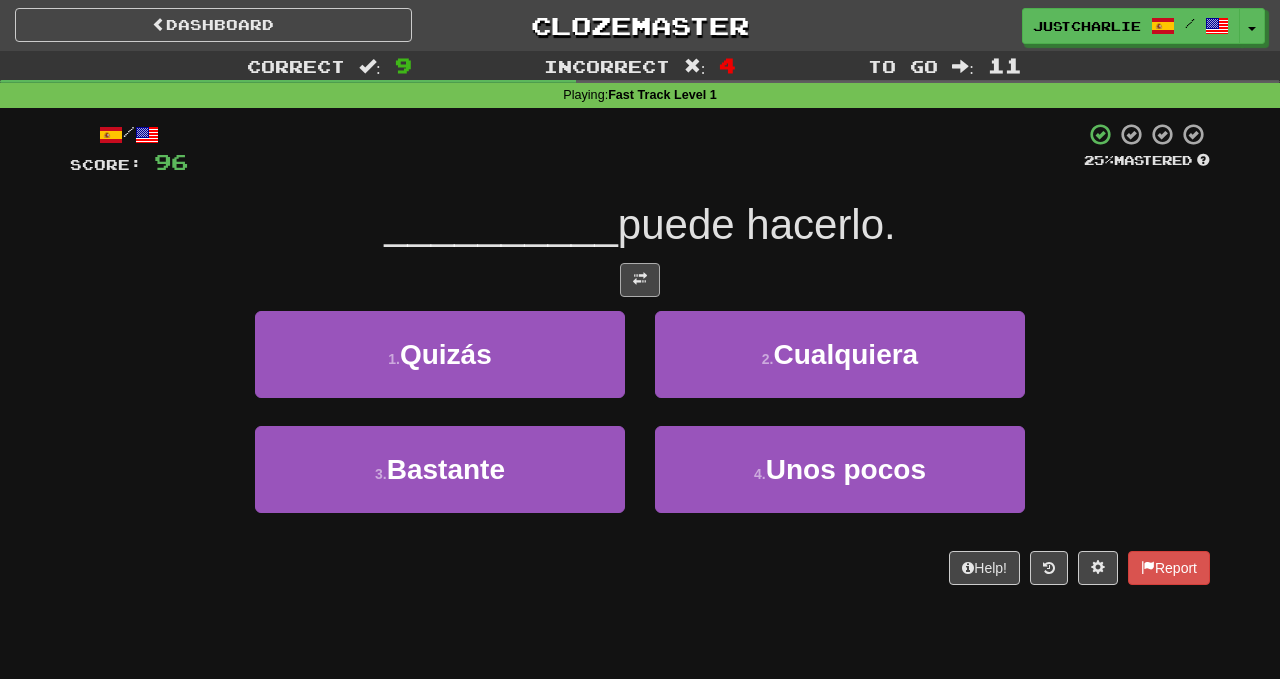 click at bounding box center (640, 280) 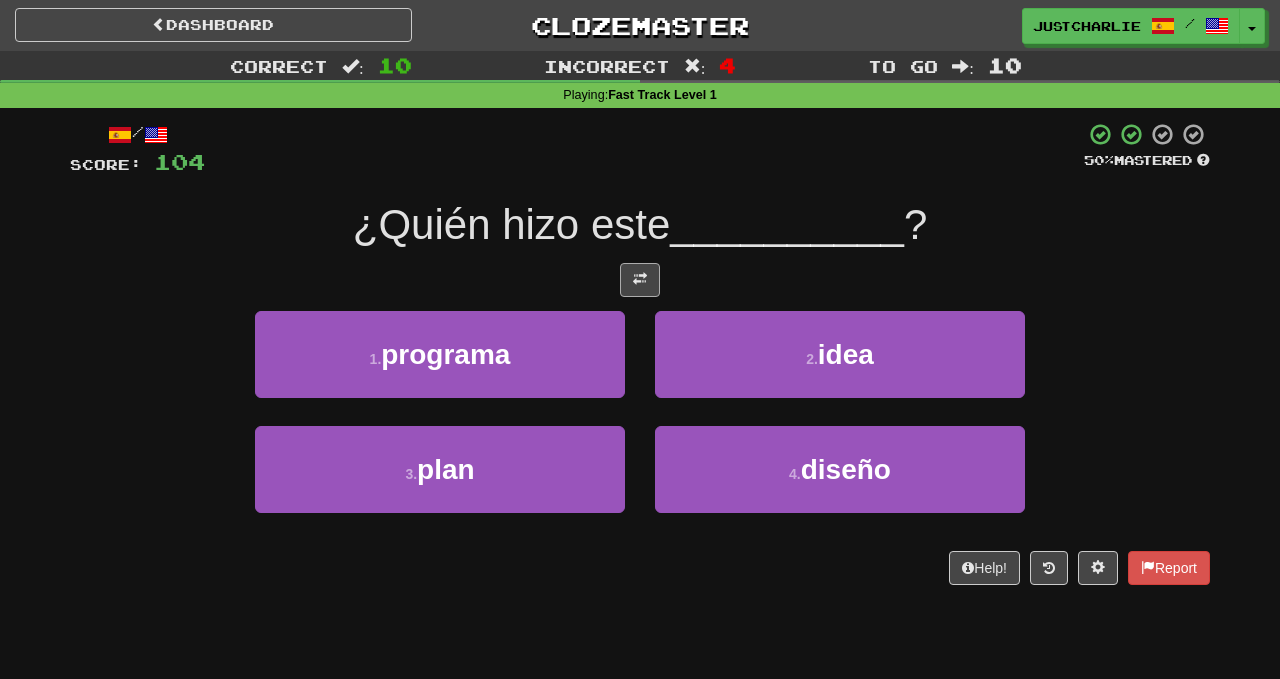 click at bounding box center [640, 279] 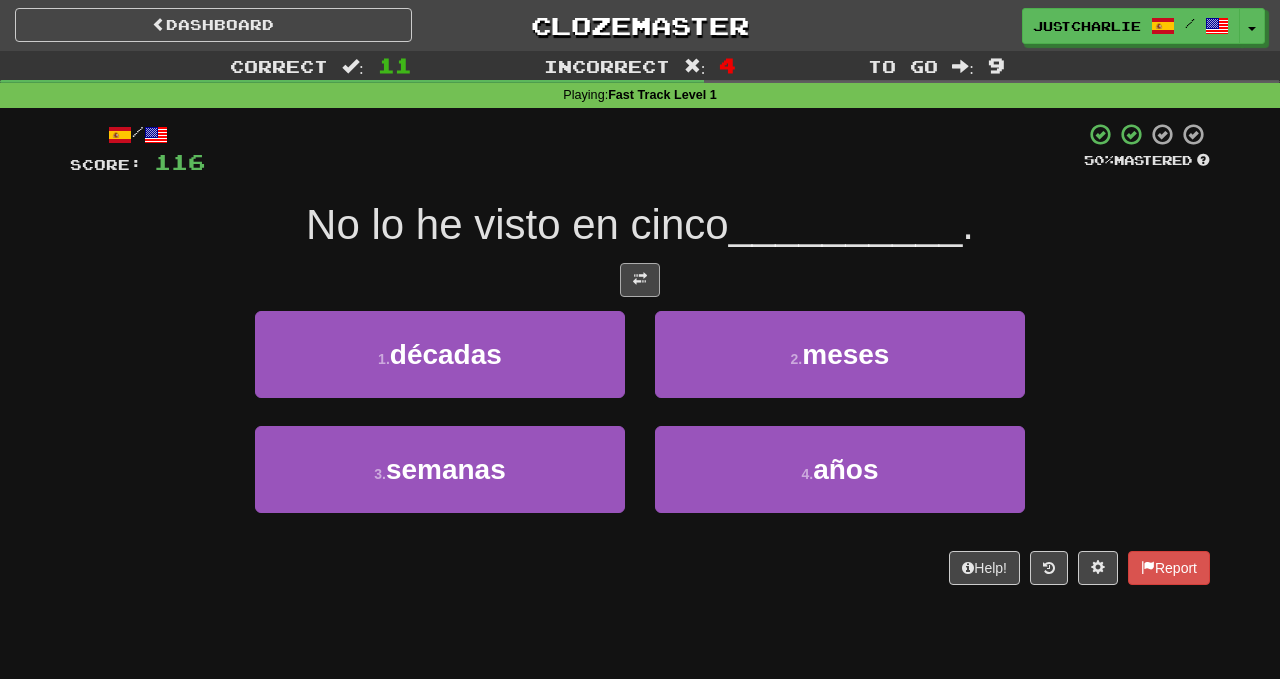 click at bounding box center [640, 280] 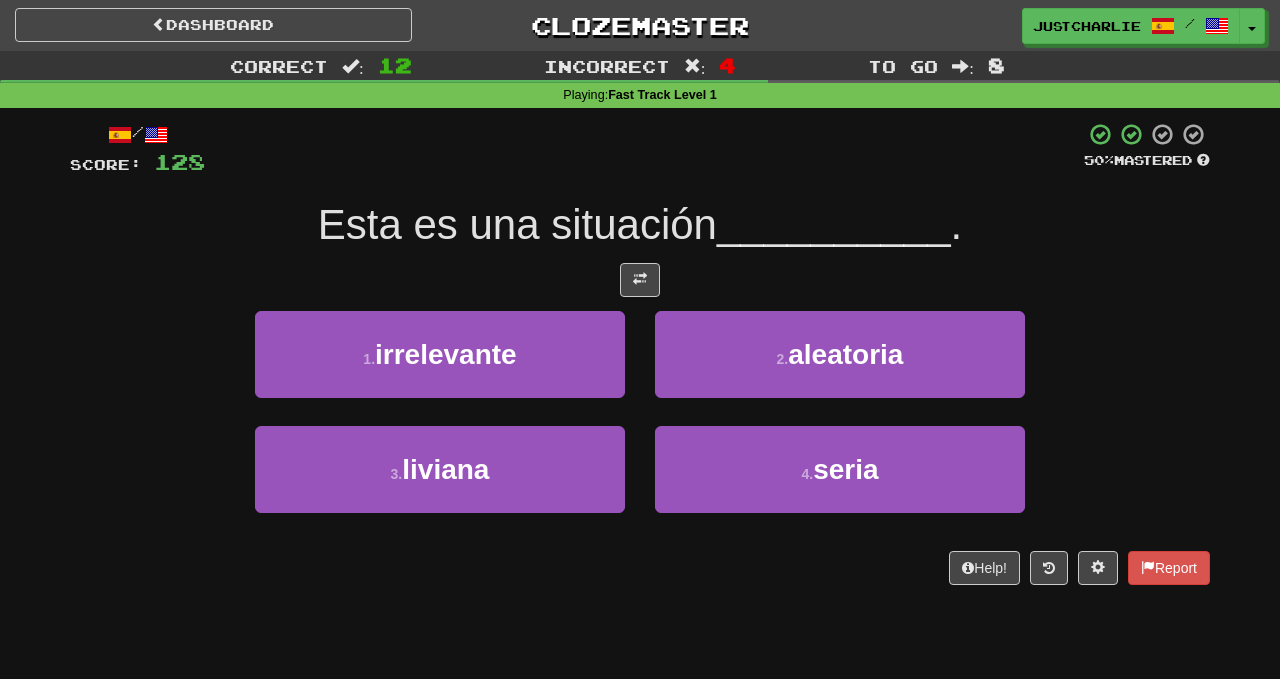 click on "/  Score:   128 50 %  Mastered Esta es una situación  __________ . 1 .  irrelevante 2 .  aleatoria 3 .  liviana 4 .  seria  Help!  Report" at bounding box center [640, 353] 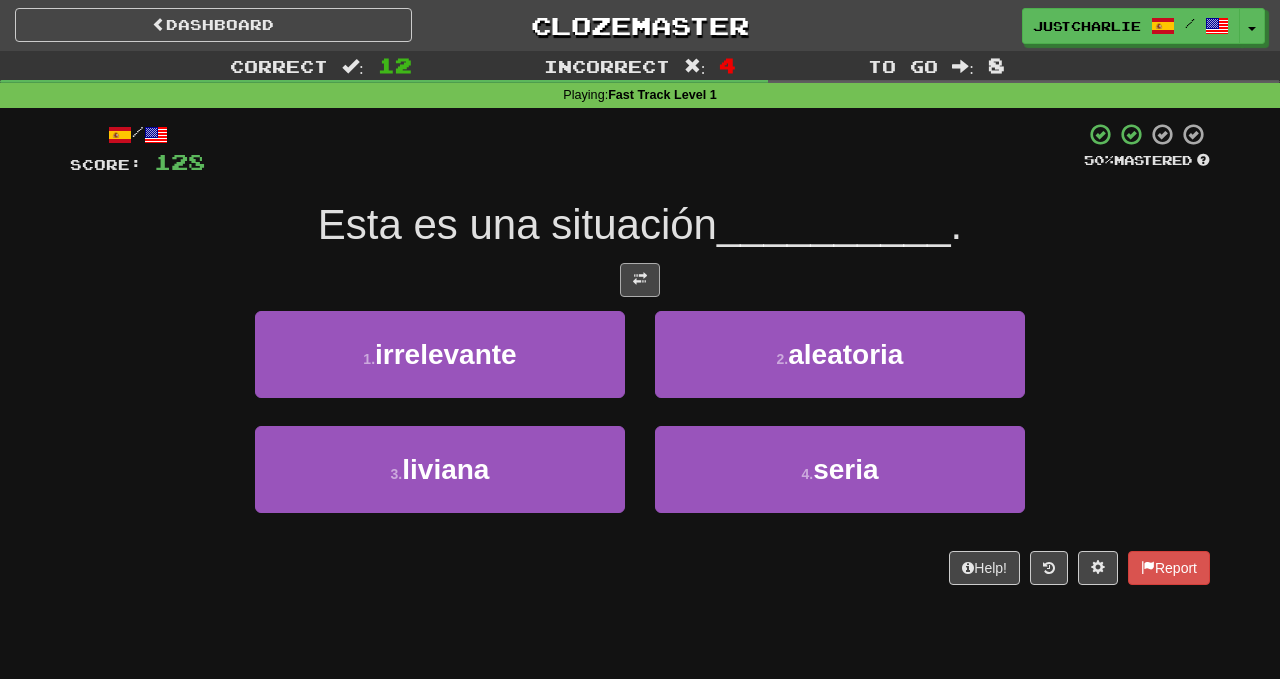 click at bounding box center [640, 279] 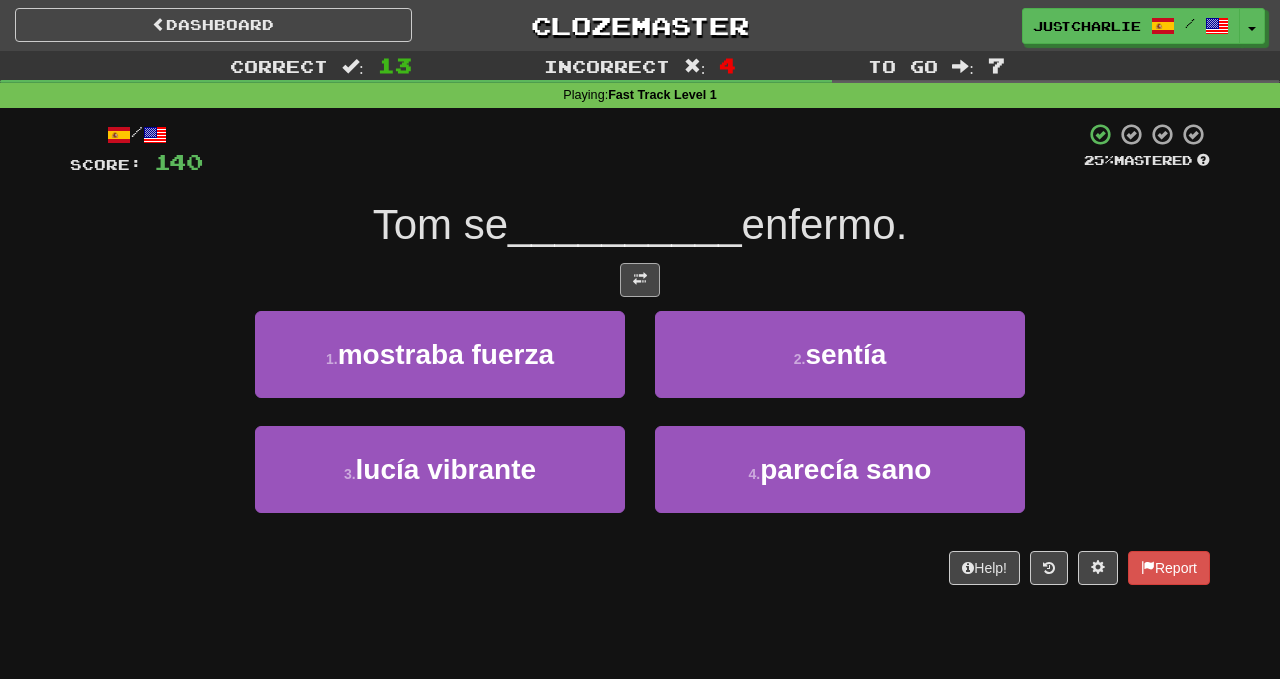 click at bounding box center (640, 279) 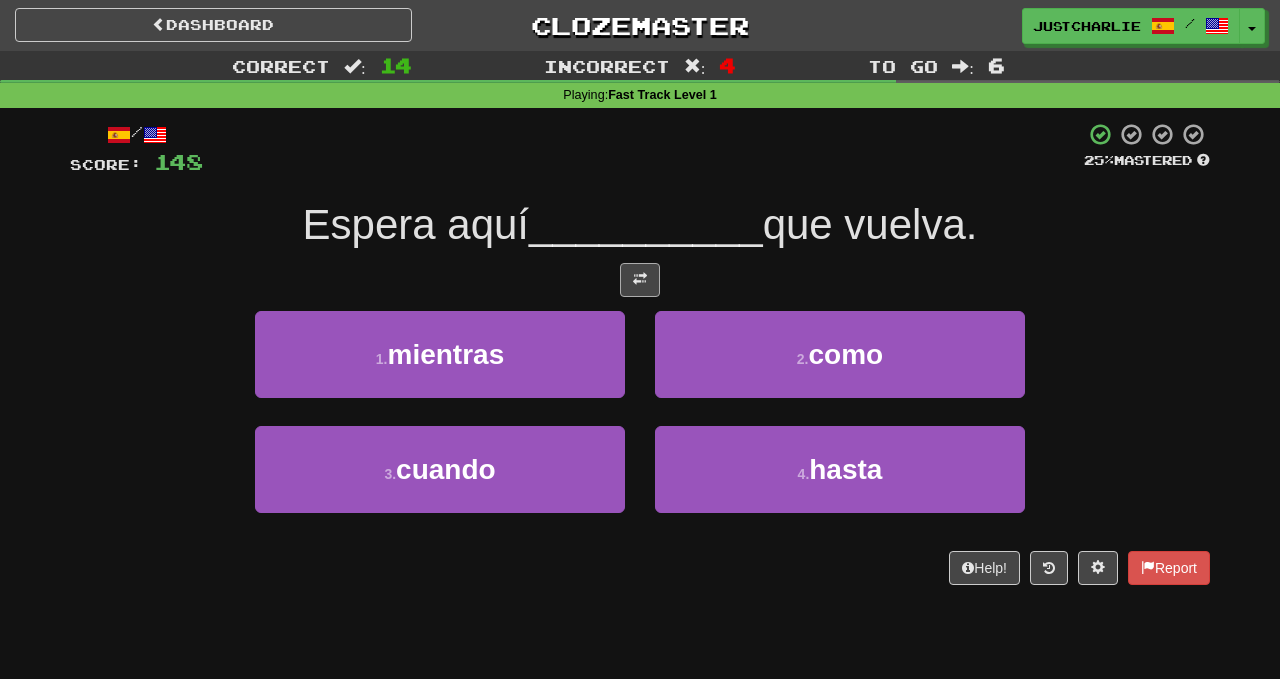 click at bounding box center [640, 280] 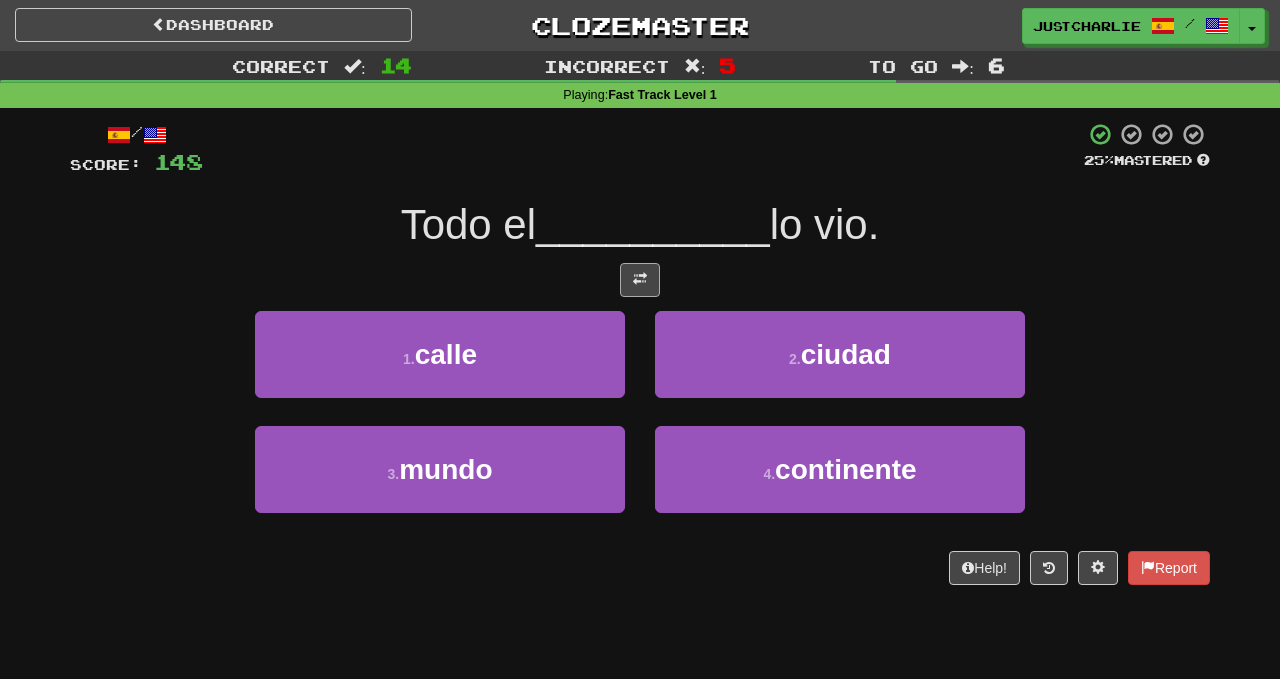 click at bounding box center [640, 279] 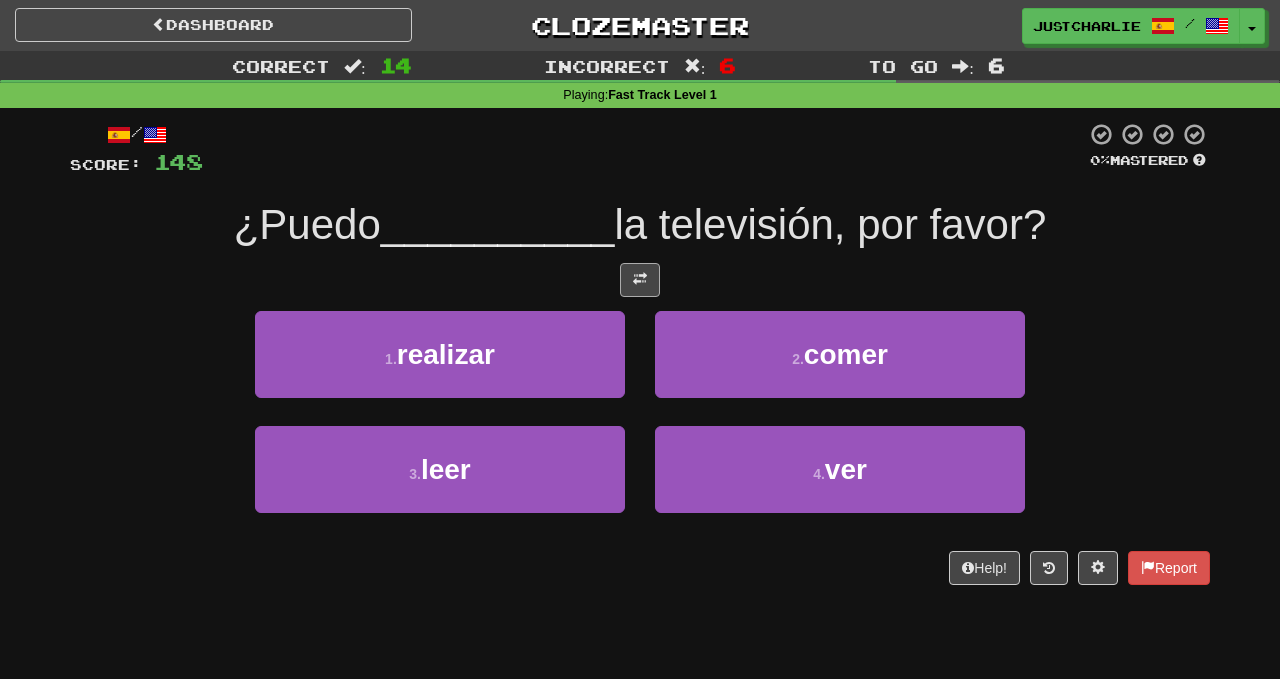 click at bounding box center (640, 280) 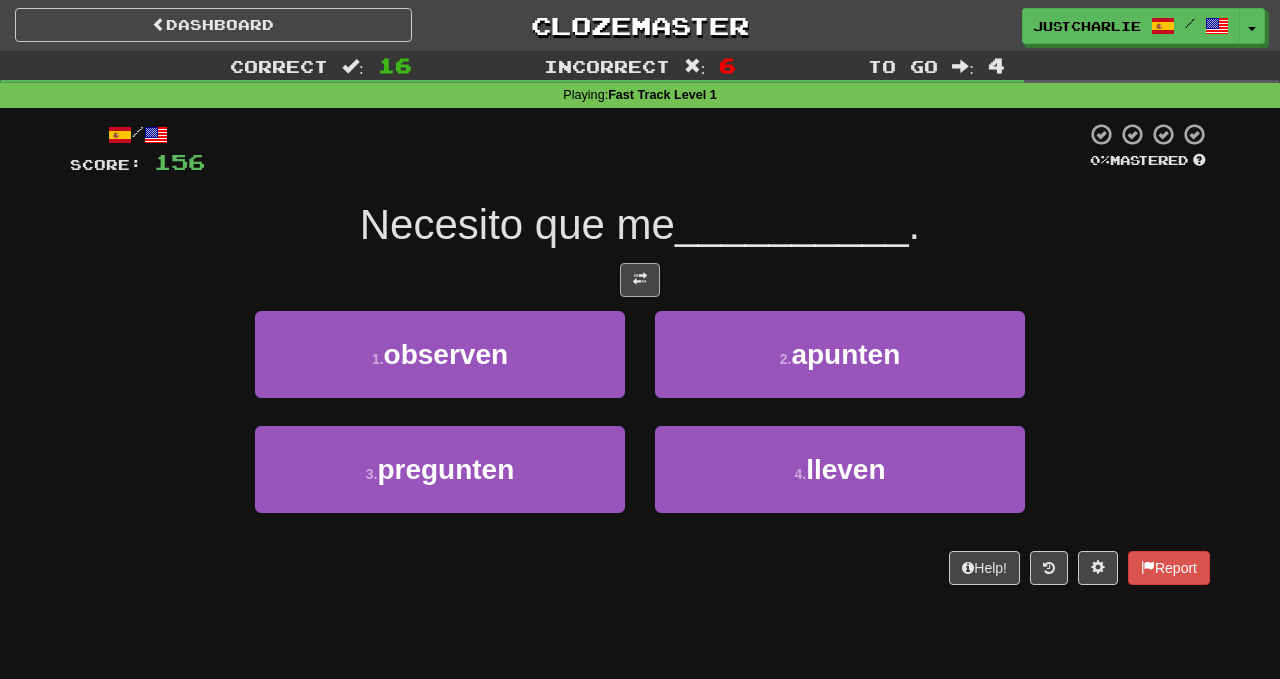 click at bounding box center [640, 279] 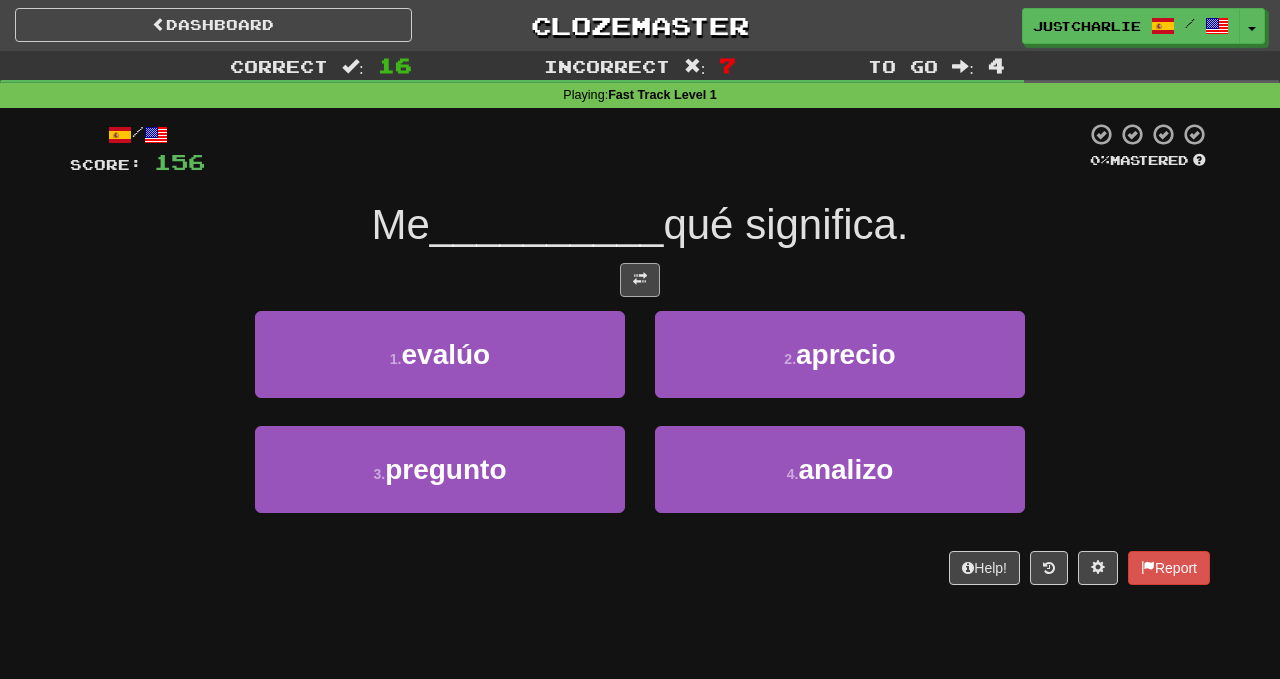 click at bounding box center (640, 279) 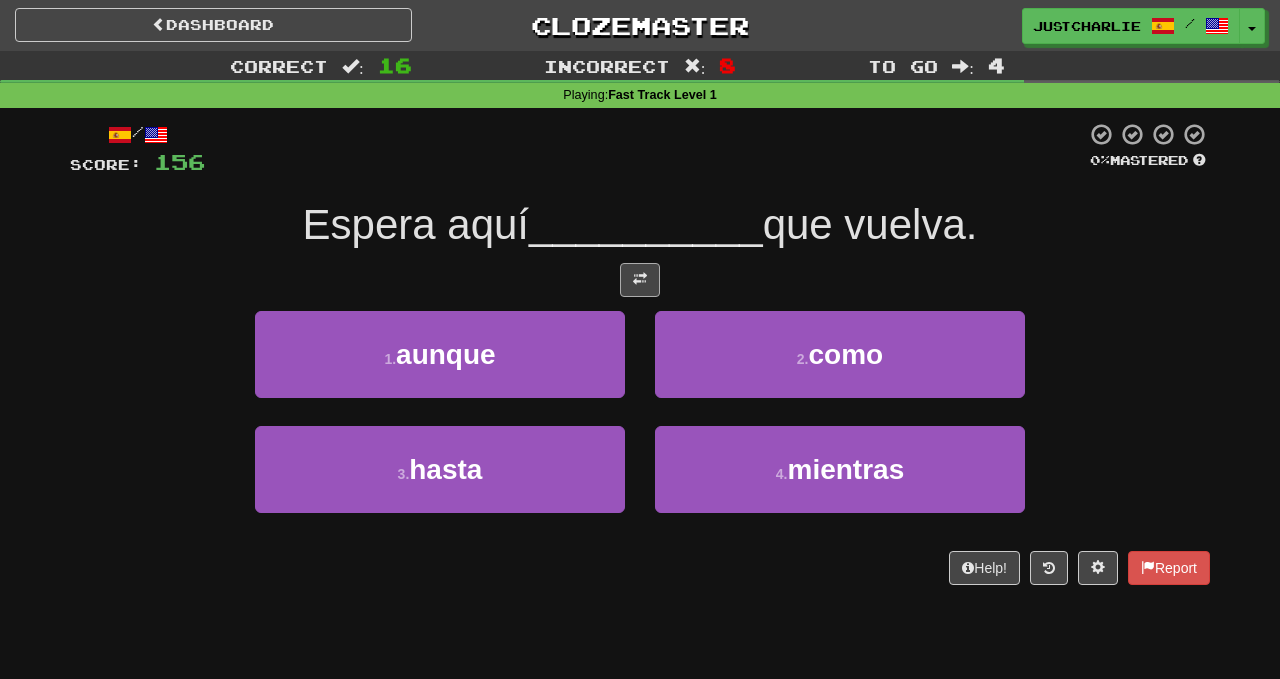 click at bounding box center (640, 279) 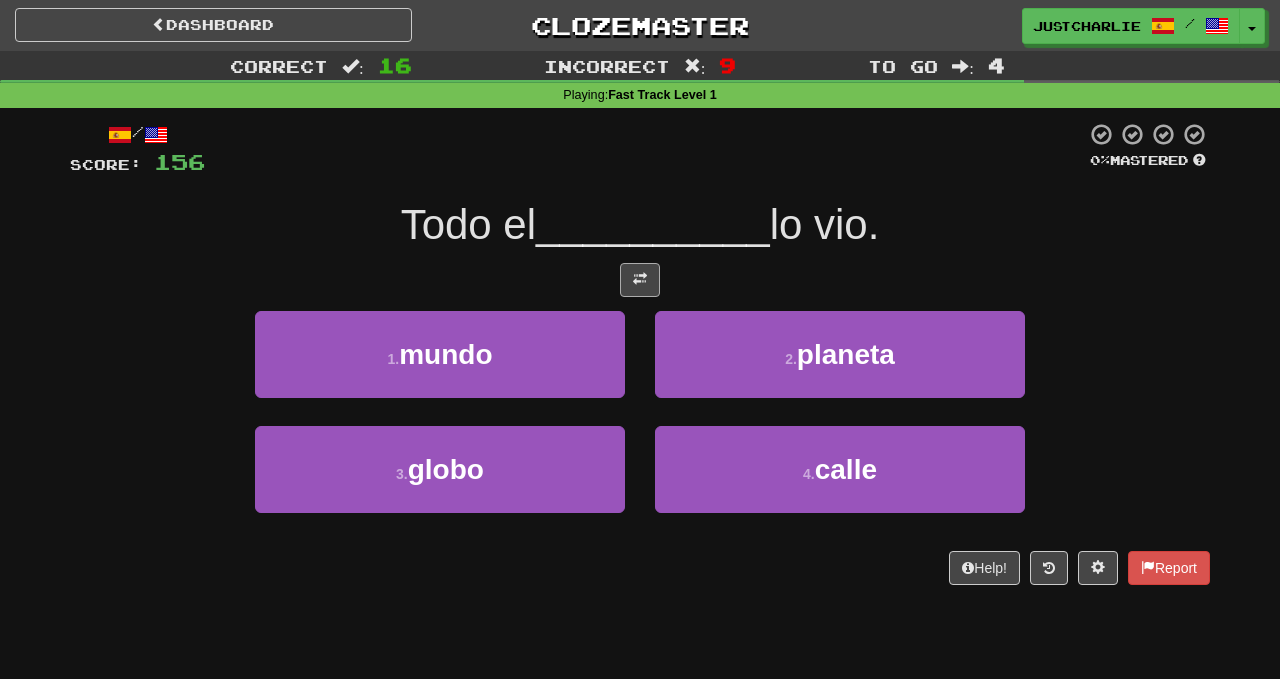 click at bounding box center (640, 280) 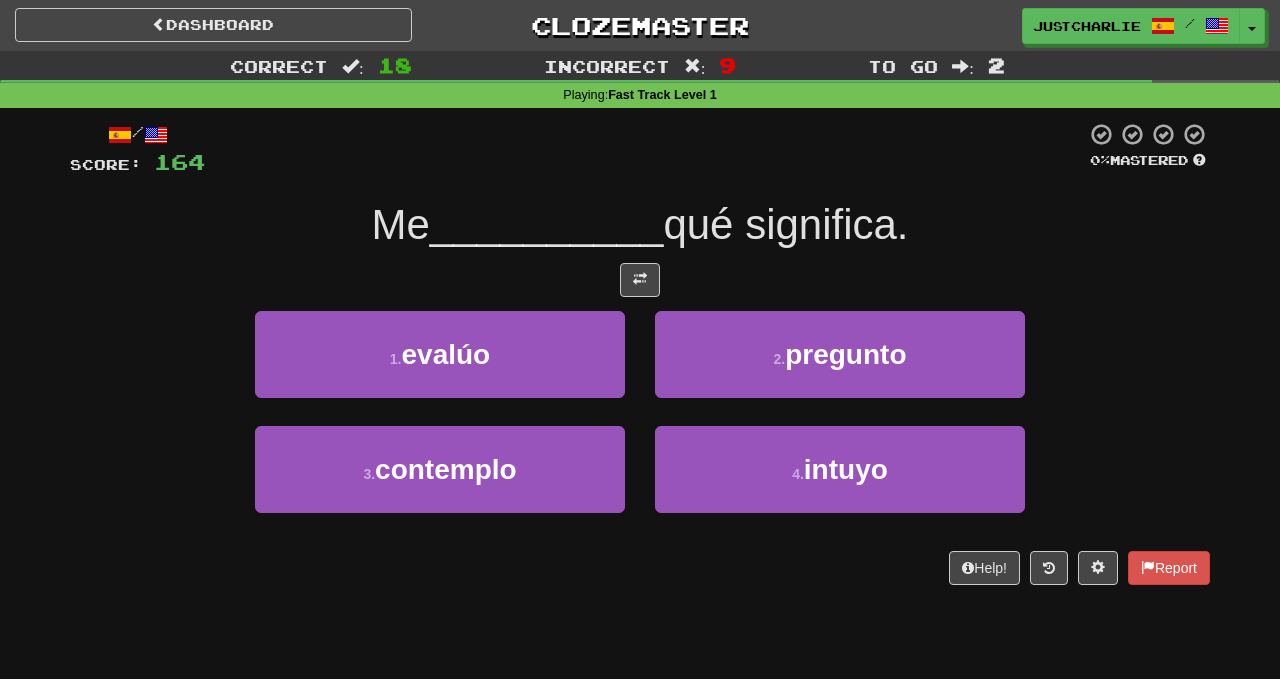 click on "/  Score:   164 0 %  Mastered Me  __________  qué significa. 1 .  evalúo 2 .  pregunto 3 .  contemplo 4 .  intuyo  Help!  Report" at bounding box center (640, 353) 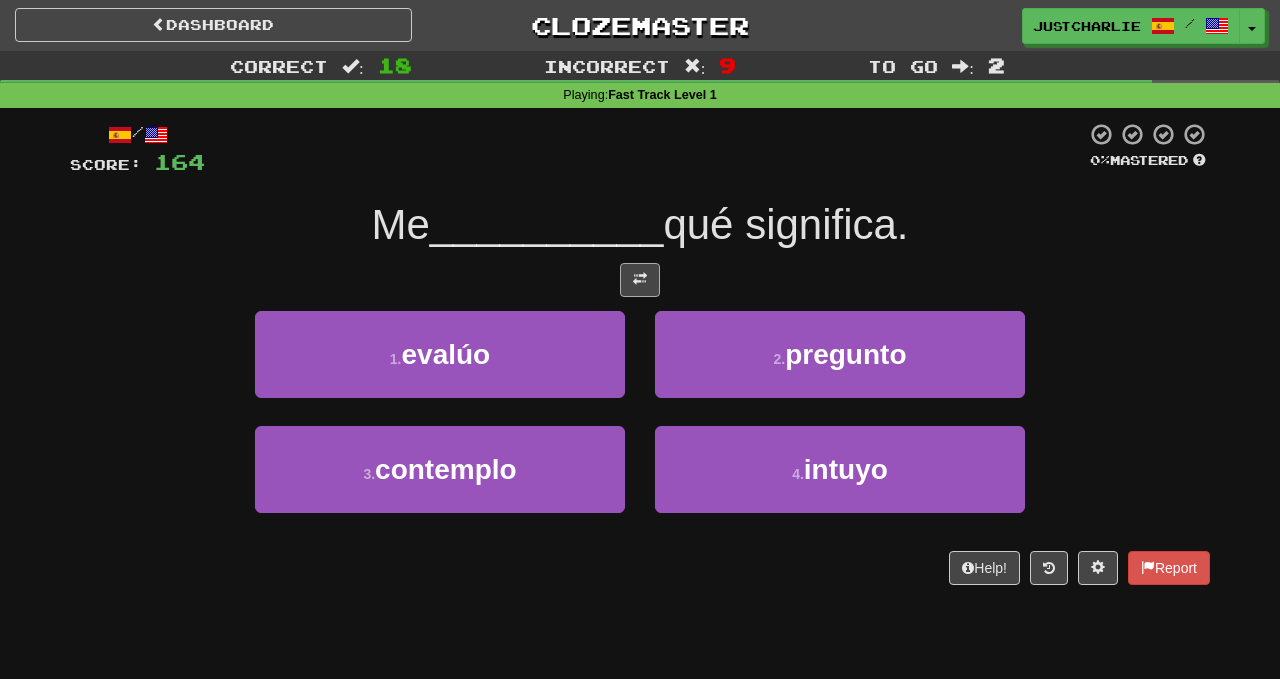click at bounding box center [640, 279] 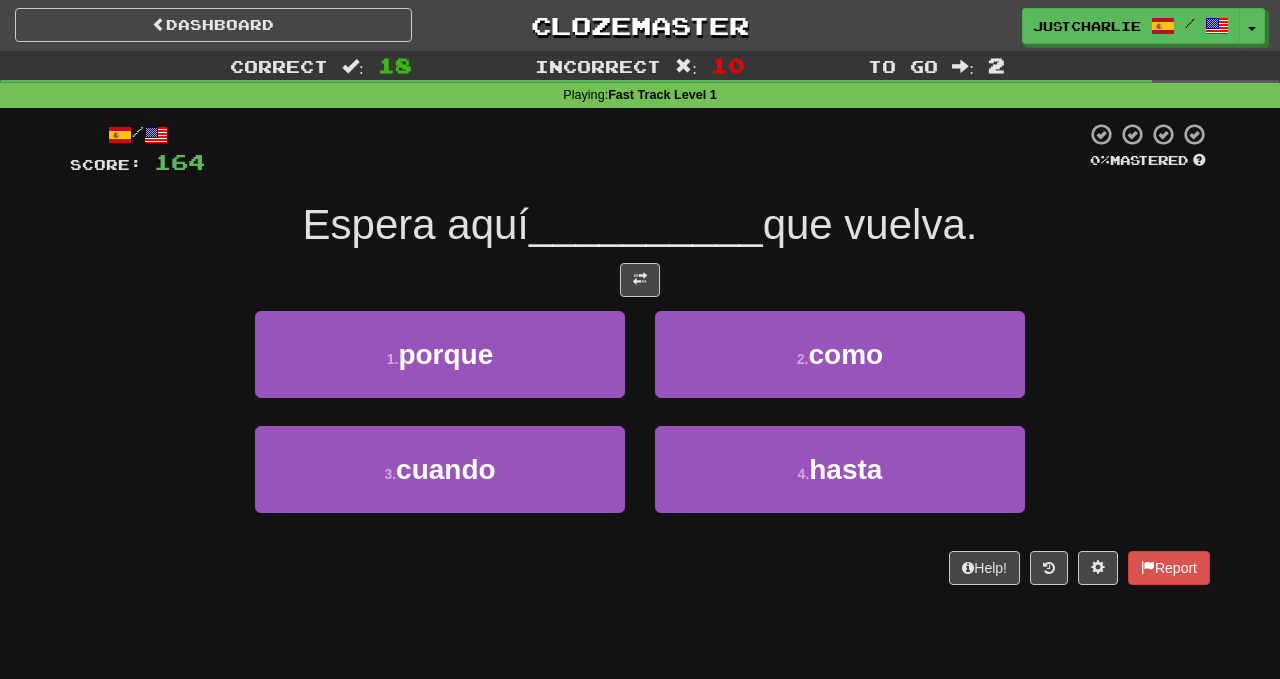 click on "/  Score:   164 0 %  Mastered Espera aquí  __________  que vuelva. 1 .  porque 2 .  como 3 .  cuando 4 .  hasta  Help!  Report" at bounding box center [640, 353] 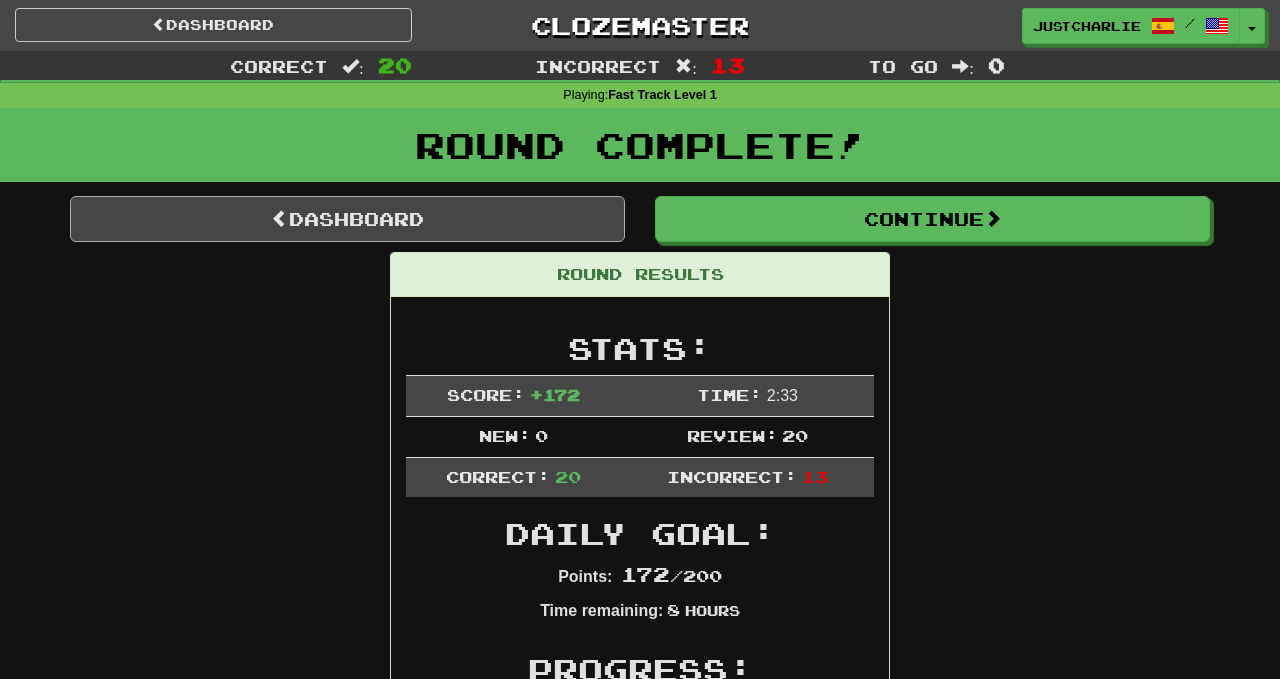 click on "Dashboard" at bounding box center (347, 219) 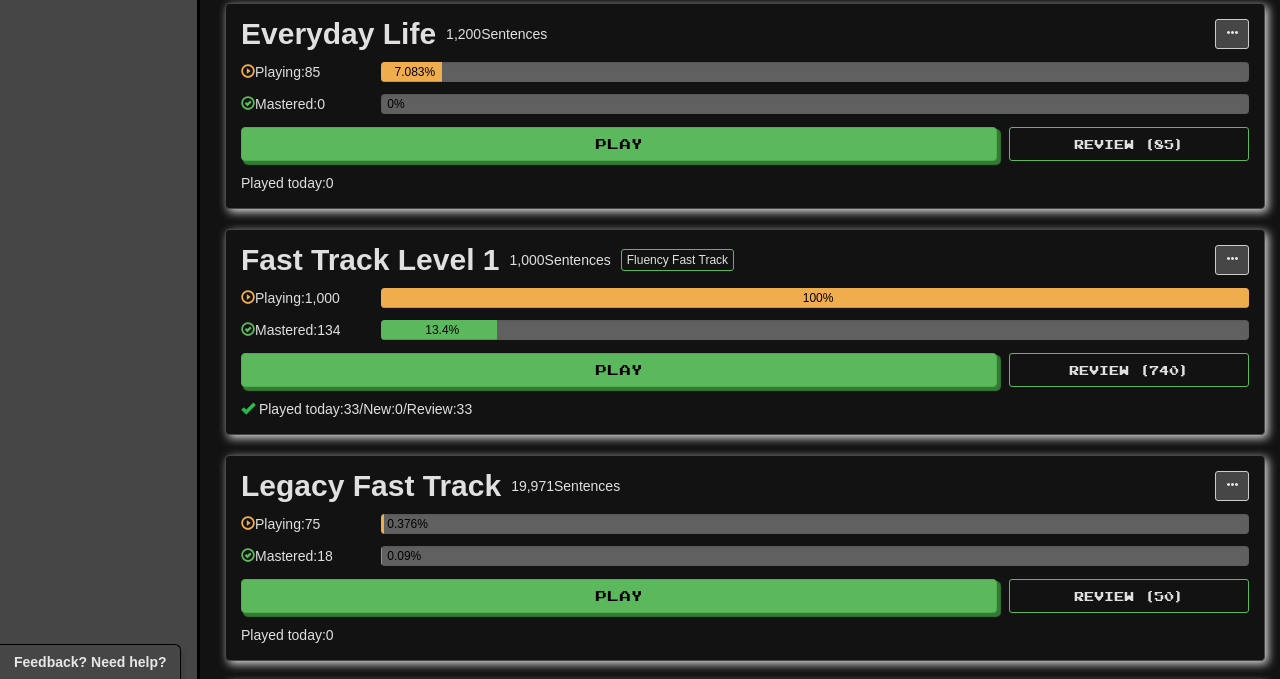 scroll, scrollTop: 1172, scrollLeft: 0, axis: vertical 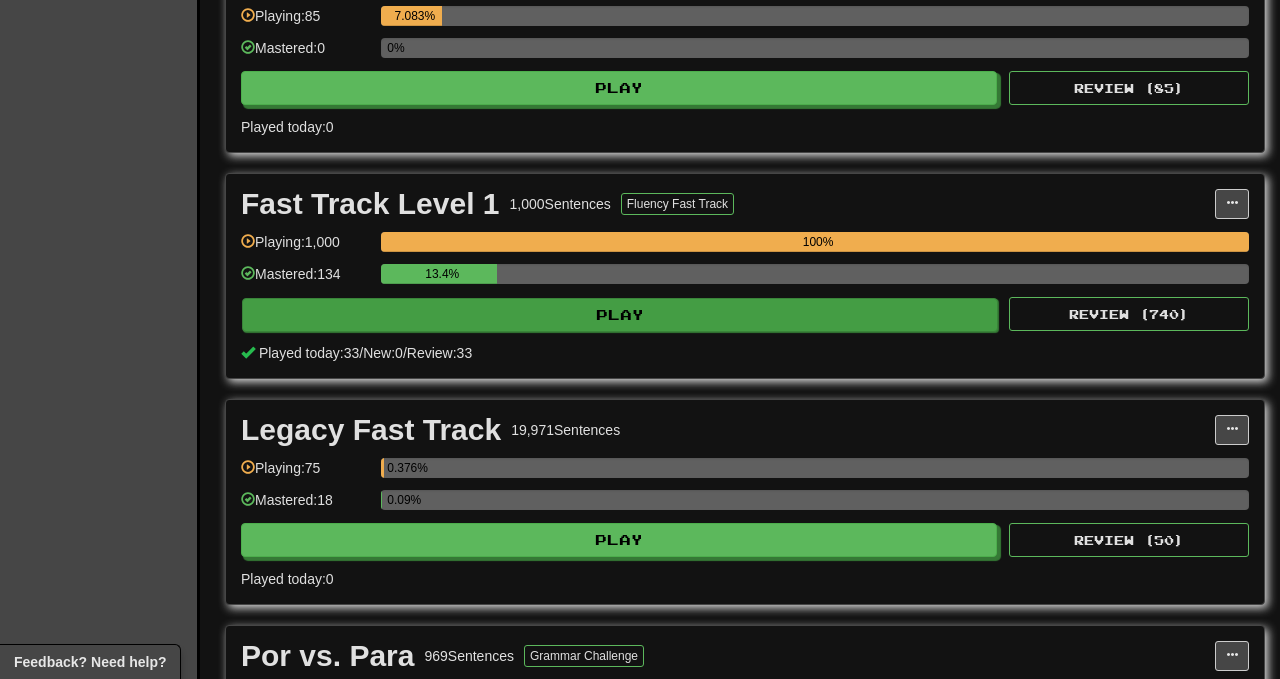 click on "Play" at bounding box center [620, 315] 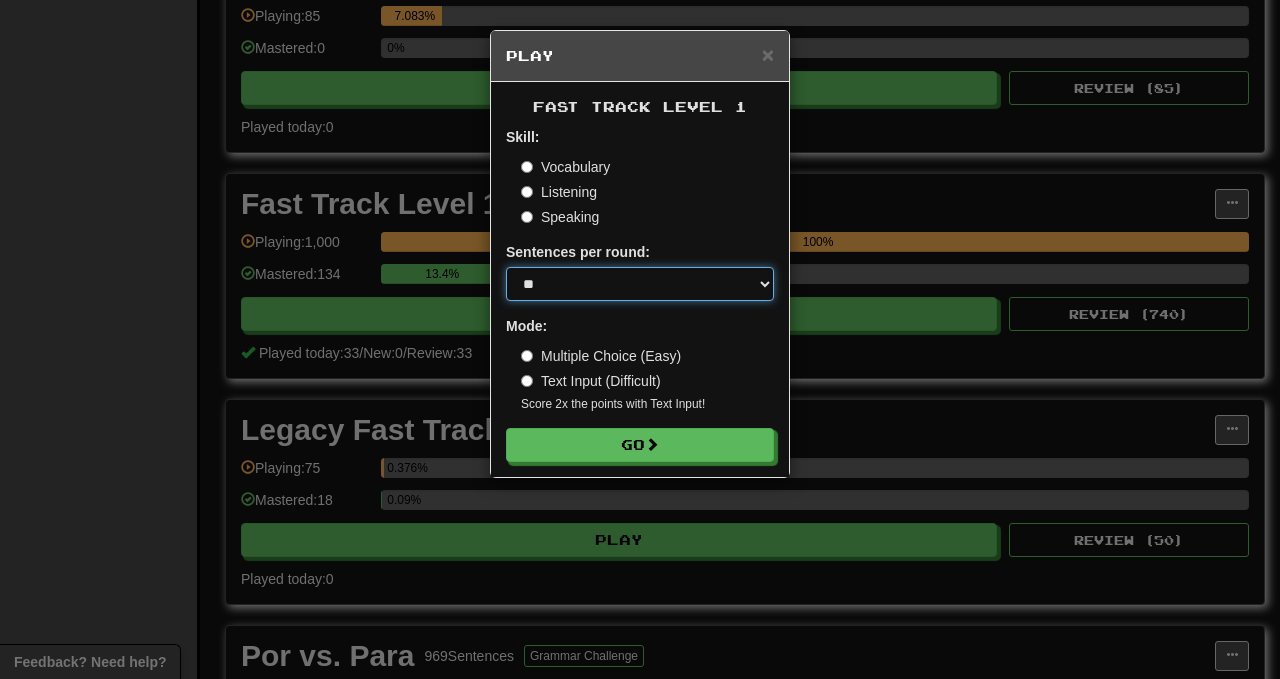 select on "*" 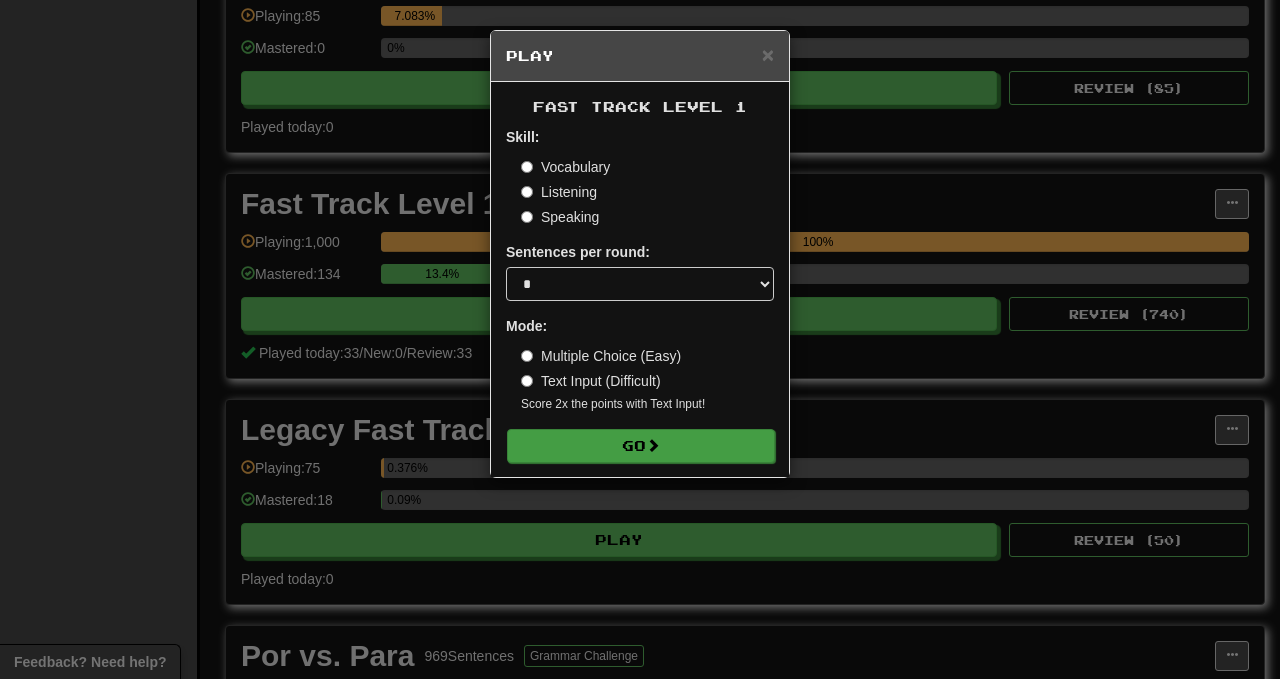 click on "Go" at bounding box center [641, 446] 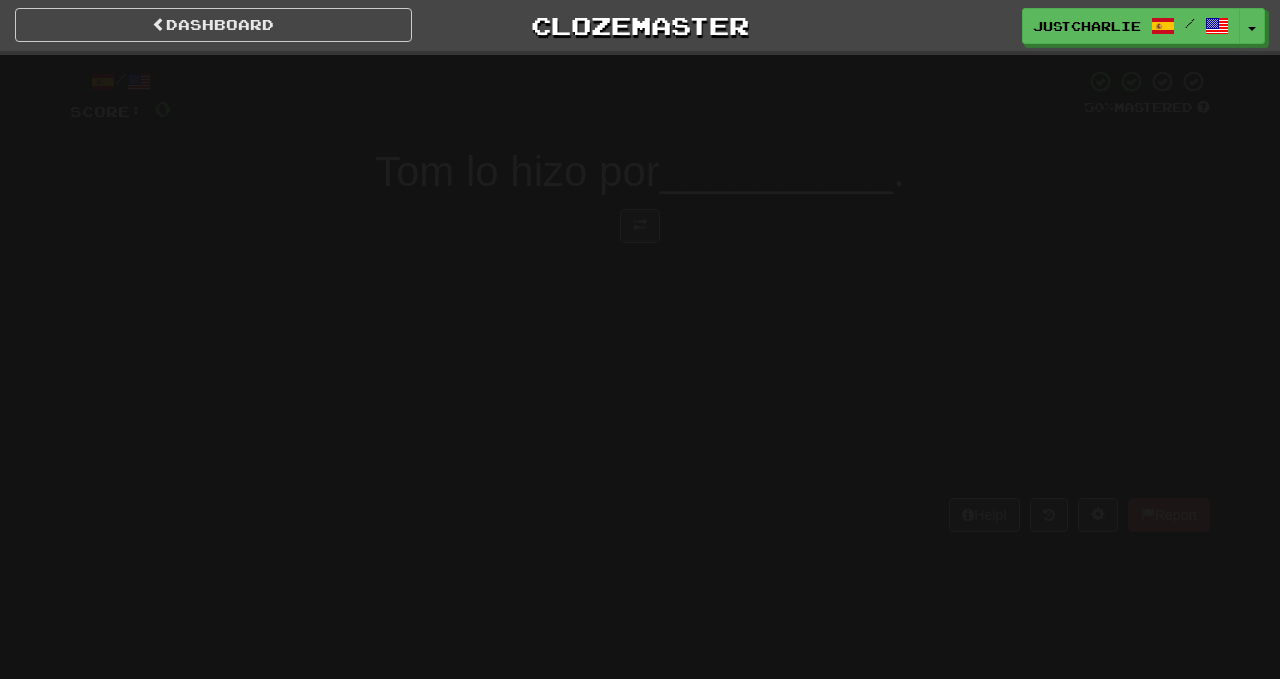 scroll, scrollTop: 0, scrollLeft: 0, axis: both 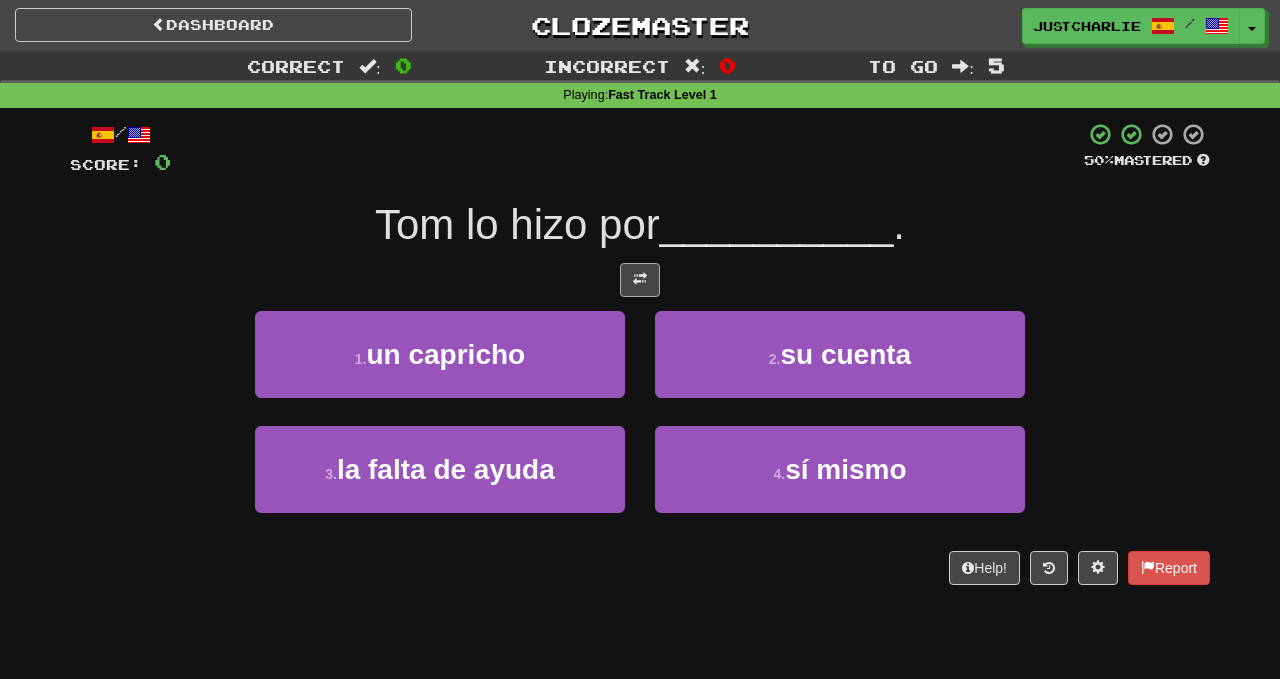click at bounding box center [640, 280] 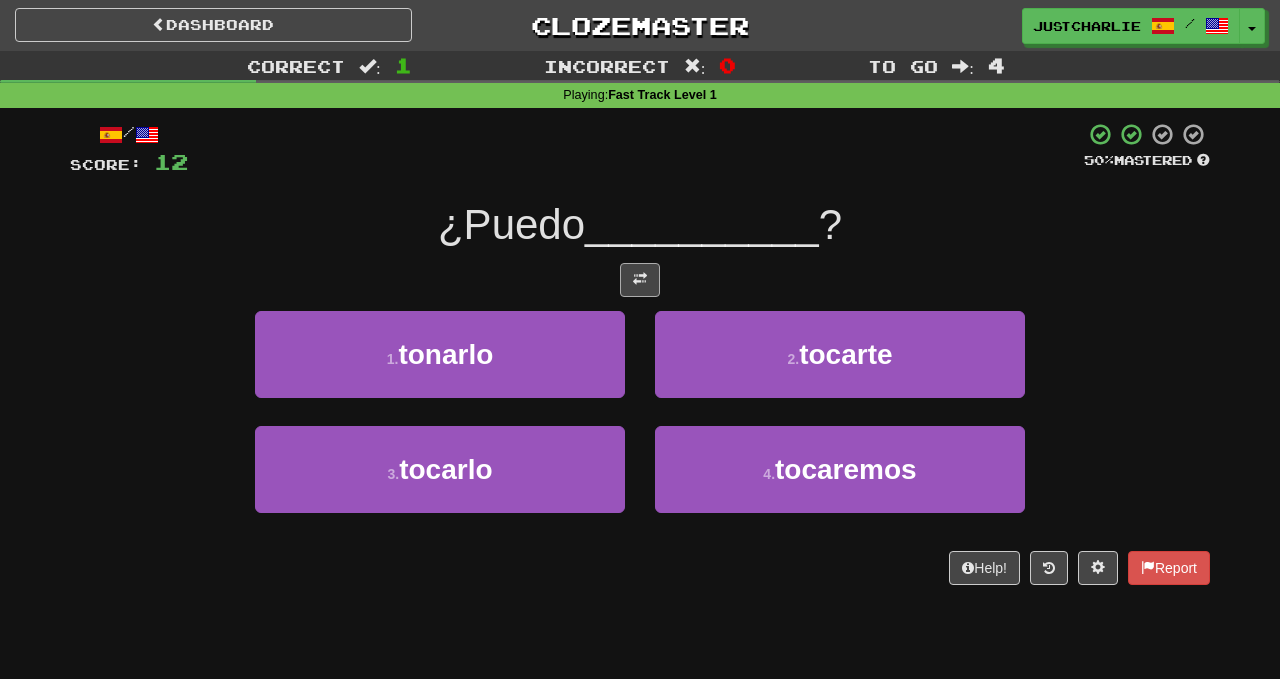click at bounding box center [640, 279] 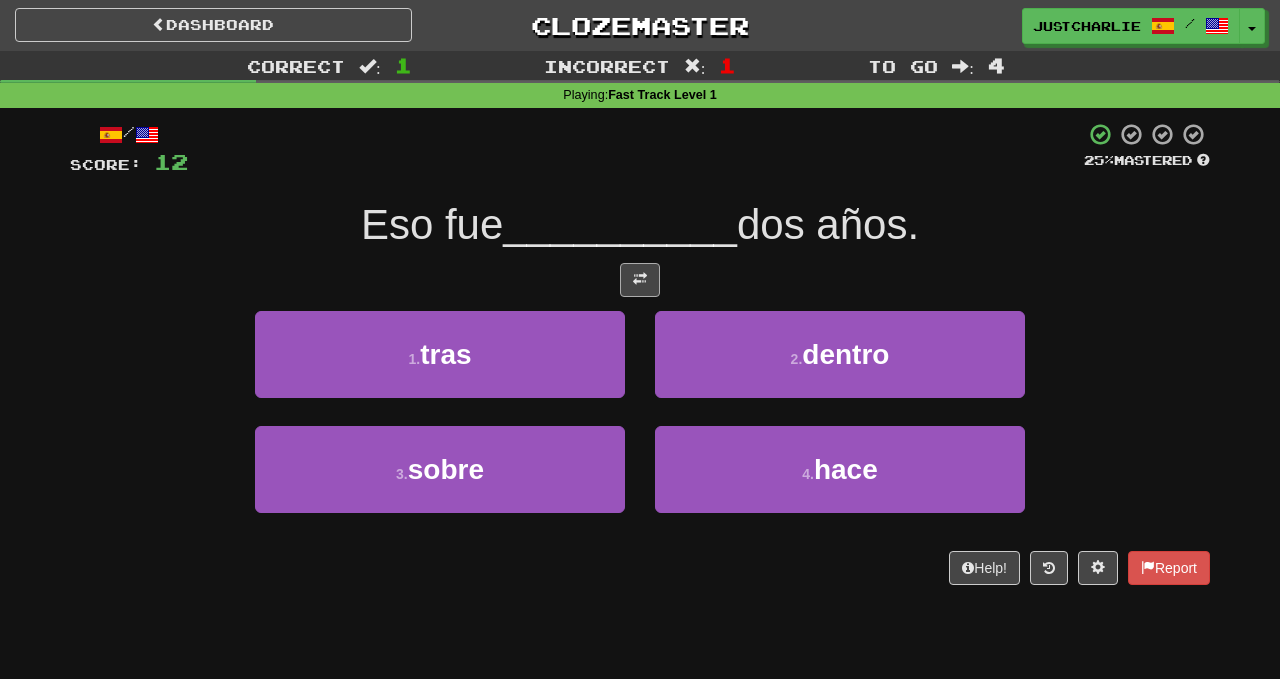 click at bounding box center (640, 279) 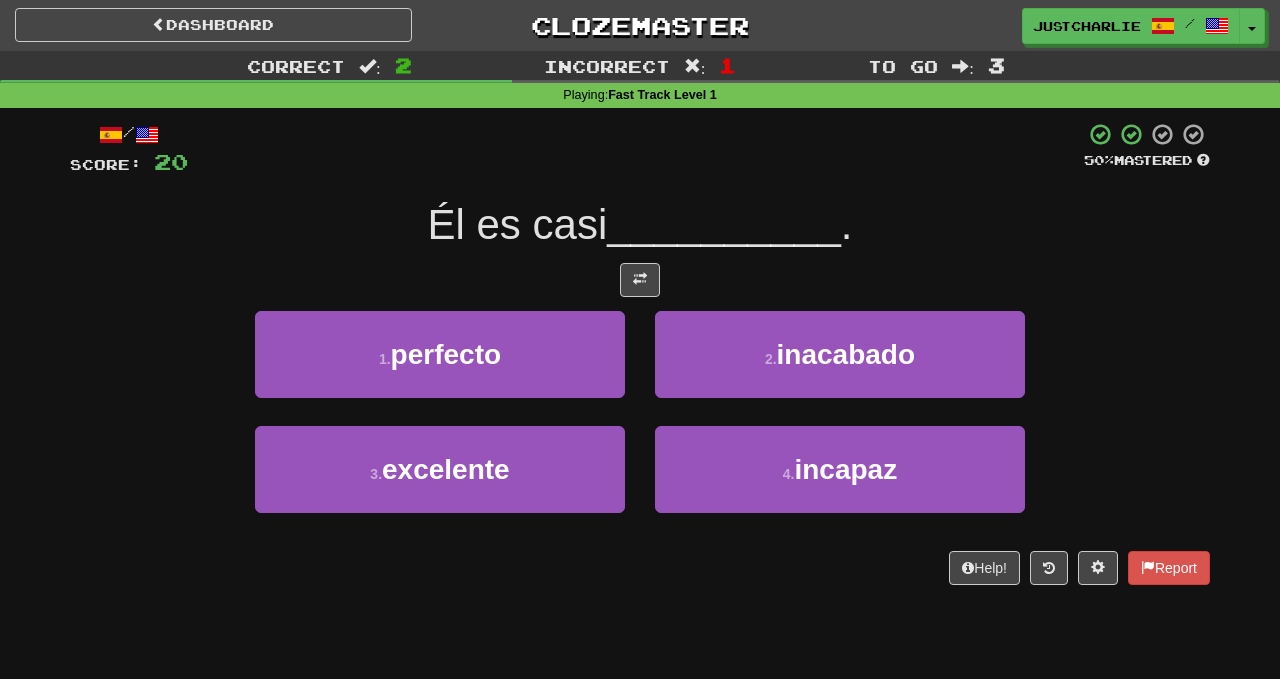 click on "/  Score:   20 50 %  Mastered Él es casi  __________ . 1 .  perfecto 2 .  inacabado 3 .  excelente 4 .  incapaz  Help!  Report" at bounding box center [640, 353] 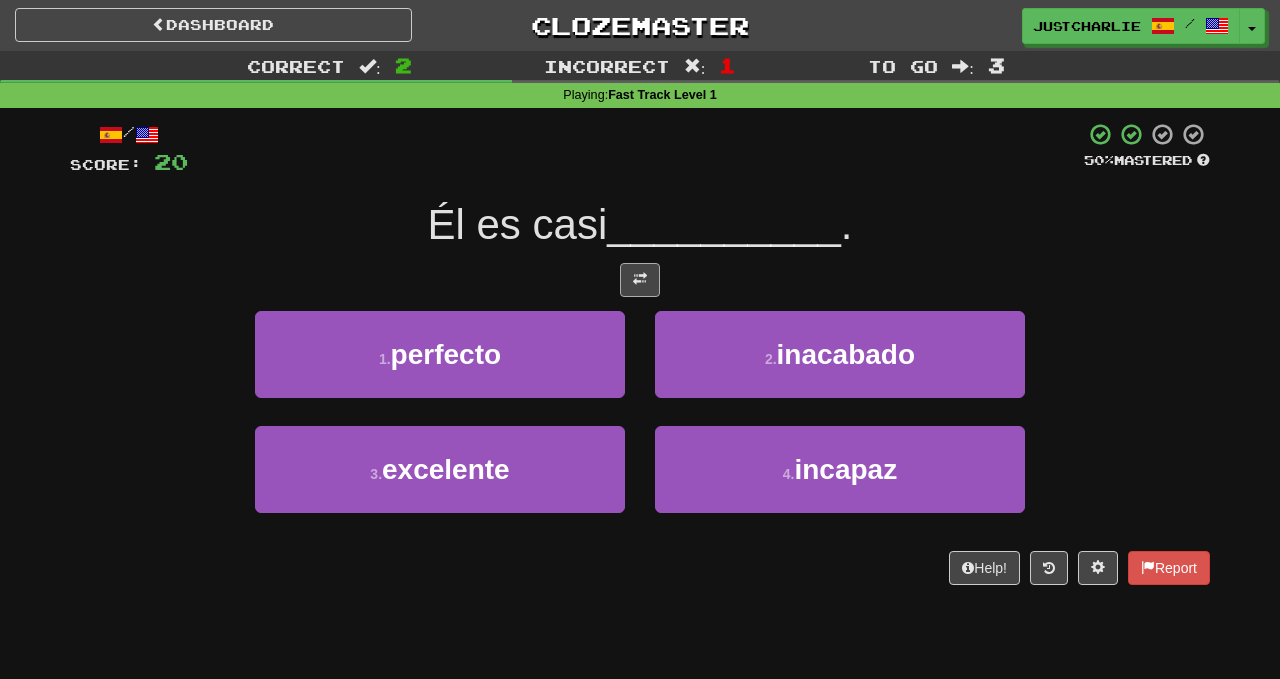 click at bounding box center [640, 279] 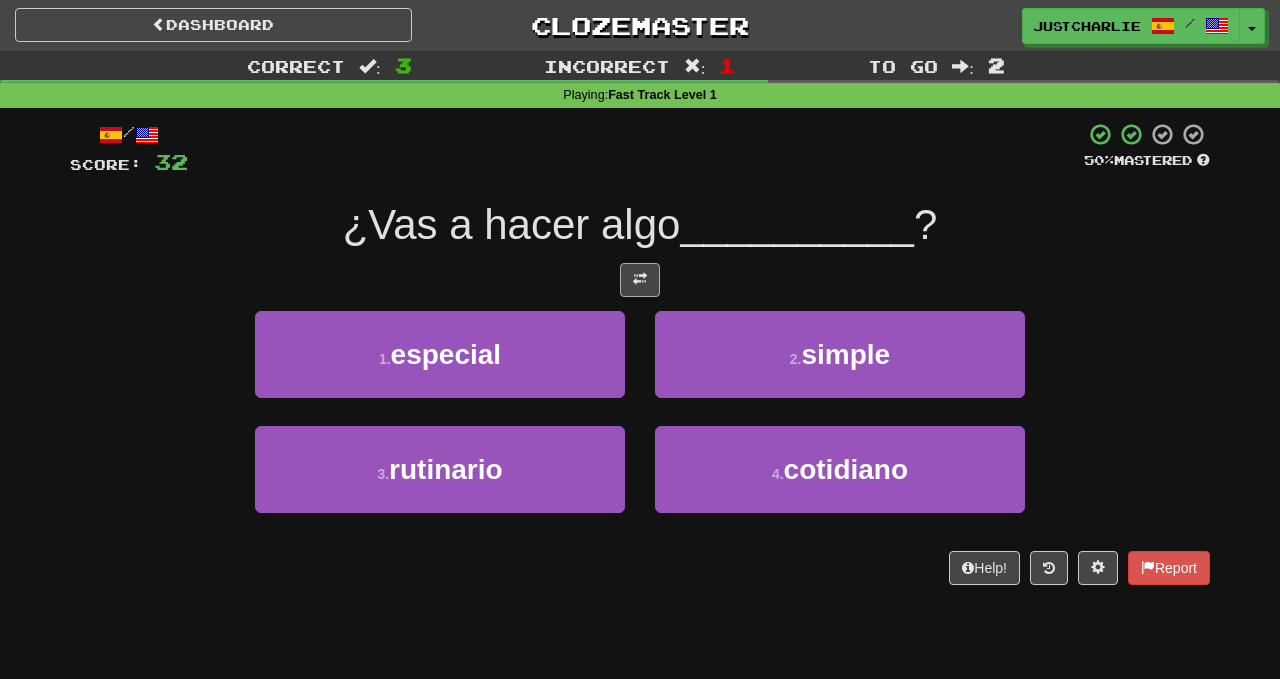 click at bounding box center [640, 280] 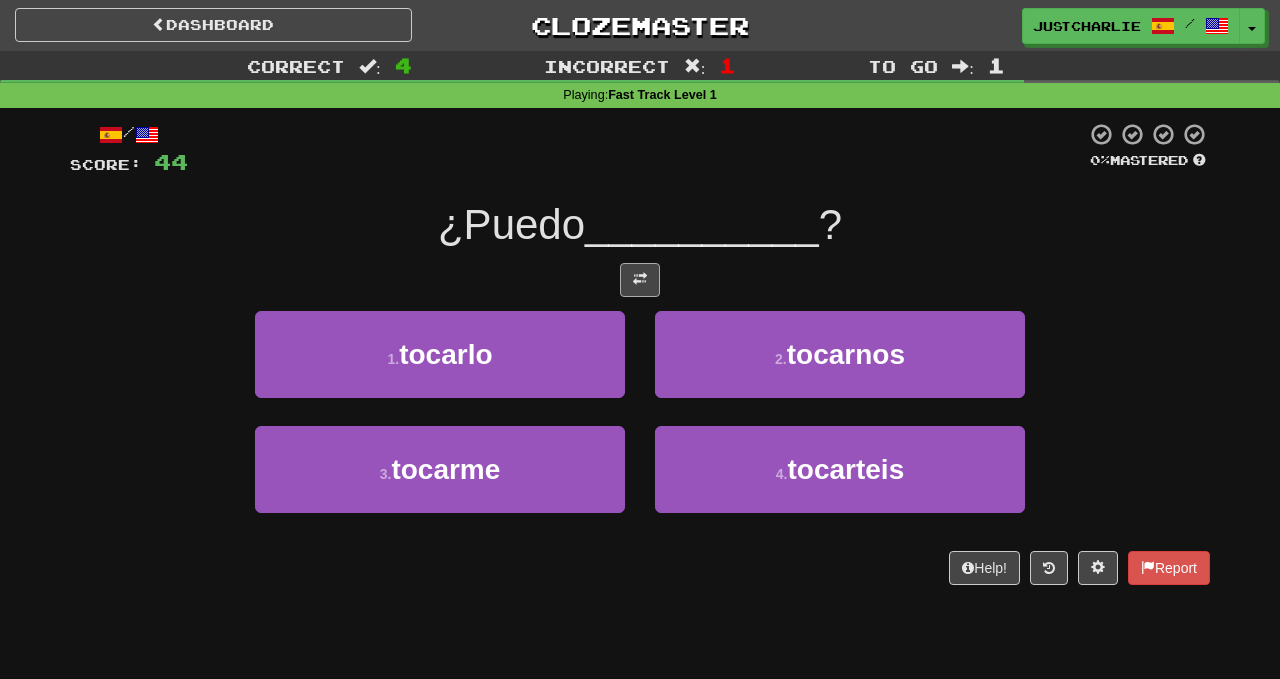 click at bounding box center (640, 280) 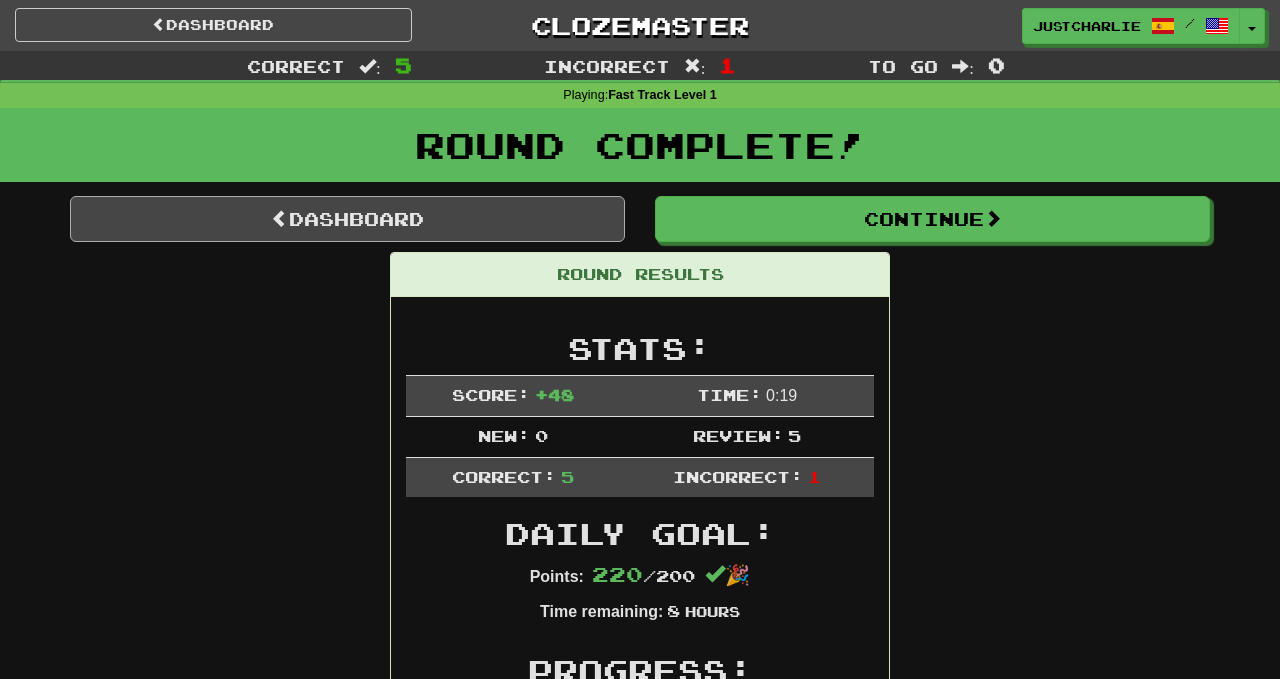 click on "Dashboard" at bounding box center (347, 219) 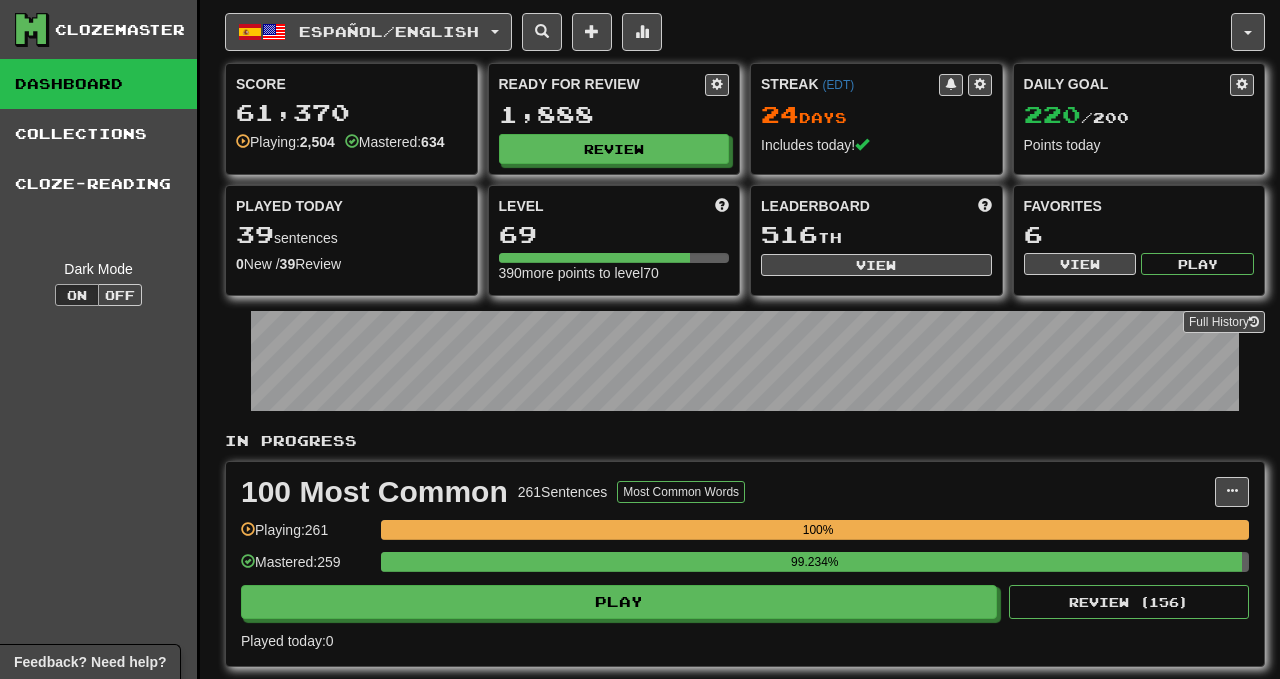 scroll, scrollTop: 0, scrollLeft: 0, axis: both 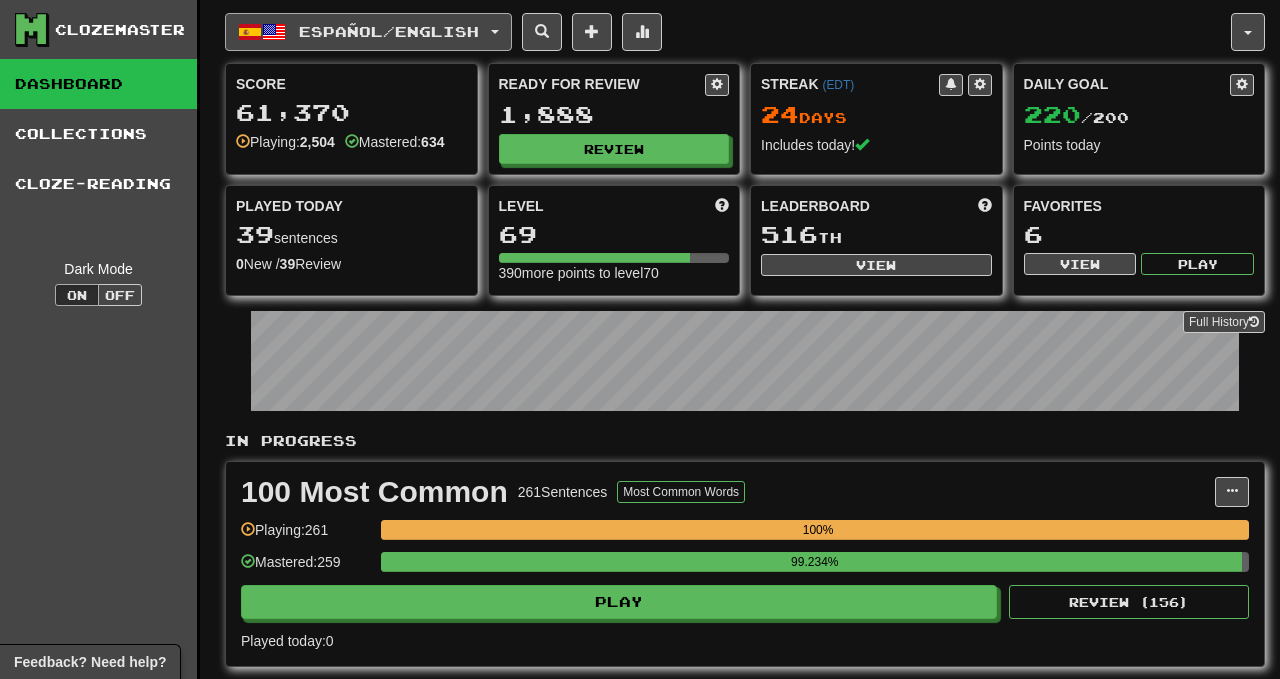 click on "Español  /  English" at bounding box center (368, 32) 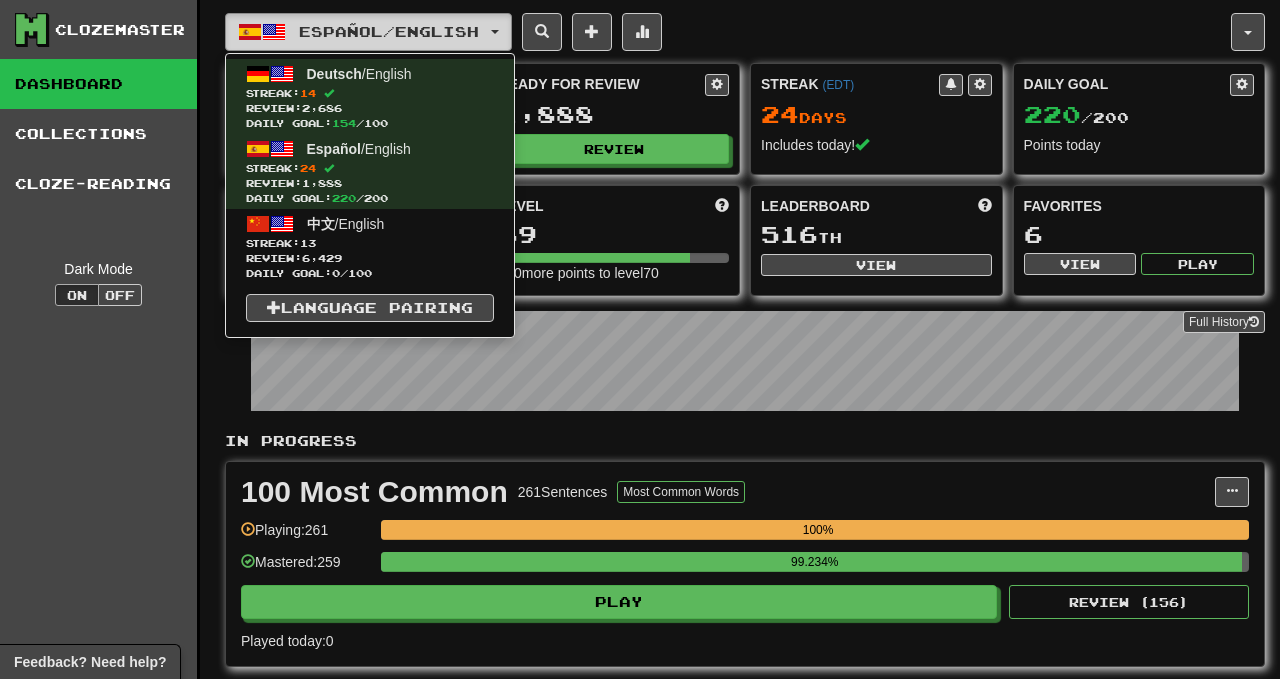 click on "Español  /  English" at bounding box center (368, 32) 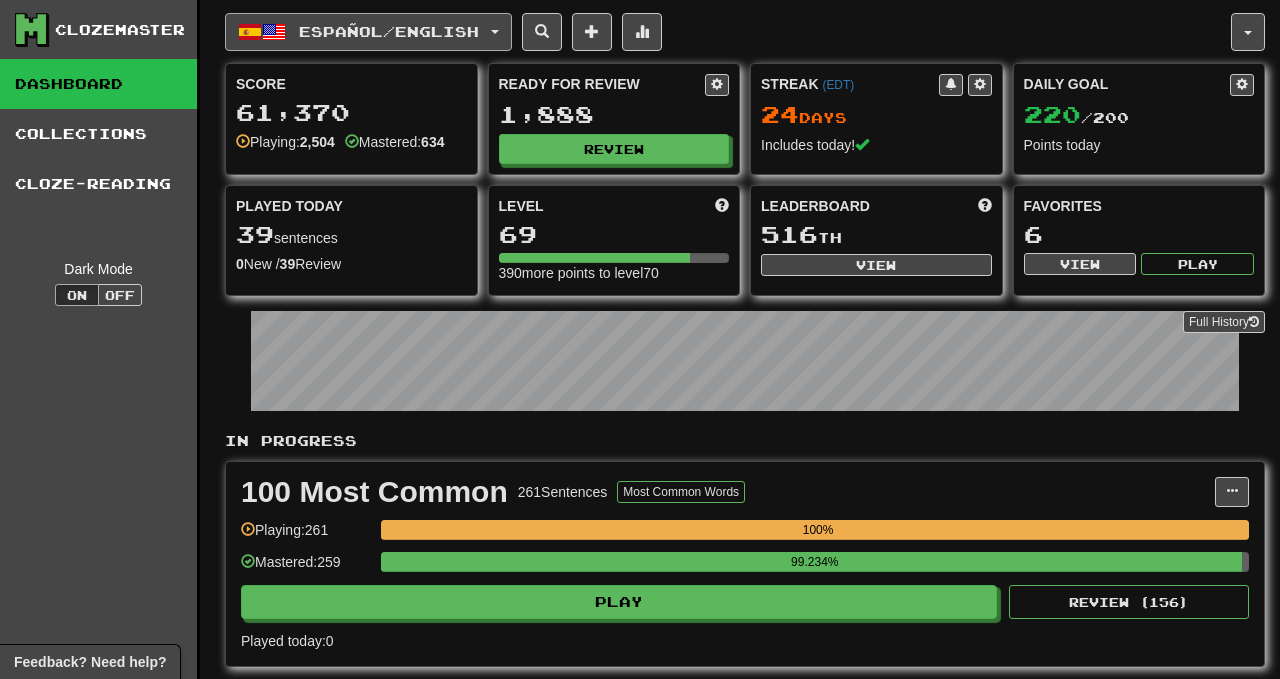 click on "Español  /  English" at bounding box center [368, 32] 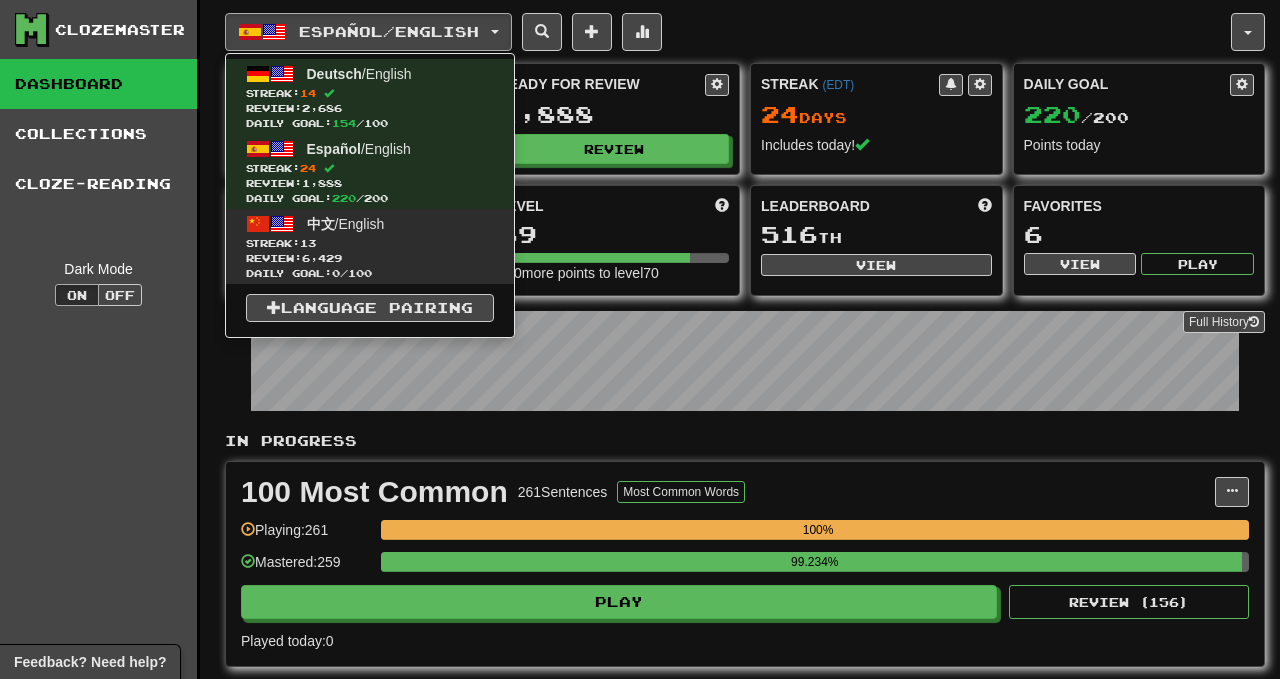 click on "Review:  6,429" at bounding box center (370, 258) 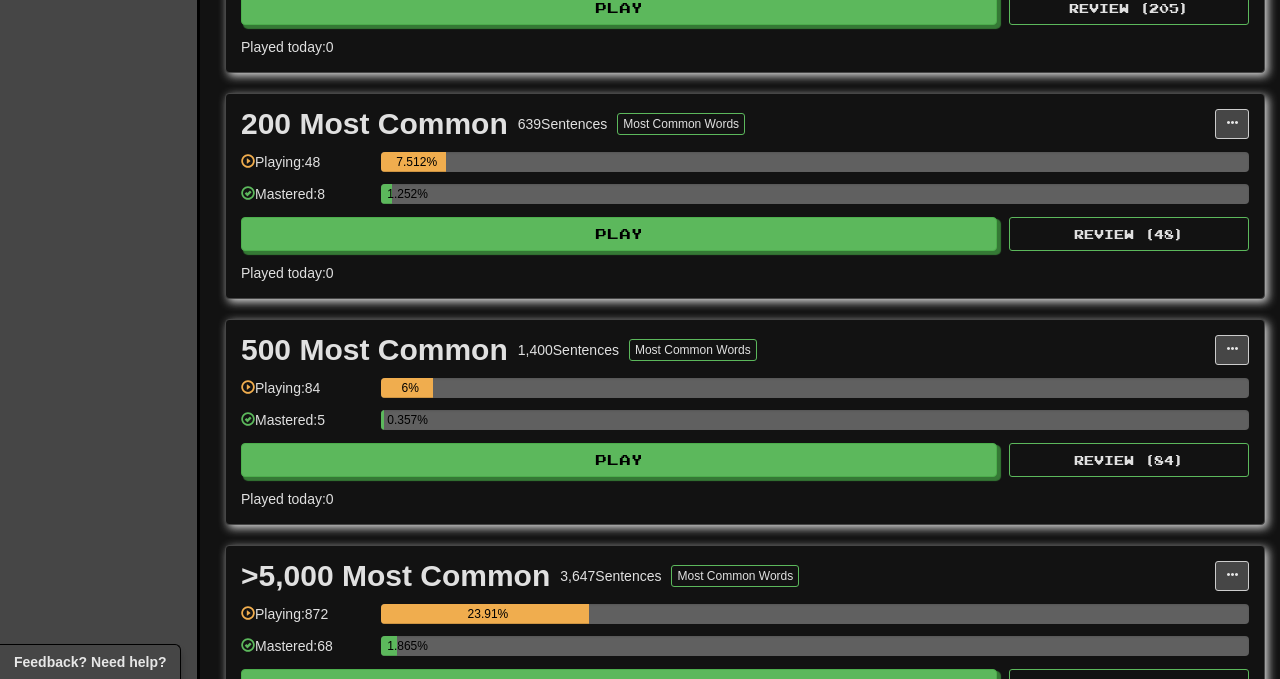 scroll, scrollTop: 1083, scrollLeft: 0, axis: vertical 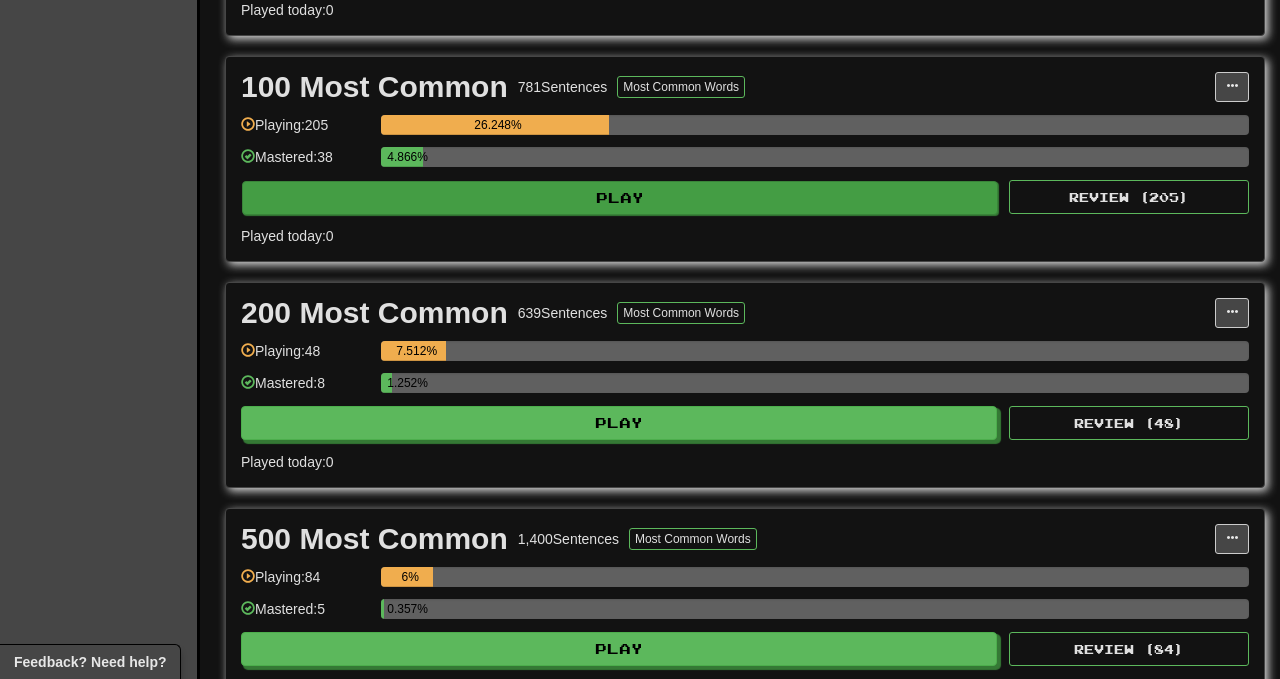 click on "Play" at bounding box center (620, 198) 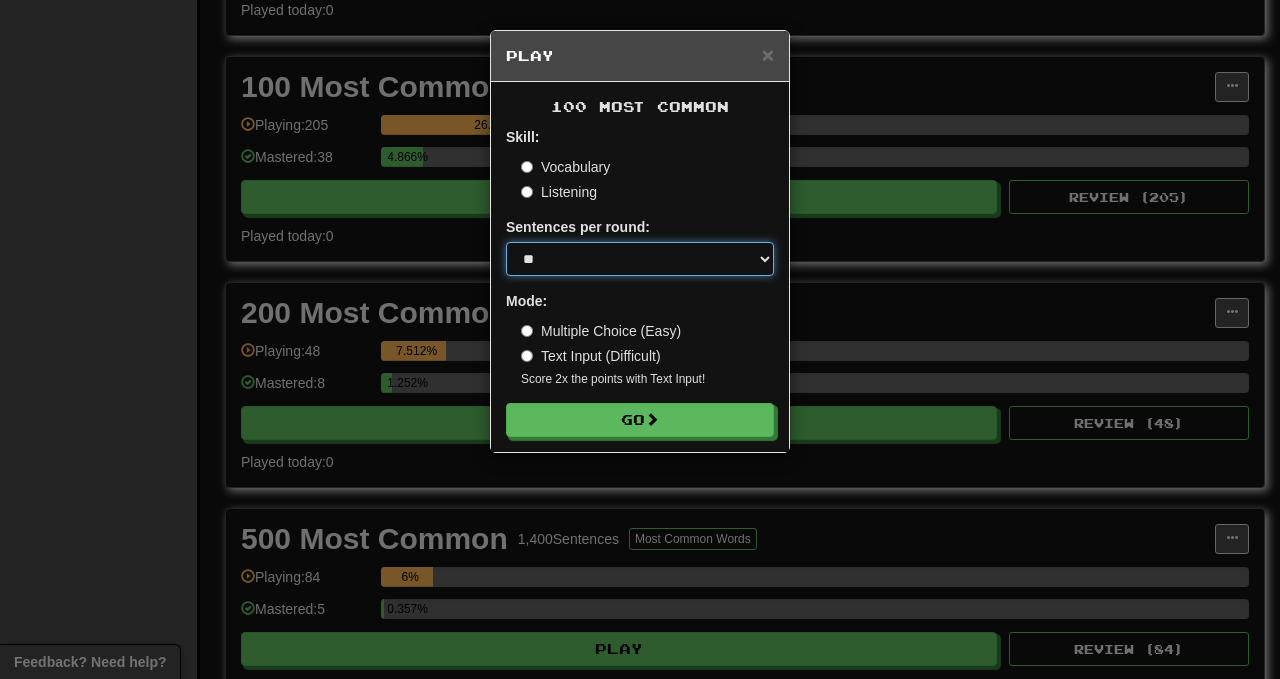 select on "**" 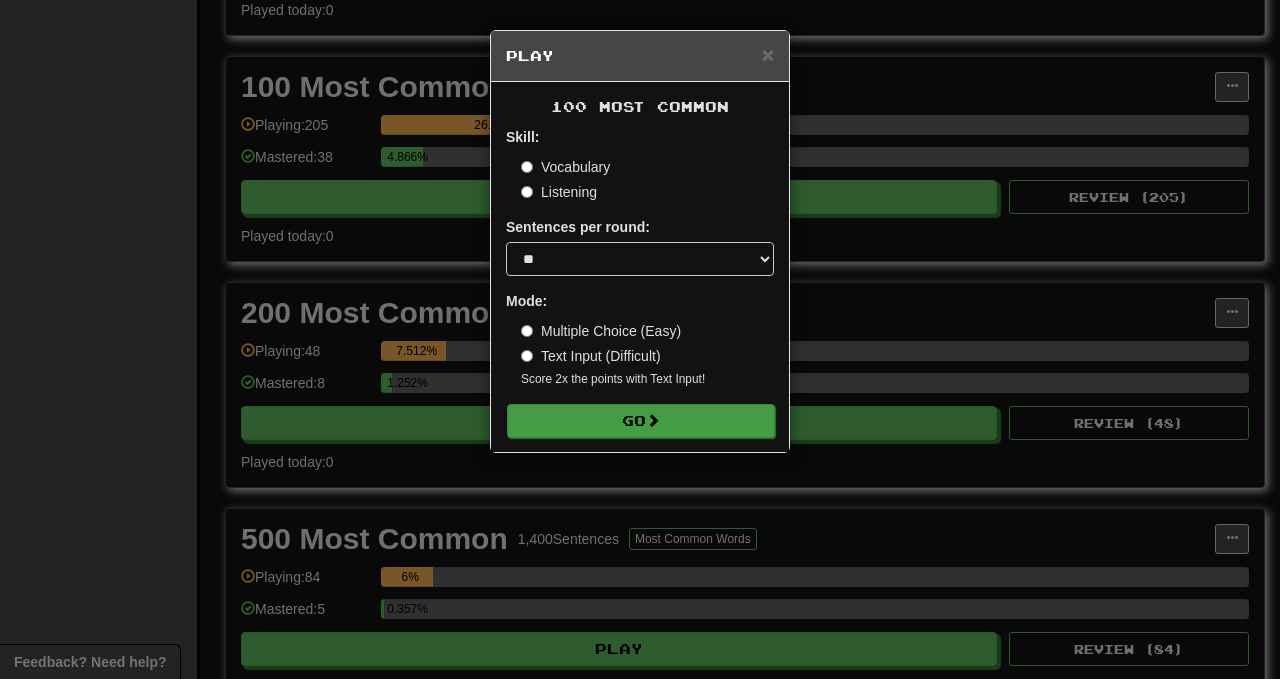 click on "Go" at bounding box center [641, 421] 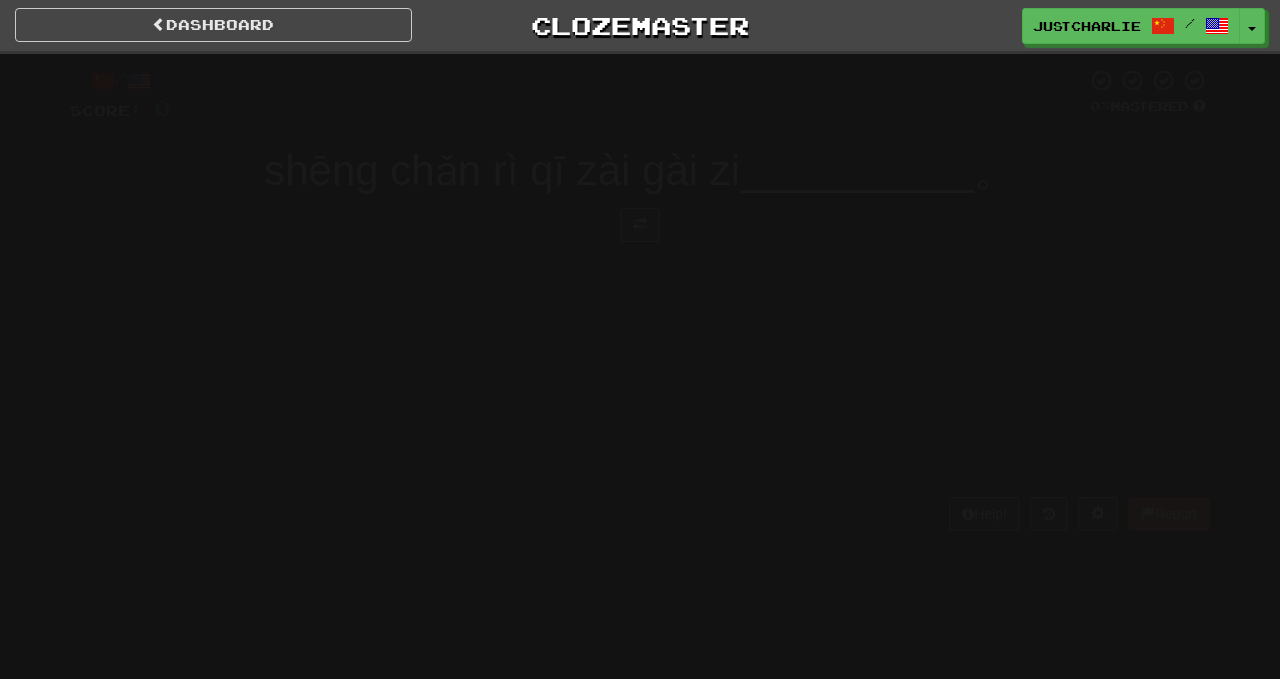 scroll, scrollTop: 0, scrollLeft: 0, axis: both 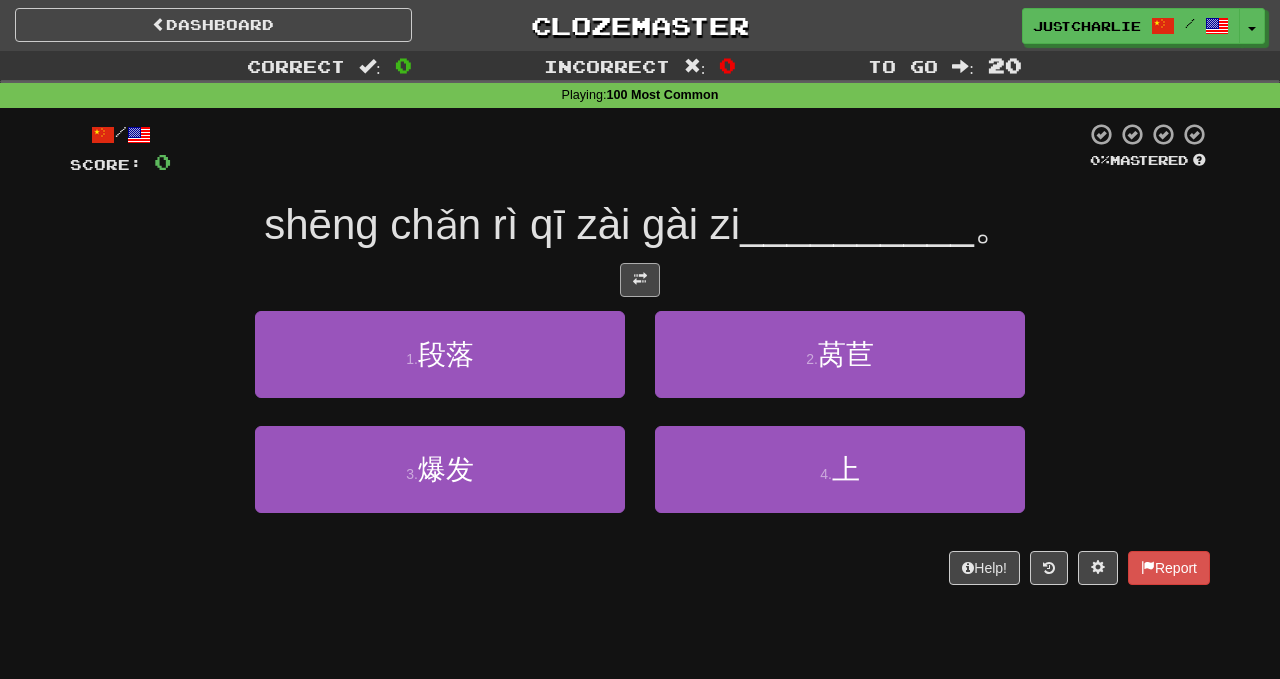 click at bounding box center (640, 280) 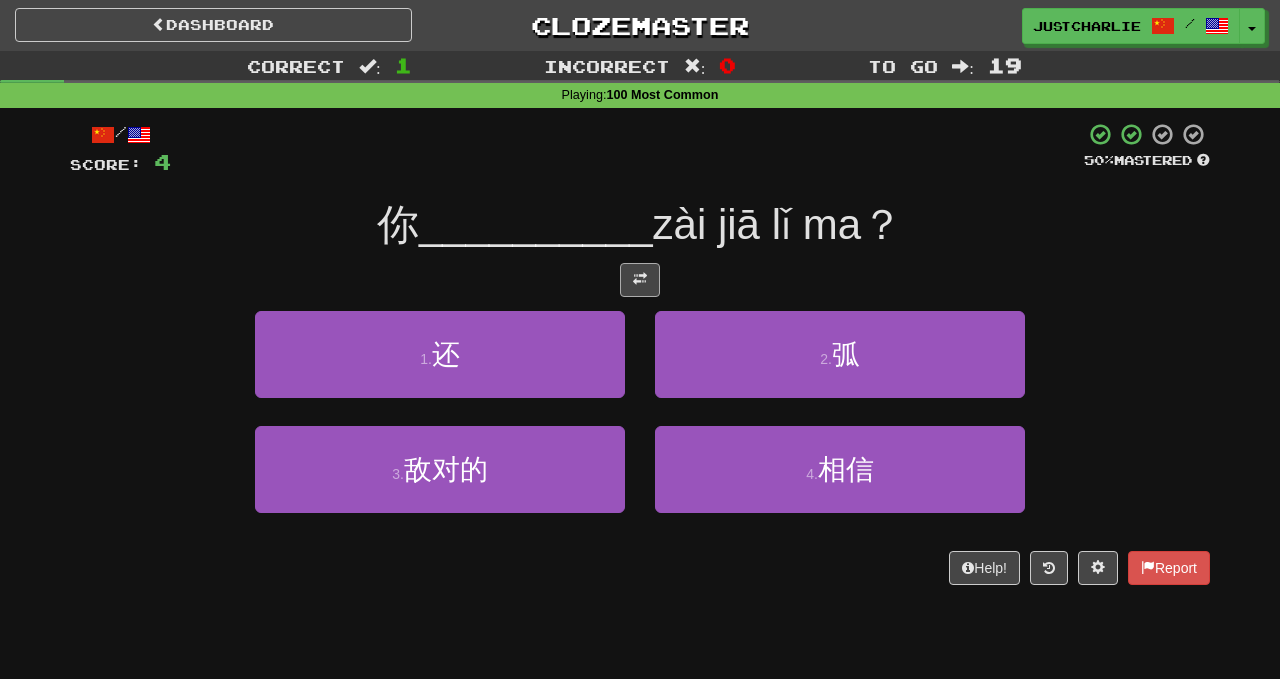 click at bounding box center (640, 280) 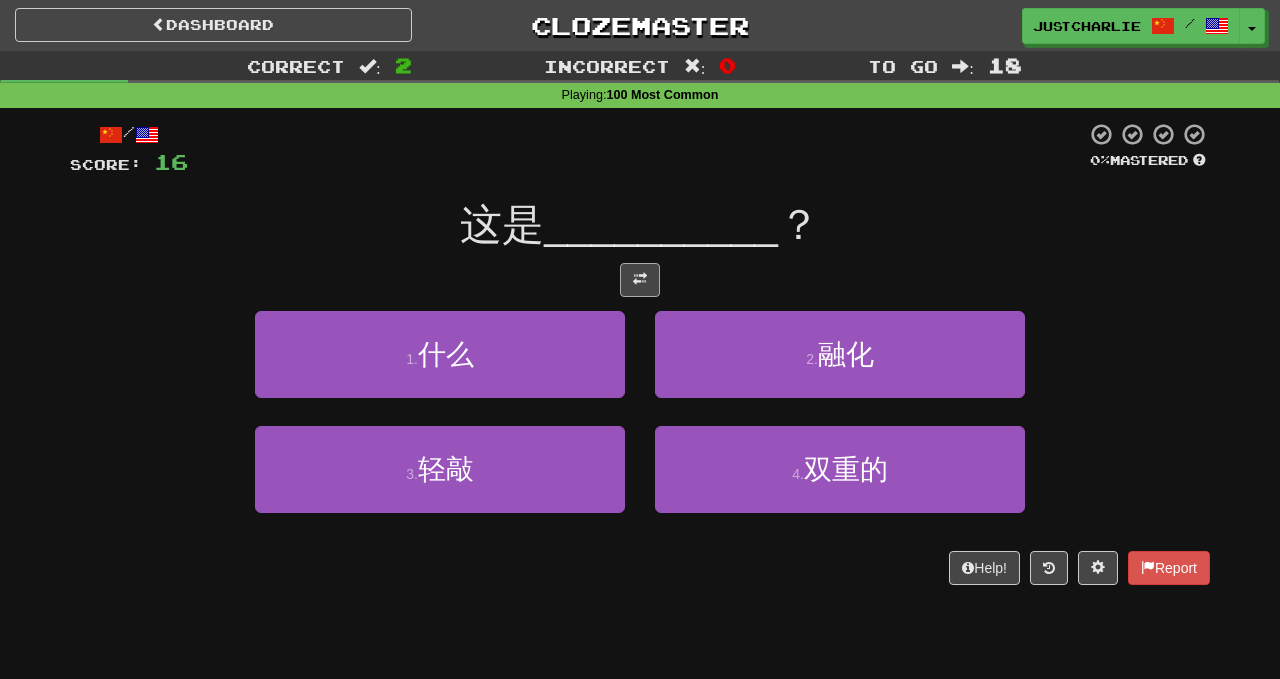 click at bounding box center (640, 279) 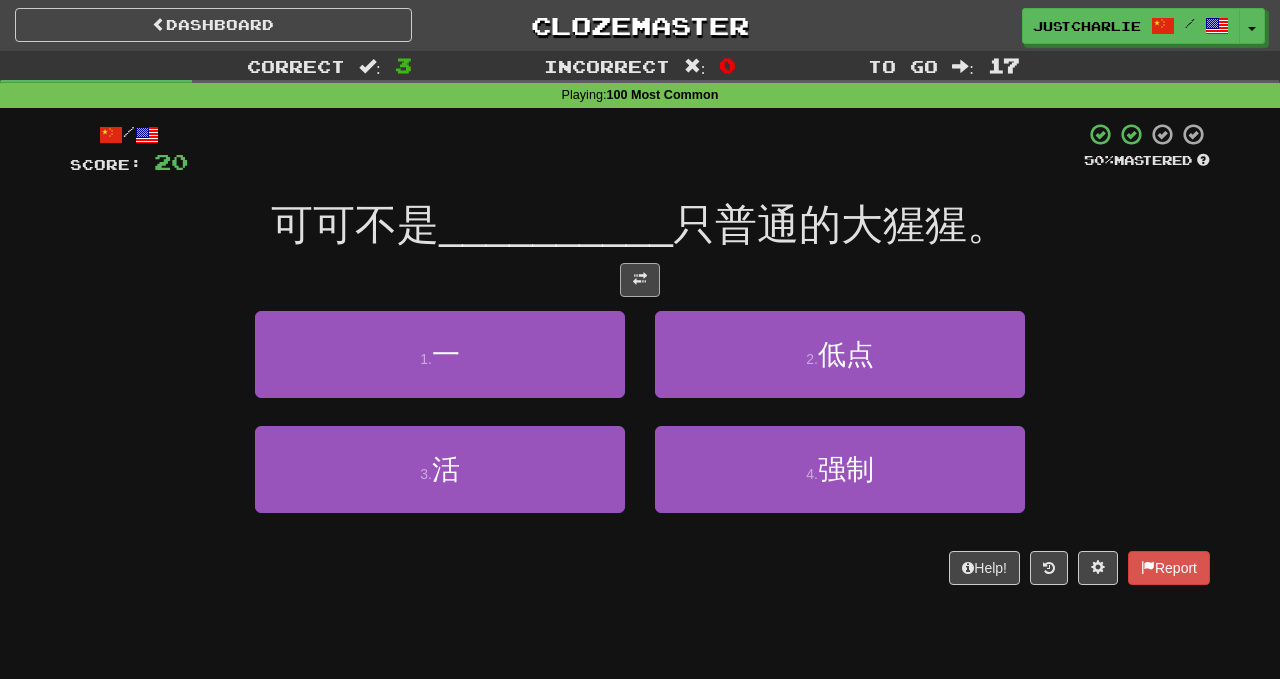 click at bounding box center [640, 279] 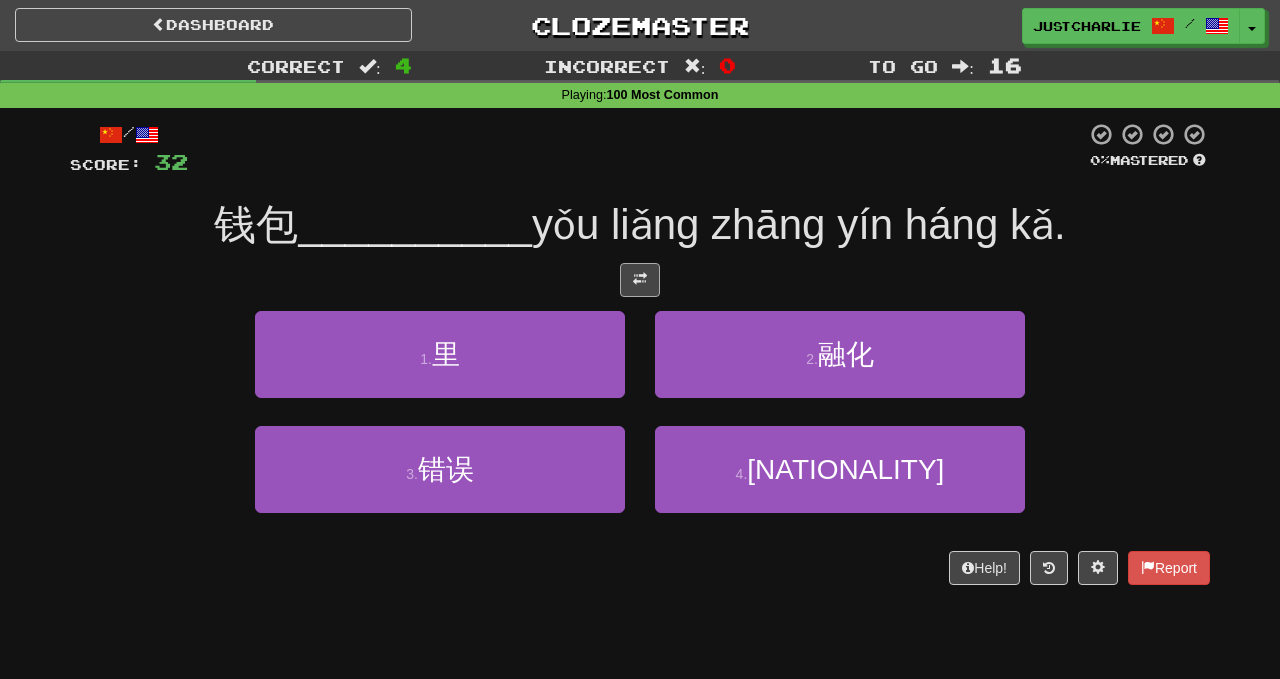 click at bounding box center [640, 279] 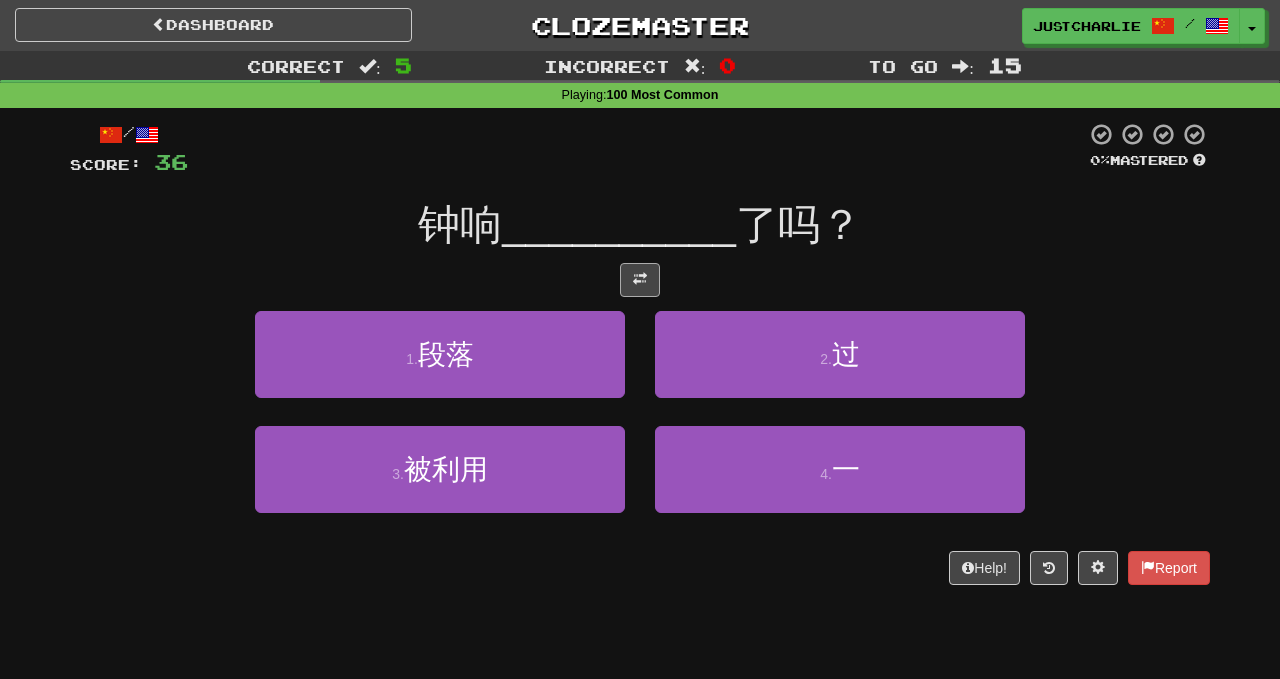 click at bounding box center [640, 279] 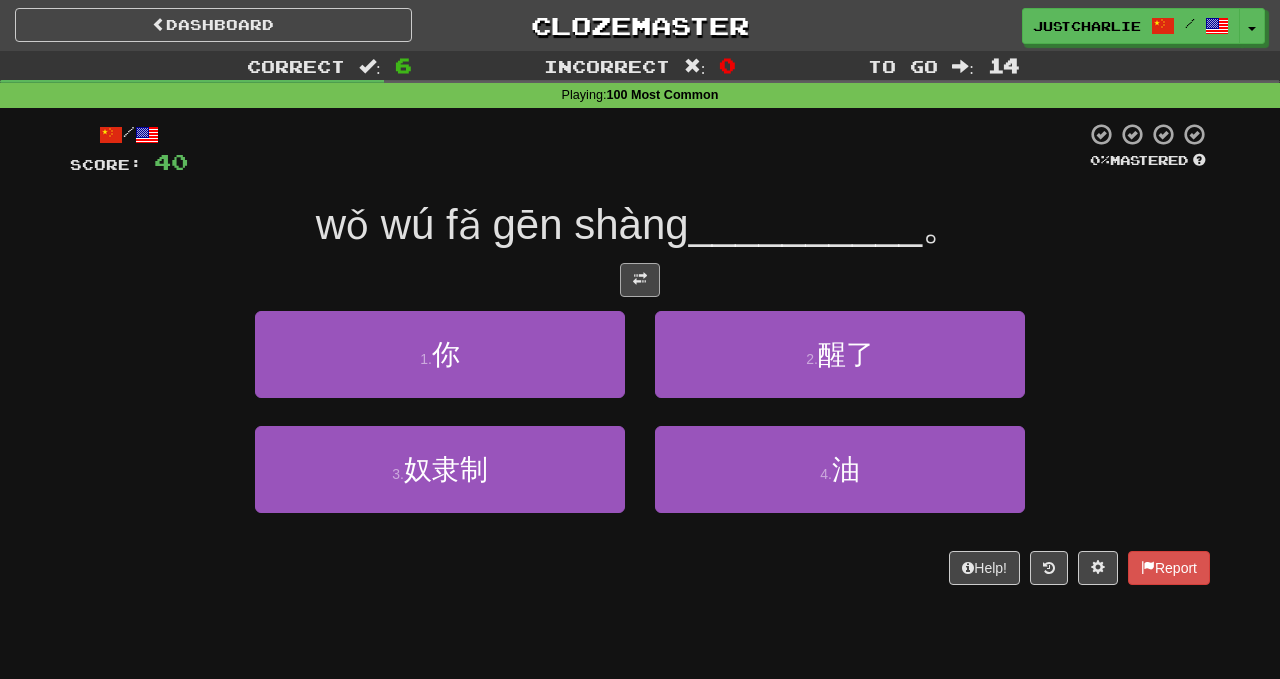 click at bounding box center (640, 279) 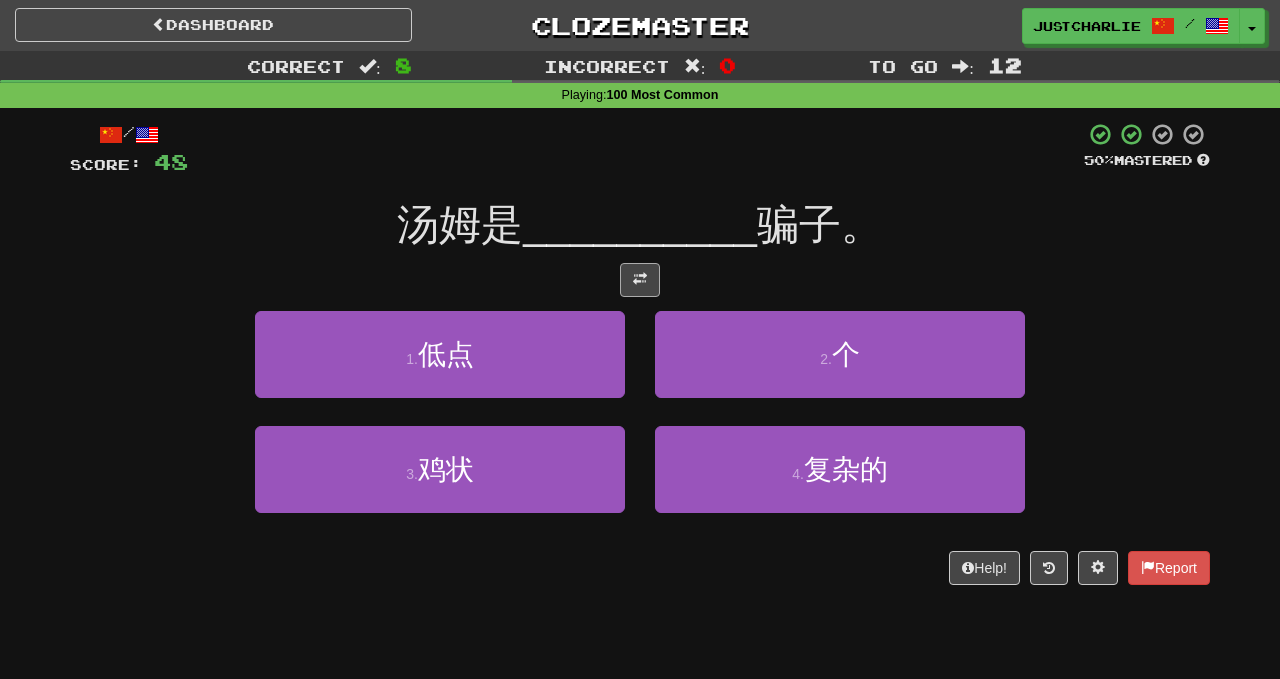 click at bounding box center (640, 279) 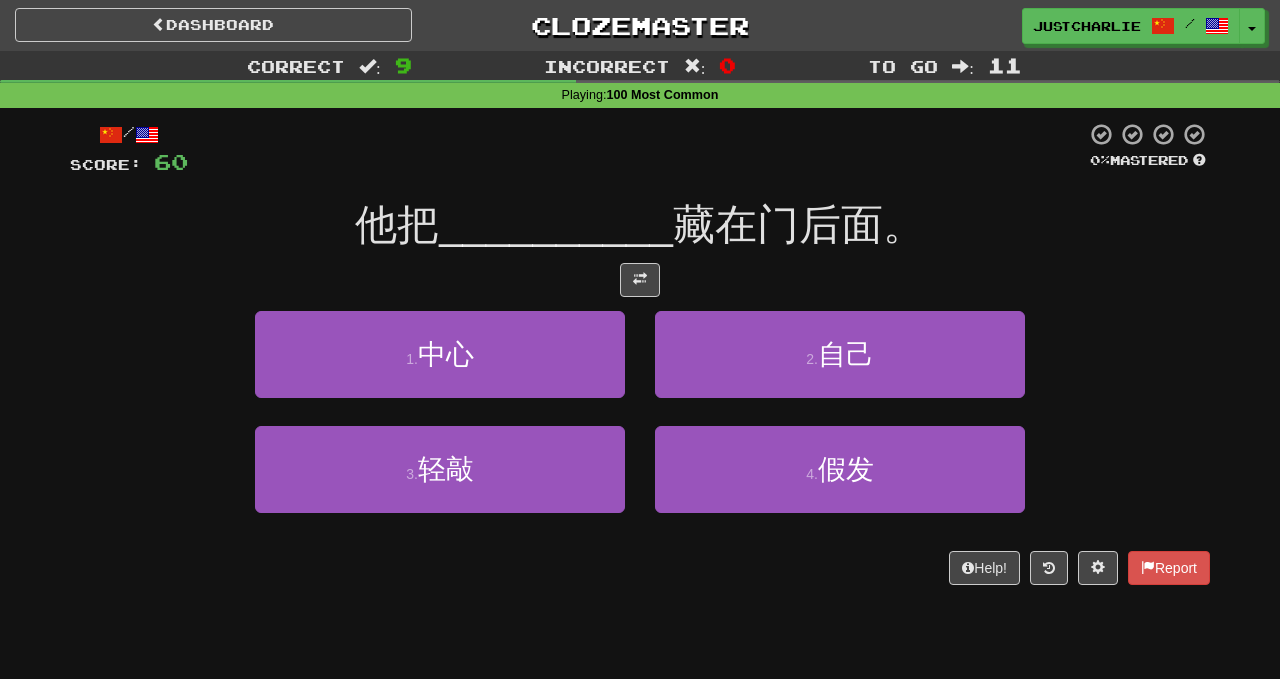 click on "/  Score:   60 0 %  Mastered 他把 __________ 藏在门后面。 1 .  中心 2 .  自己 3 .  轻敲 4 .  假发  Help!  Report" at bounding box center [640, 353] 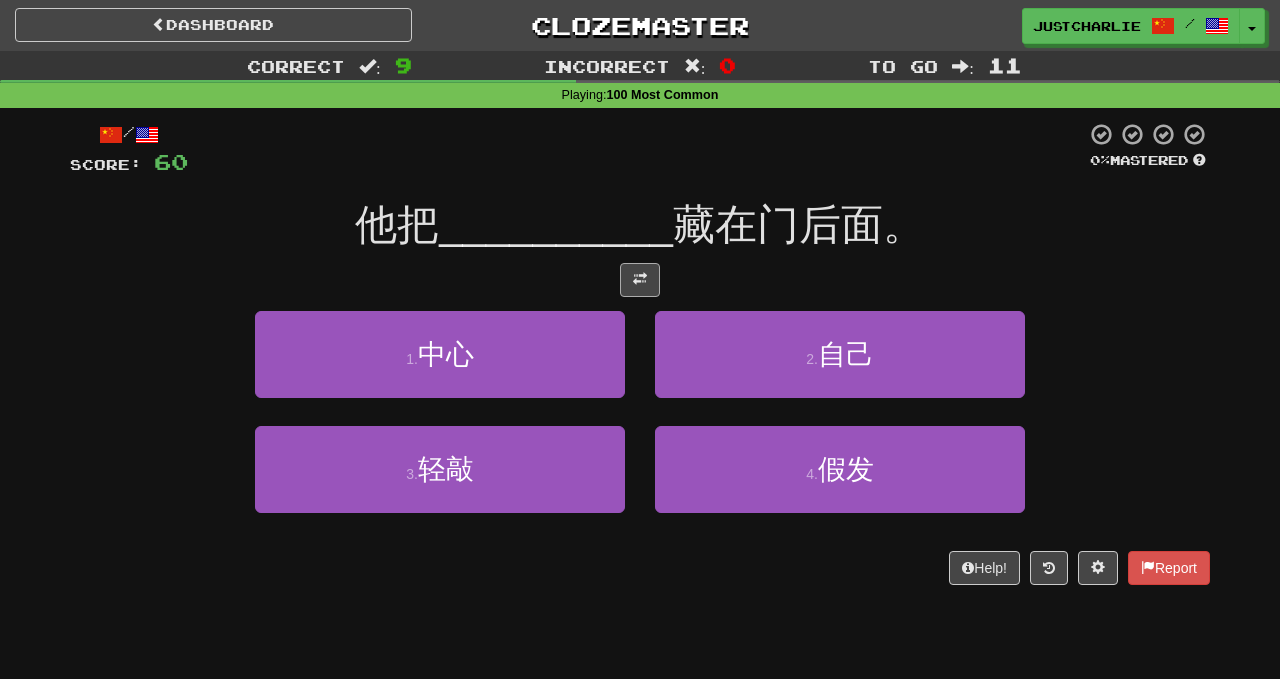 click at bounding box center (640, 280) 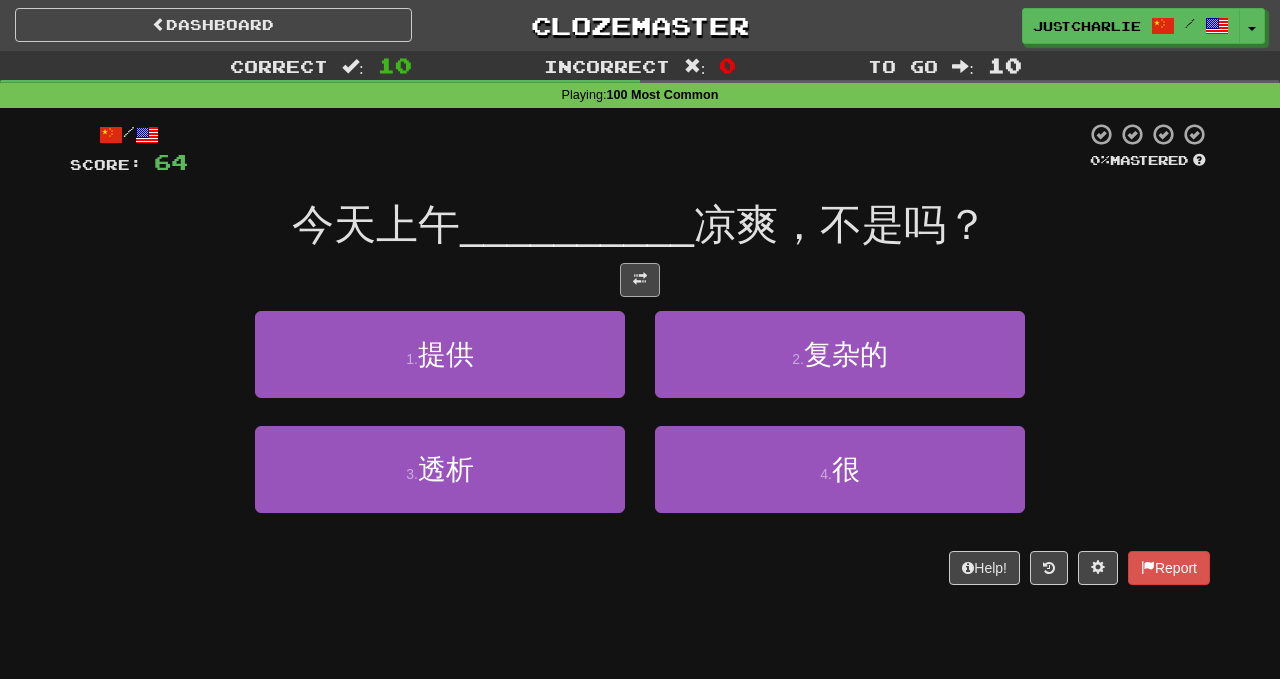 click at bounding box center [640, 279] 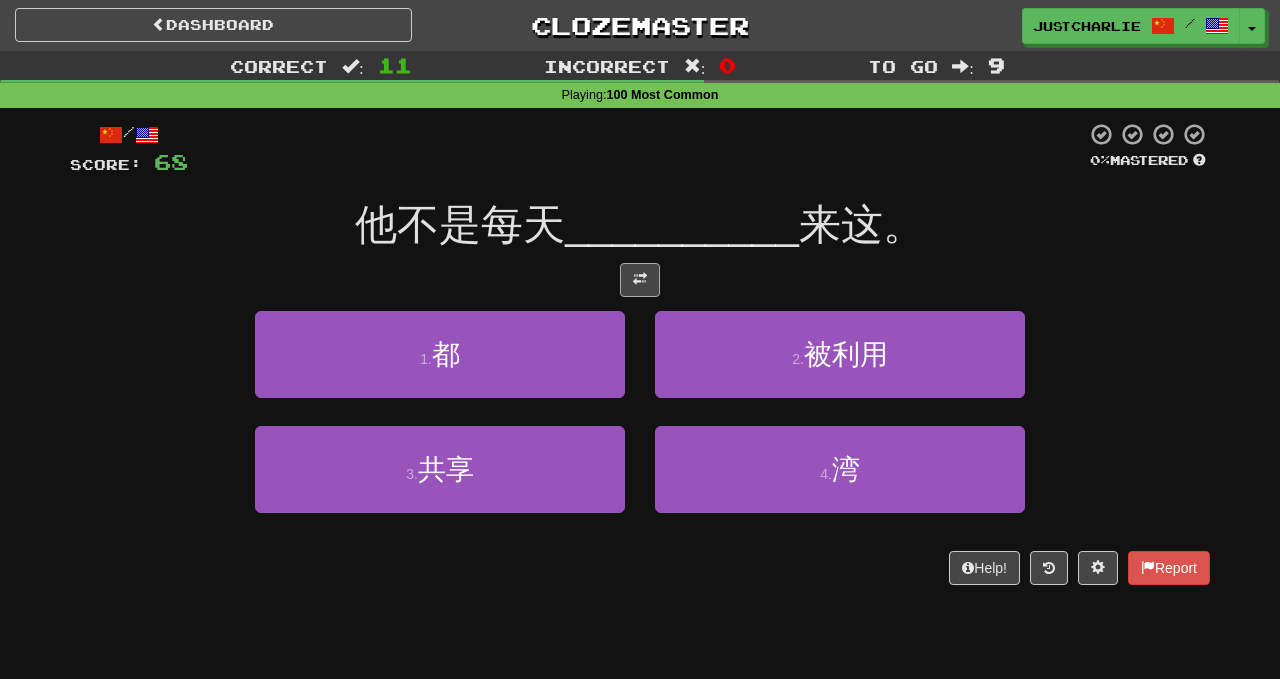 click at bounding box center [640, 279] 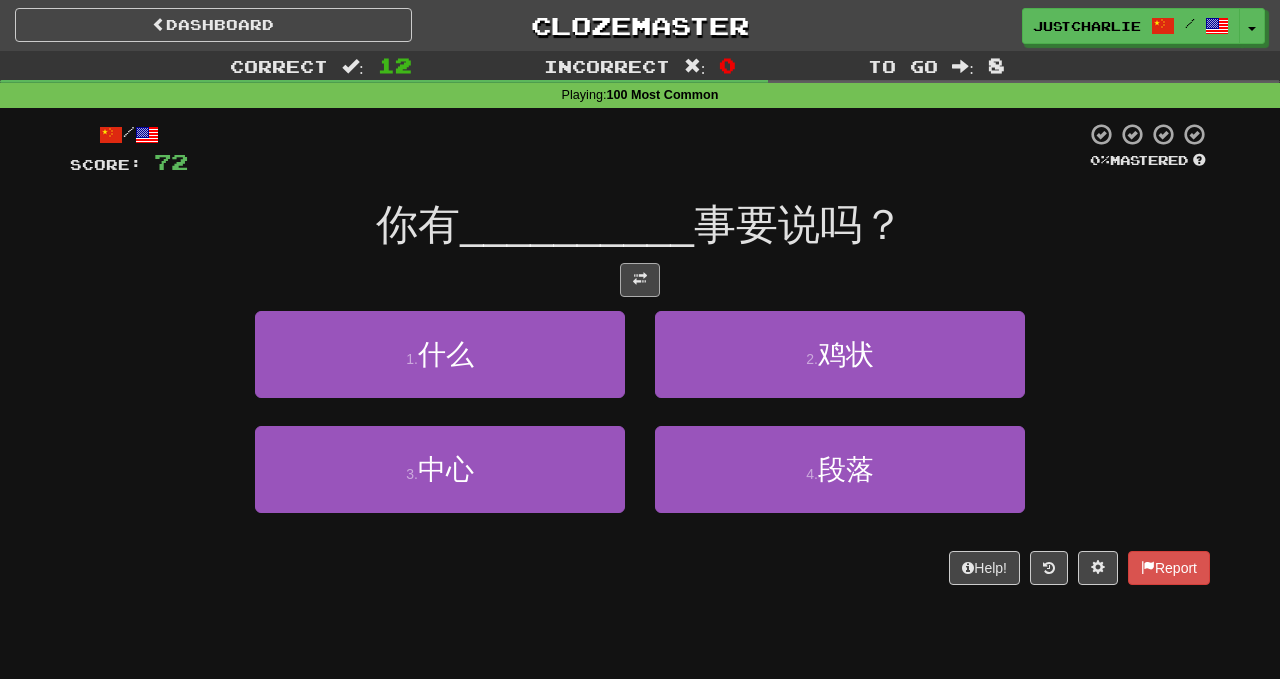 click at bounding box center (640, 279) 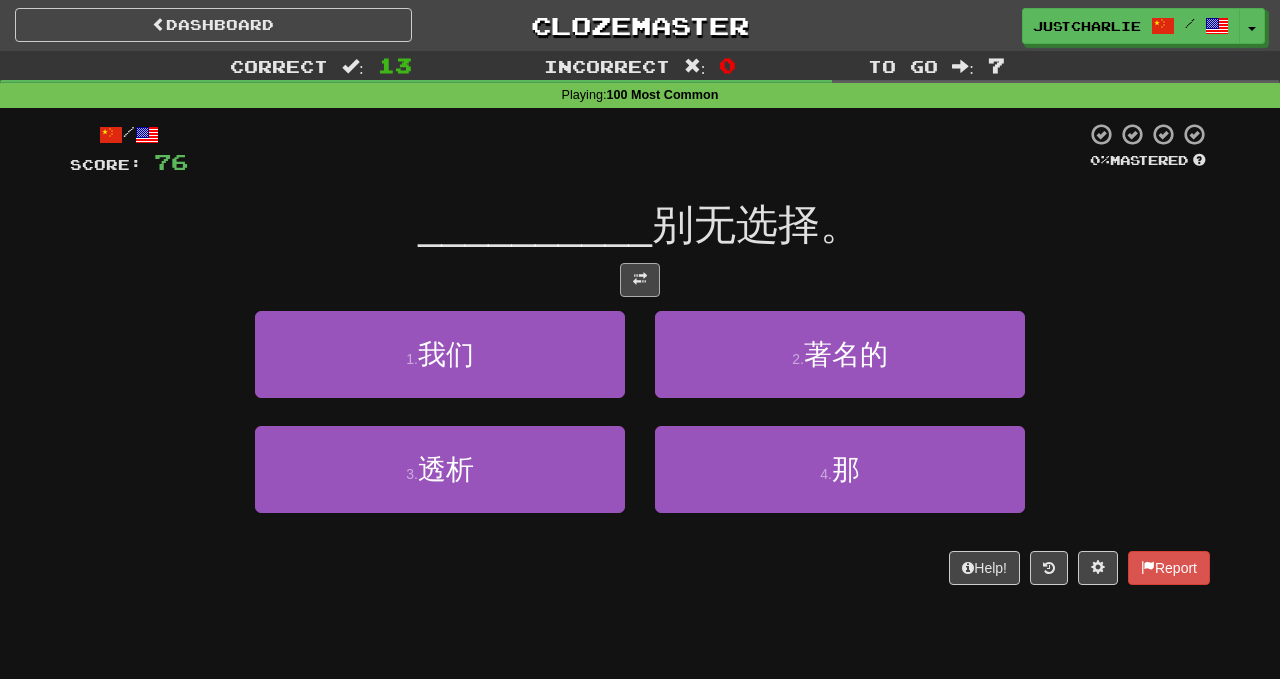 click at bounding box center [640, 280] 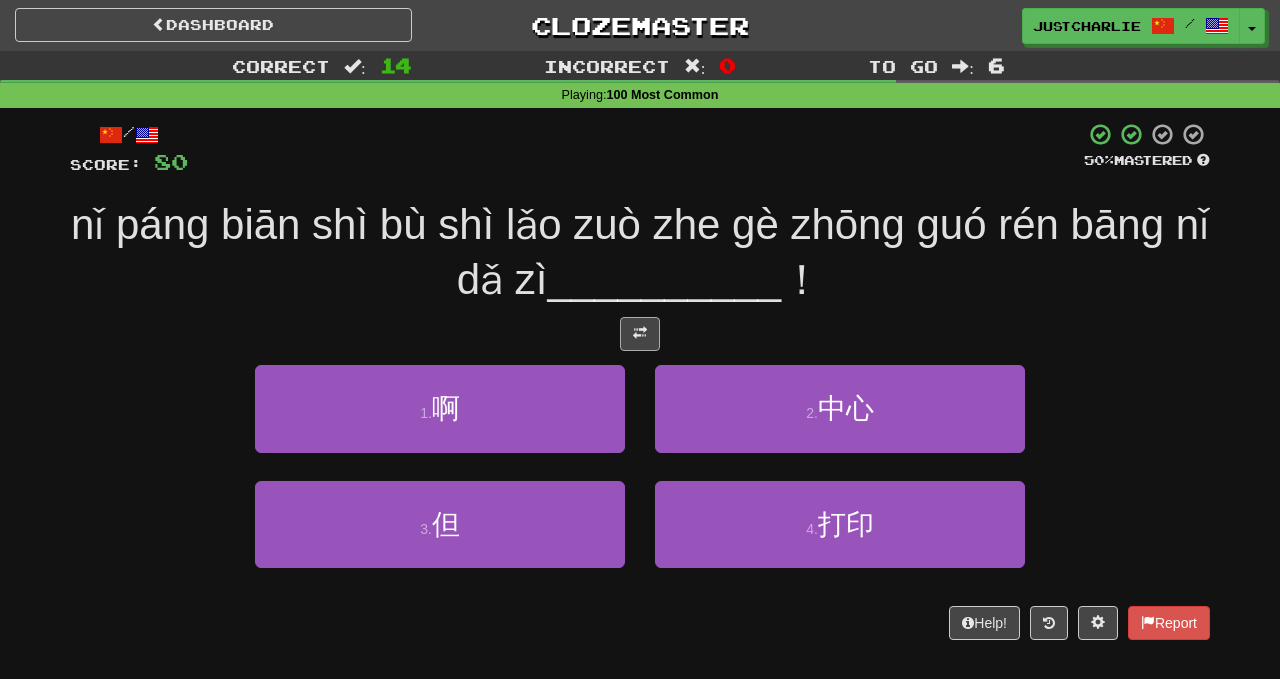 click at bounding box center [640, 333] 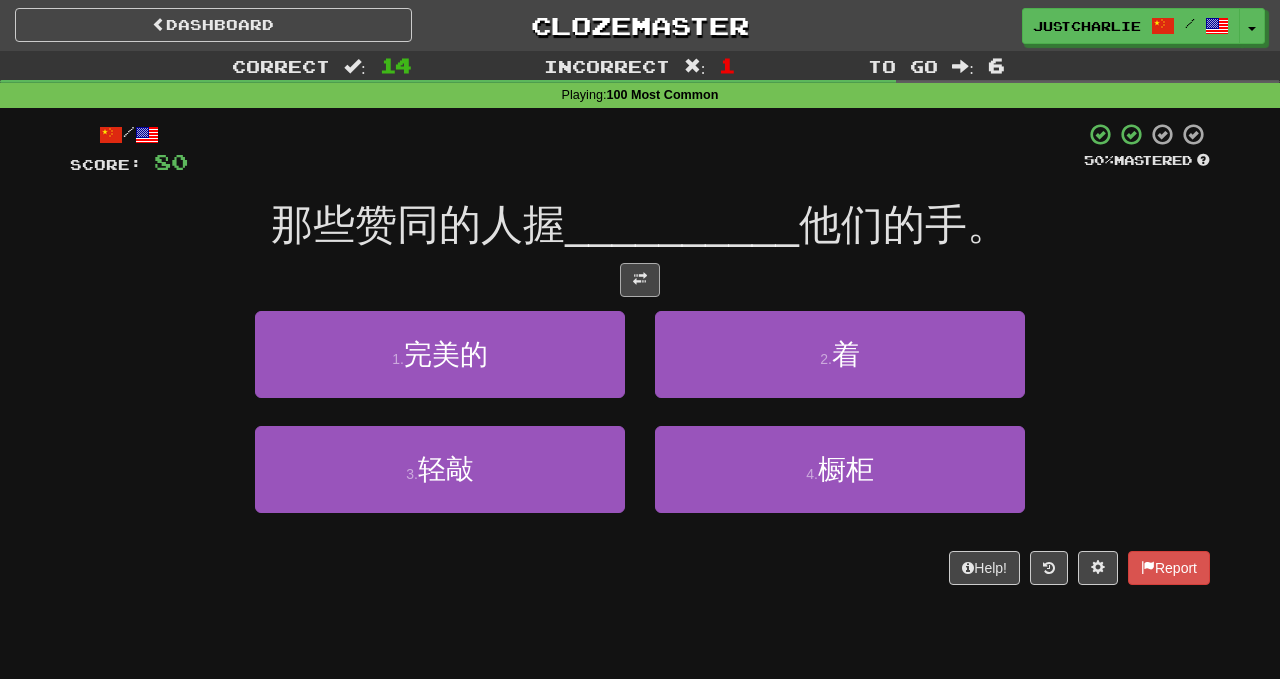 click at bounding box center [640, 279] 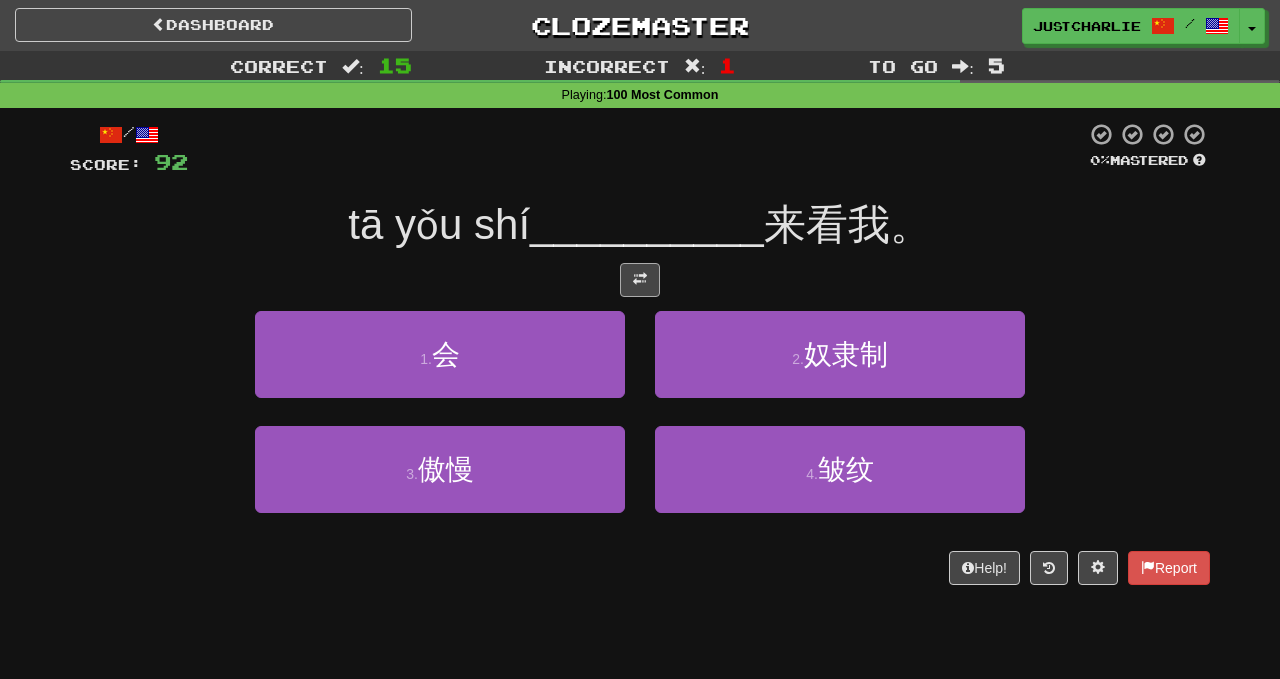 click at bounding box center (640, 280) 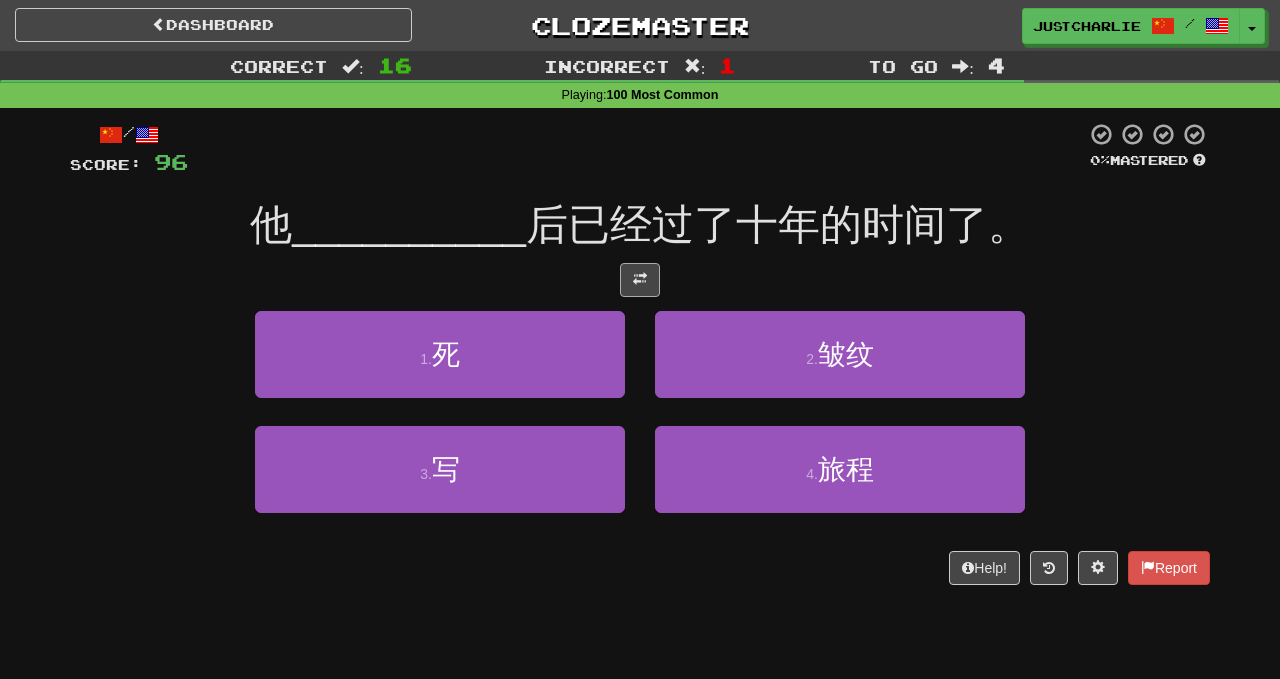 click at bounding box center (640, 279) 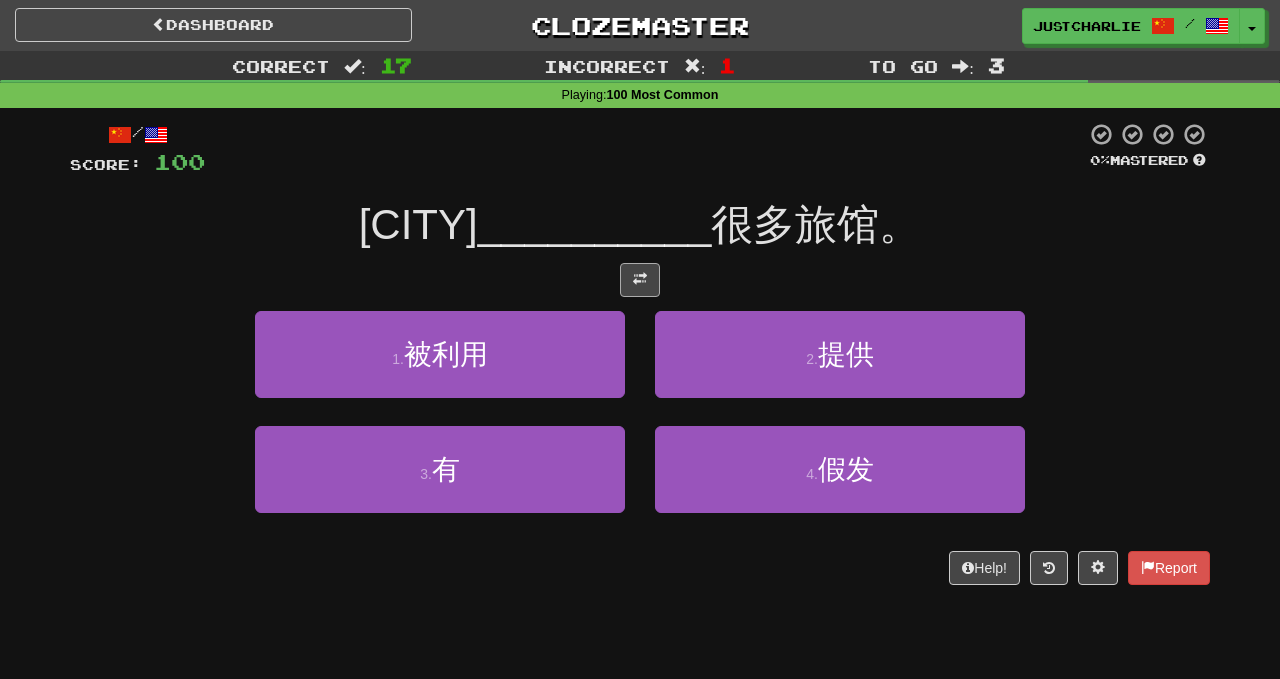 click at bounding box center (640, 279) 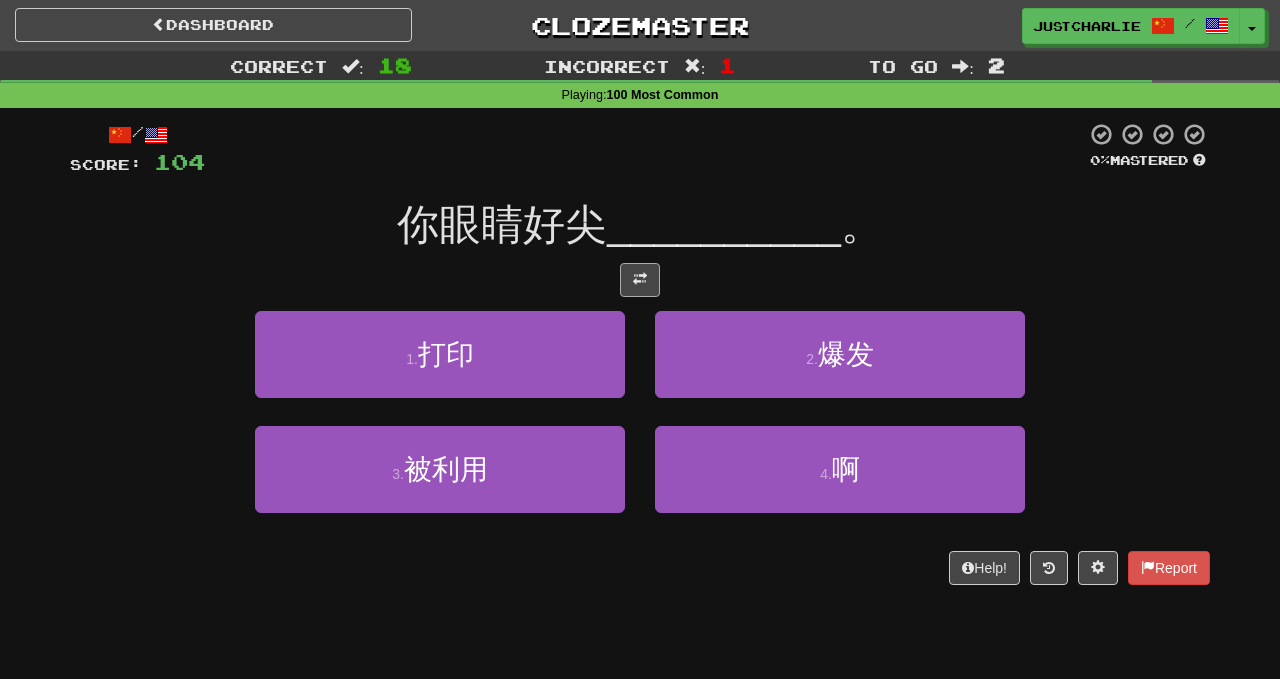click at bounding box center (640, 280) 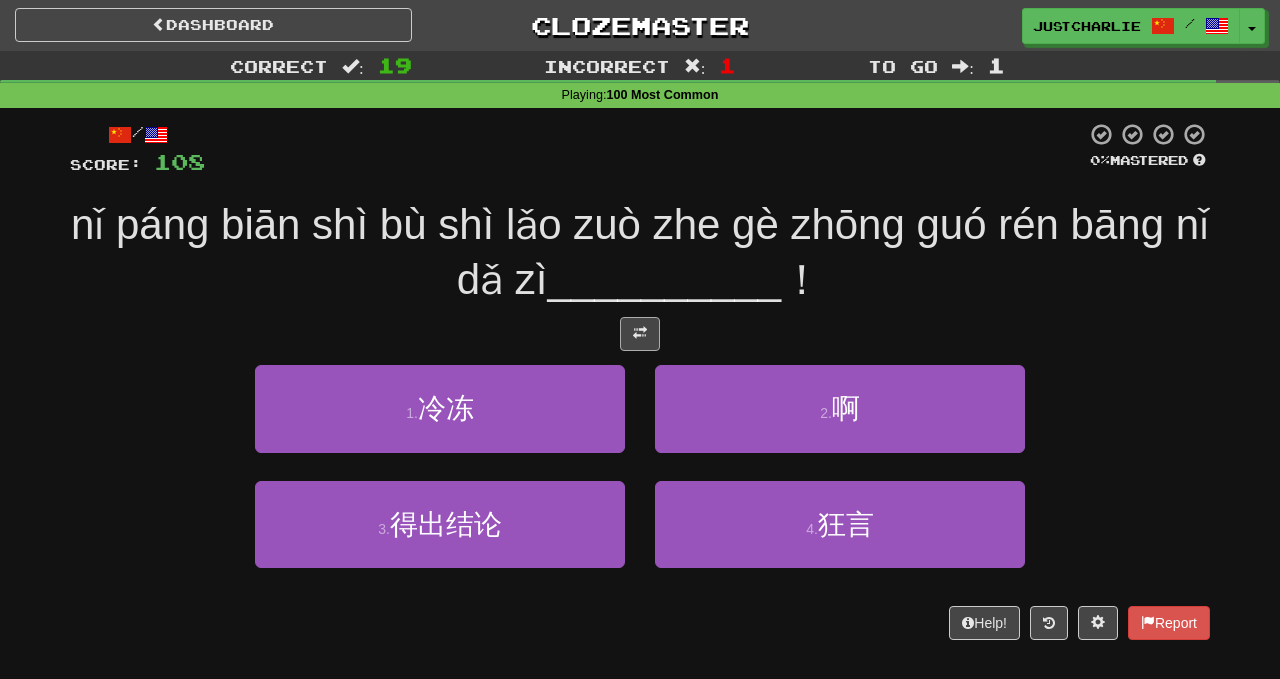 click at bounding box center [640, 334] 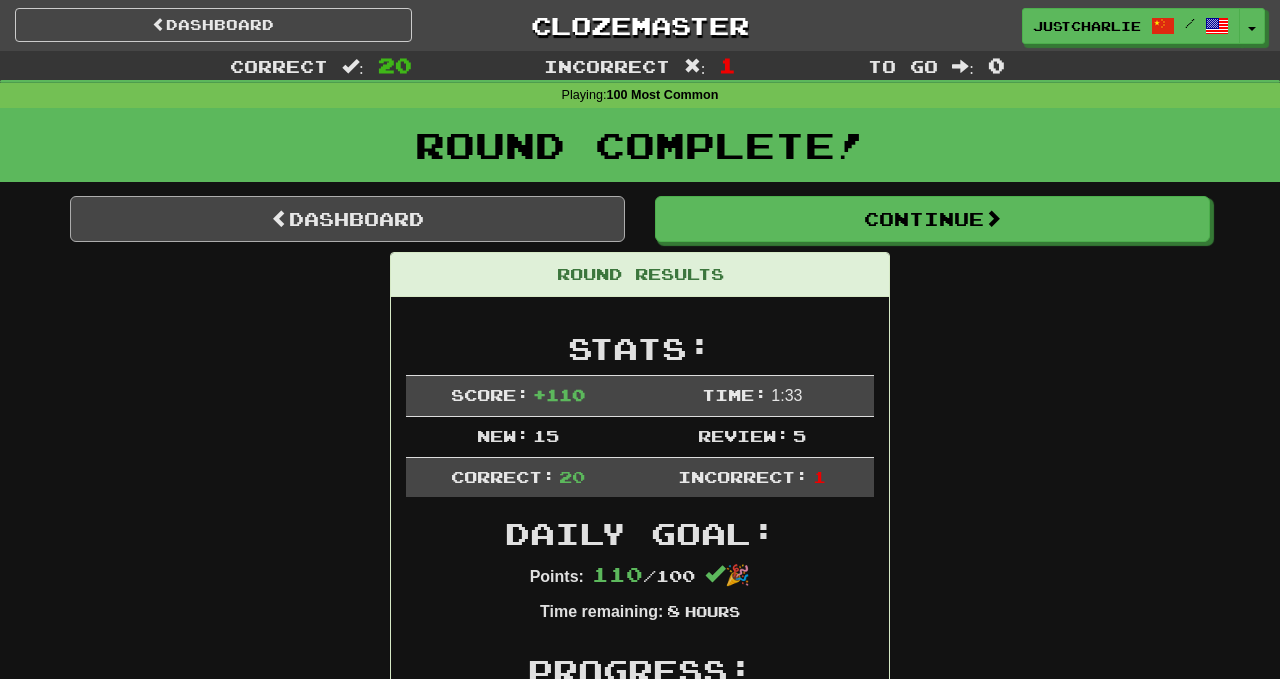 click on "Dashboard" at bounding box center [347, 219] 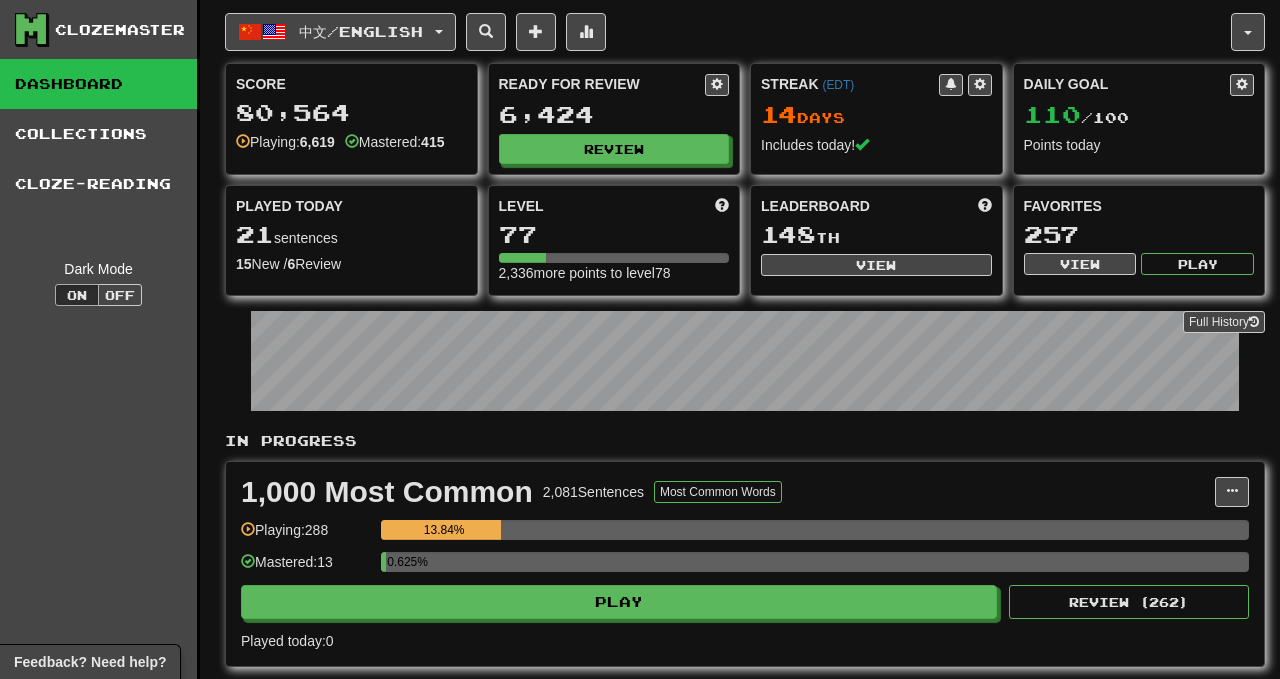 scroll, scrollTop: 0, scrollLeft: 0, axis: both 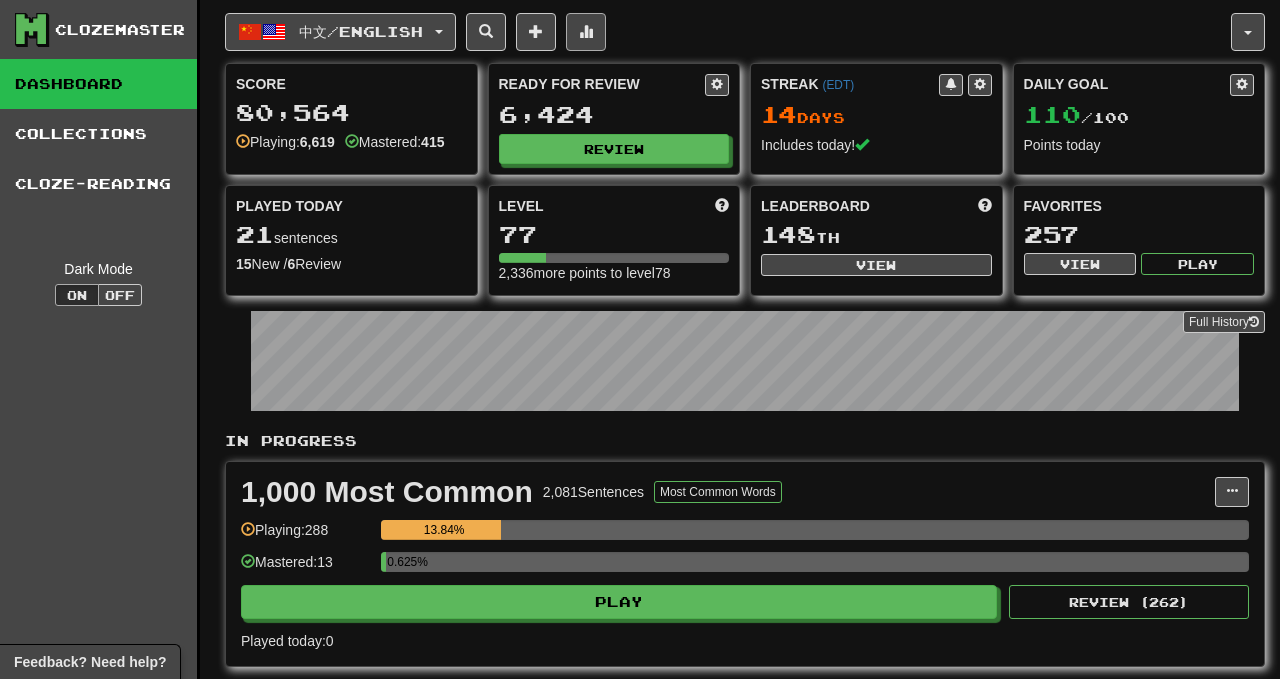 click at bounding box center (586, 31) 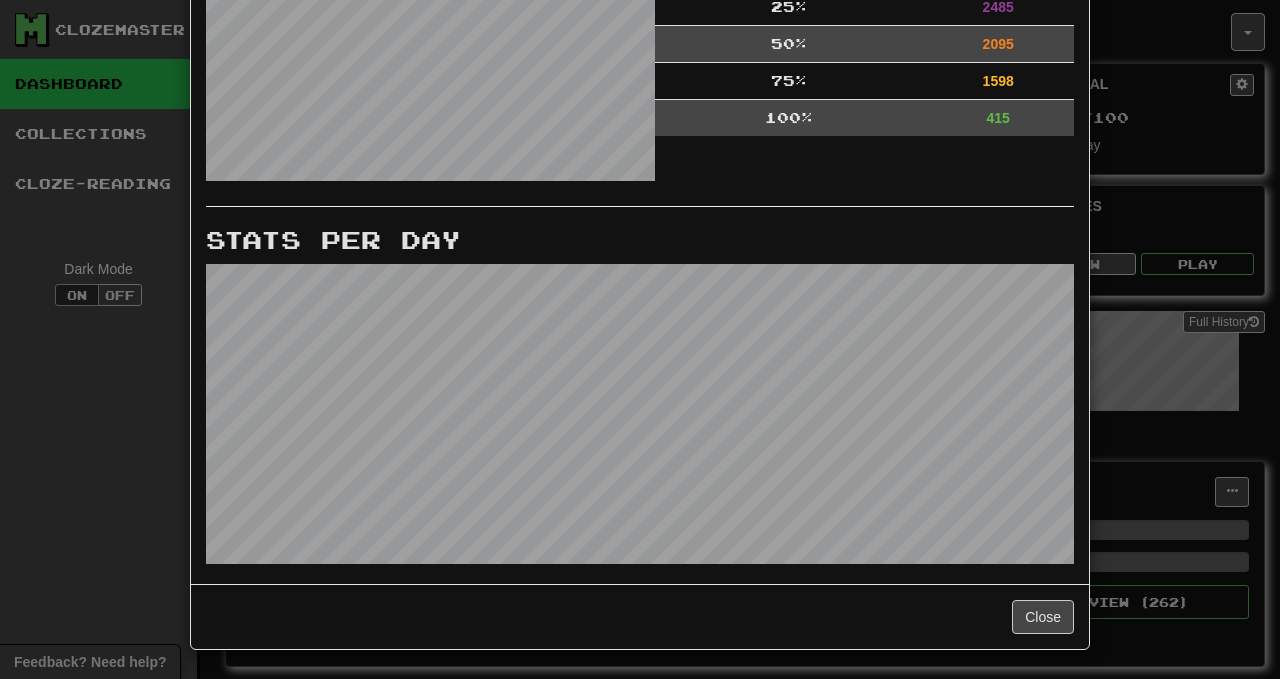 scroll, scrollTop: 783, scrollLeft: 0, axis: vertical 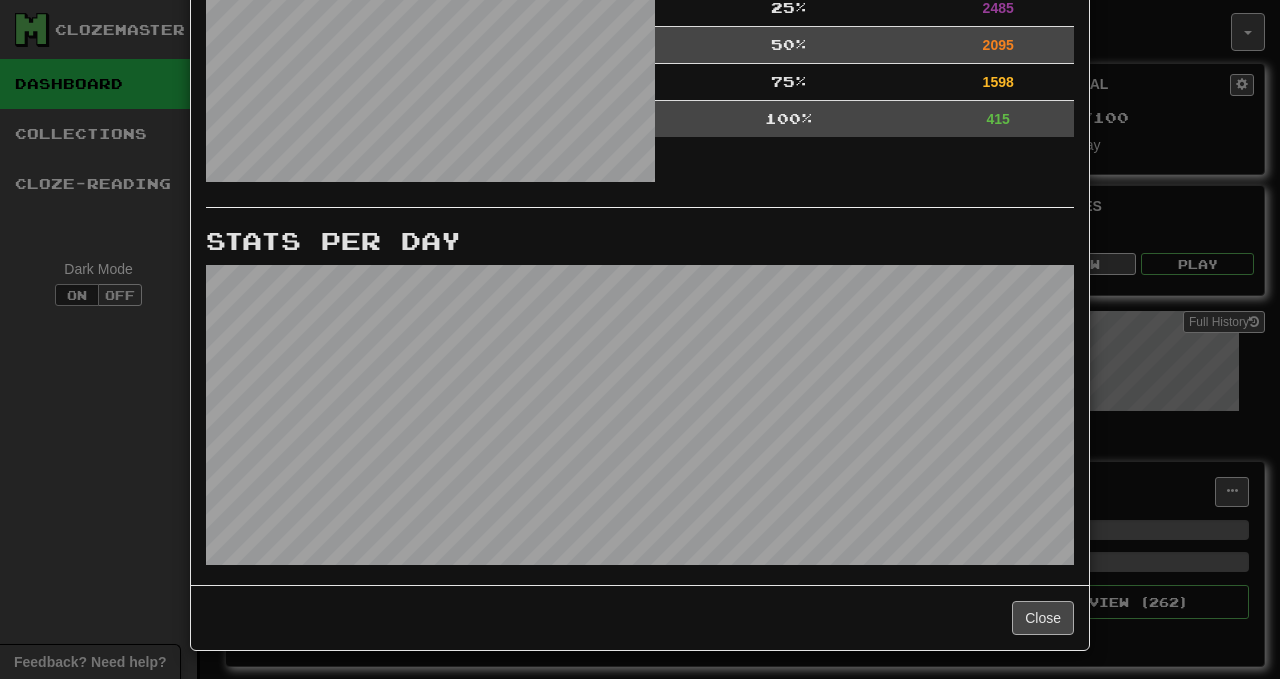 click on "Close" at bounding box center (1043, 618) 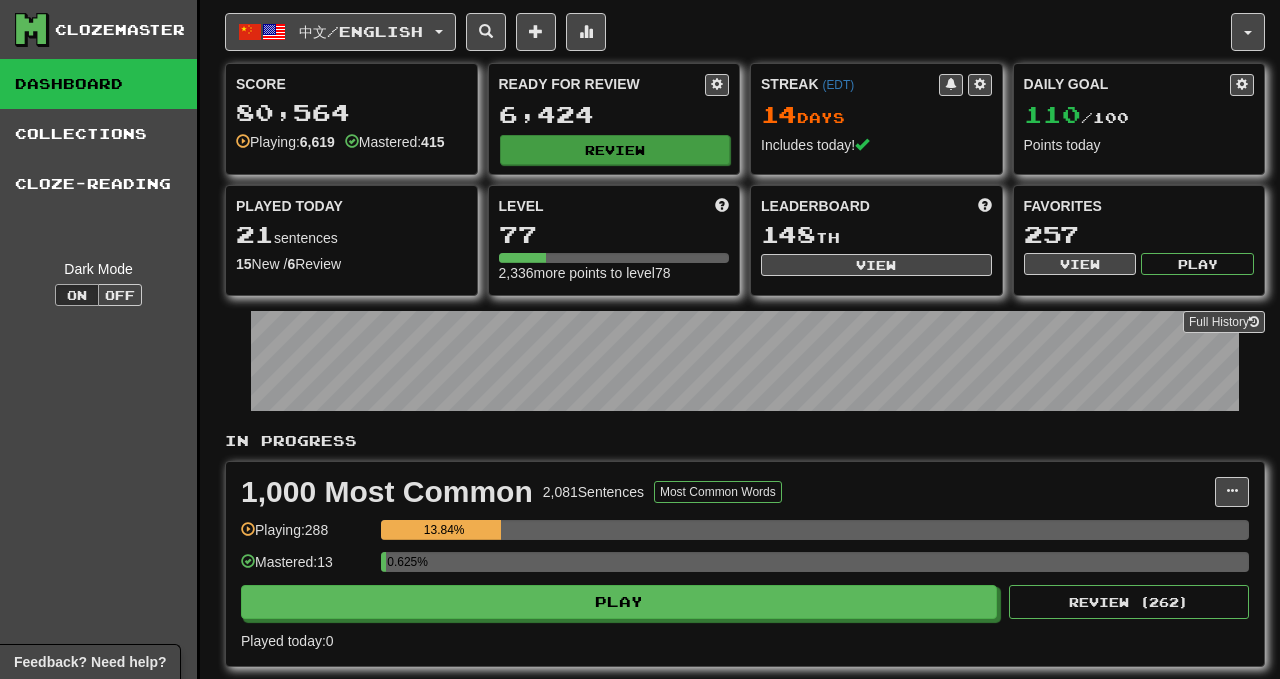 click on "Review" at bounding box center [615, 150] 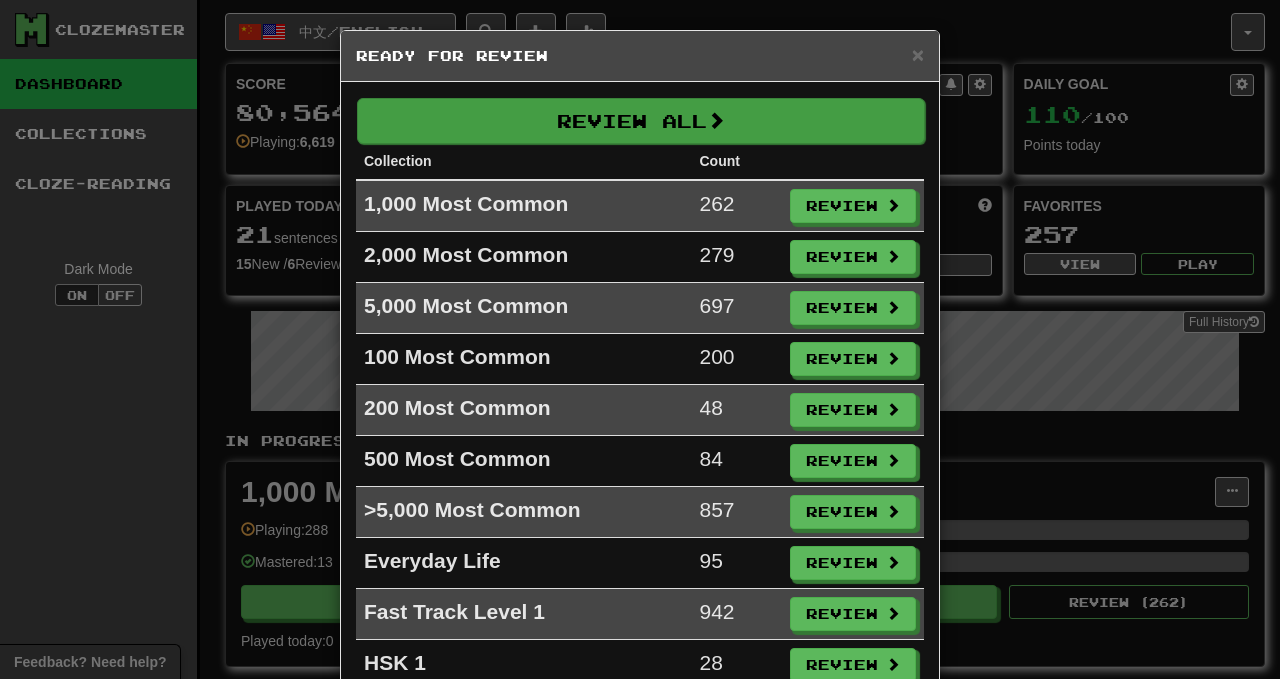 click on "Review All" at bounding box center [641, 121] 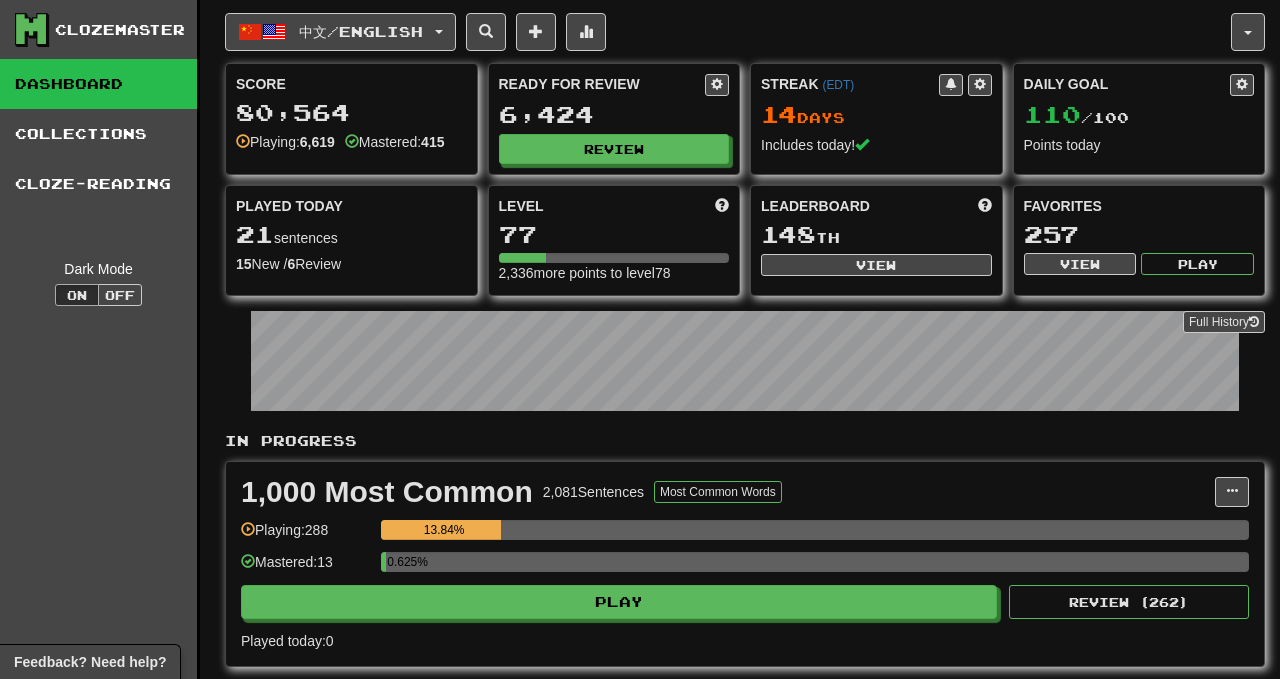 select on "**" 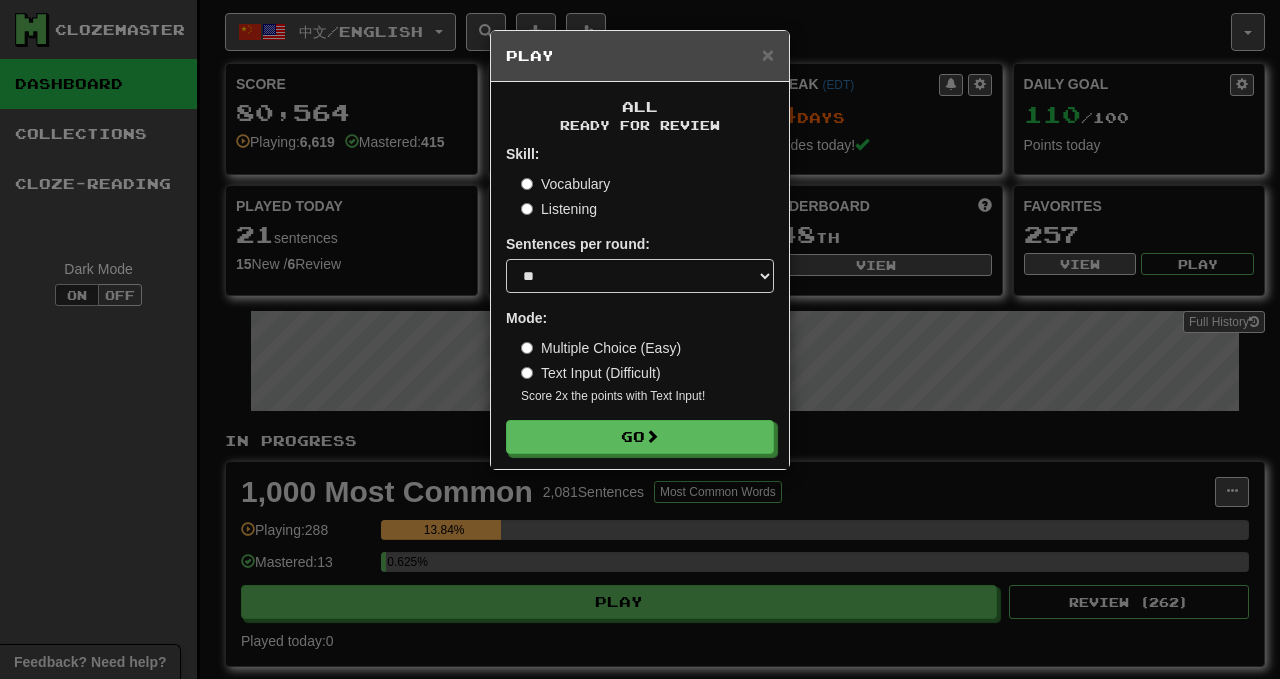 click on "× Play All Ready for Review Skill: Vocabulary Listening Sentences per round: * ** ** ** ** ** *** ******** Mode: Multiple Choice (Easy) Text Input (Difficult) Score 2x the points with Text Input ! Go" at bounding box center [640, 339] 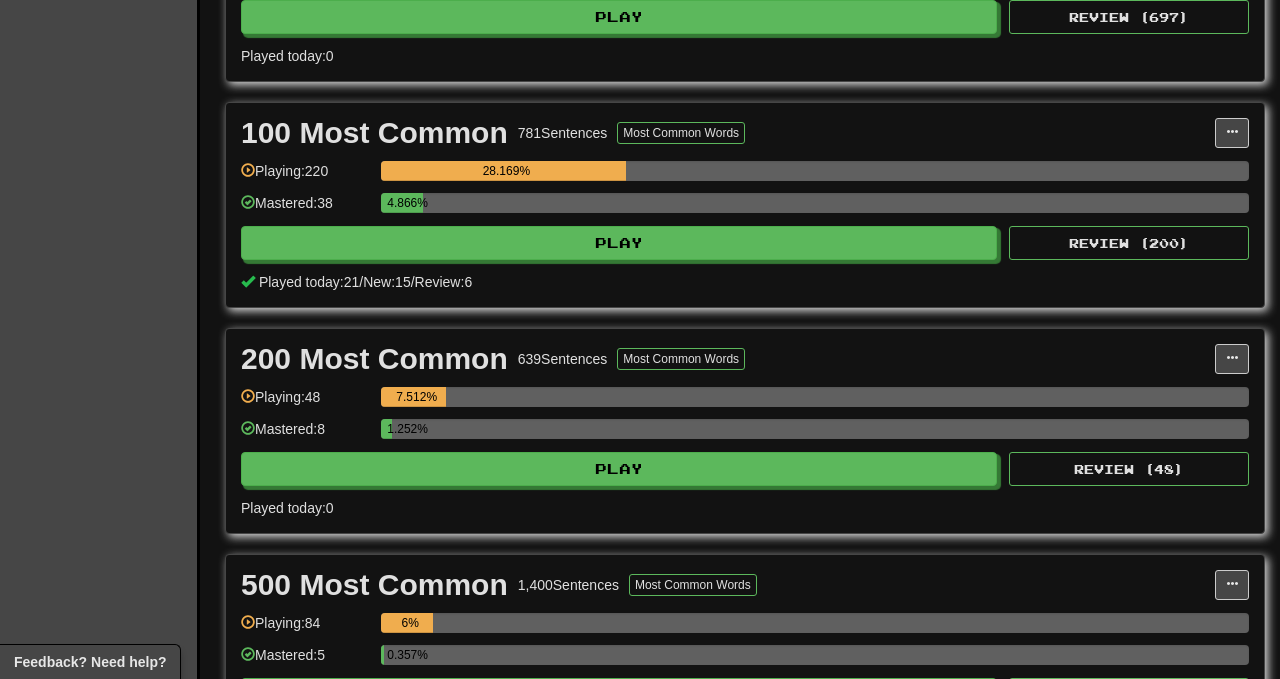 scroll, scrollTop: 1036, scrollLeft: 0, axis: vertical 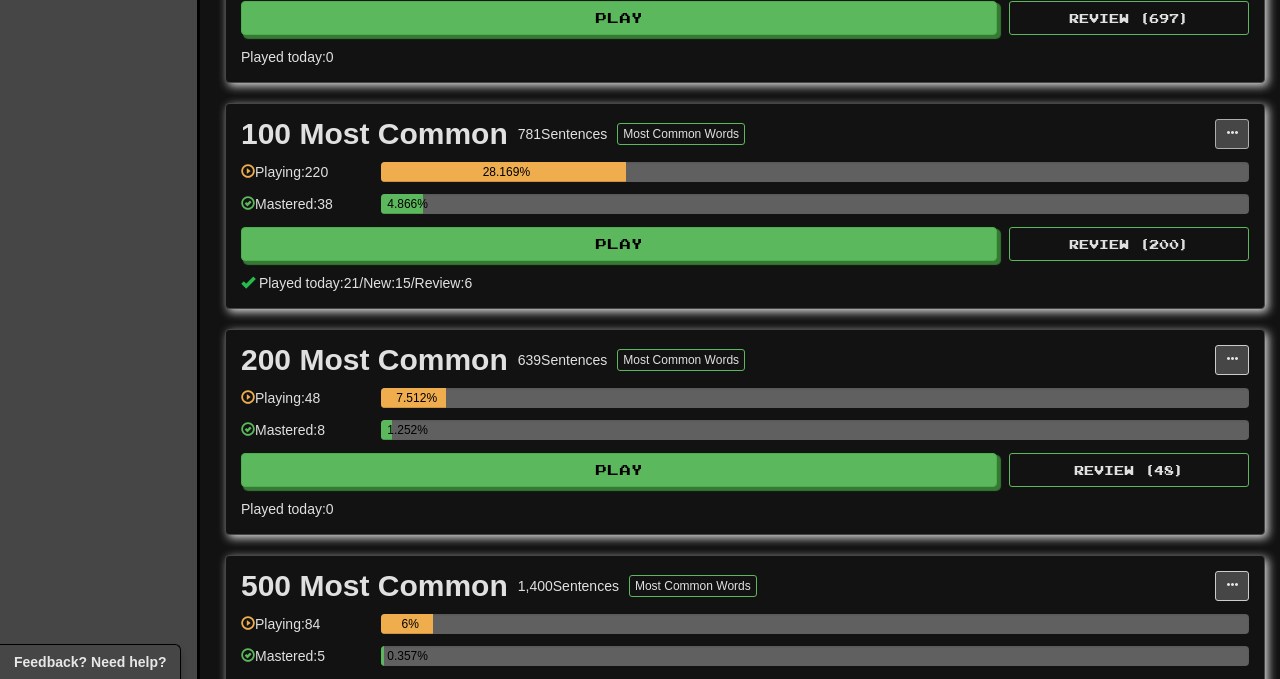 click at bounding box center [1232, 134] 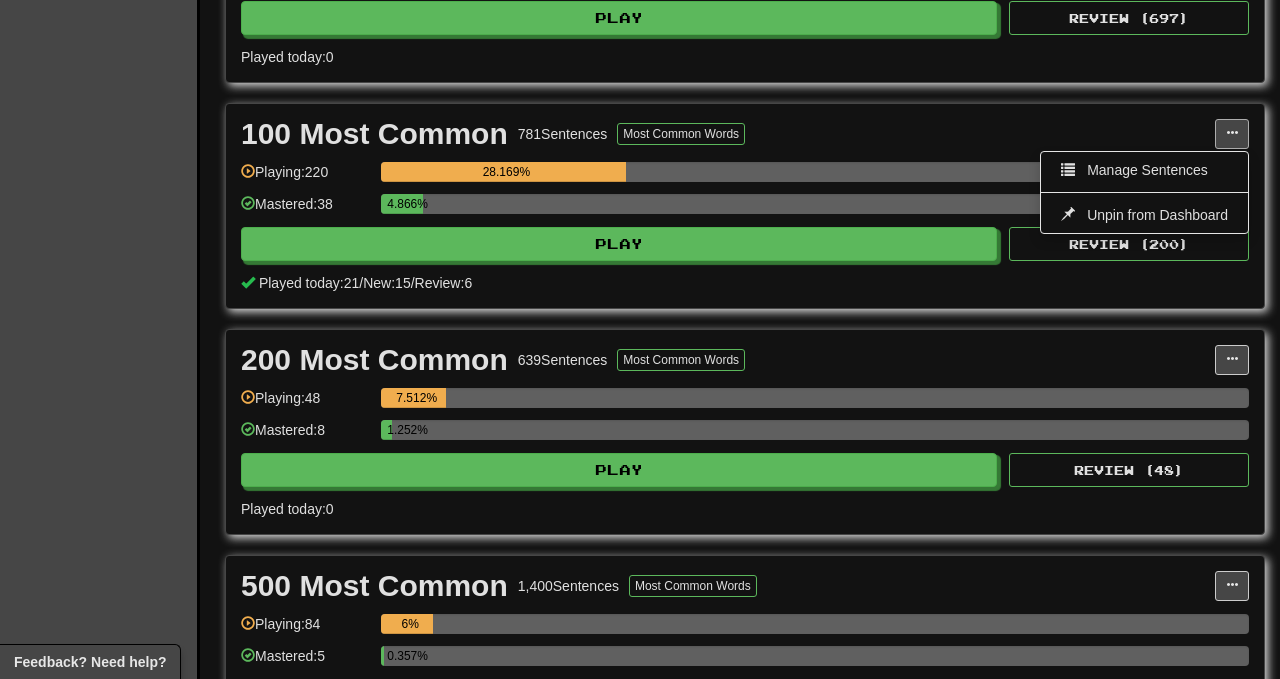 click at bounding box center (1232, 134) 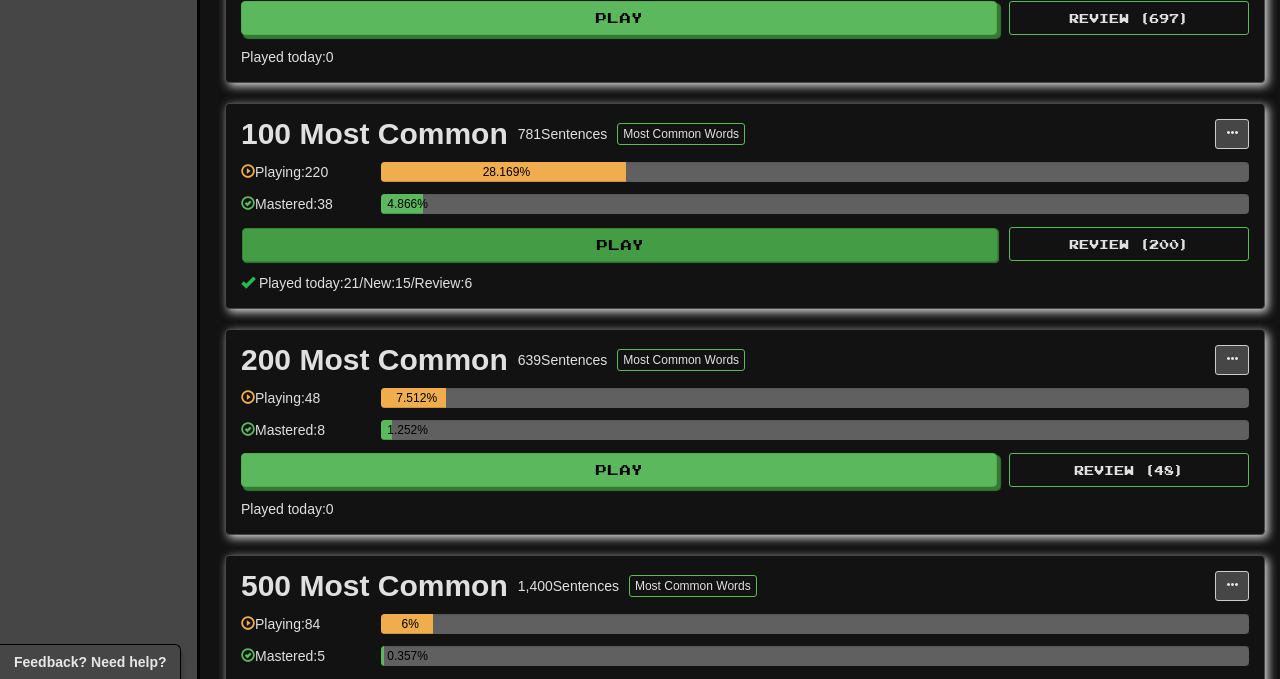click on "Play" at bounding box center (620, 245) 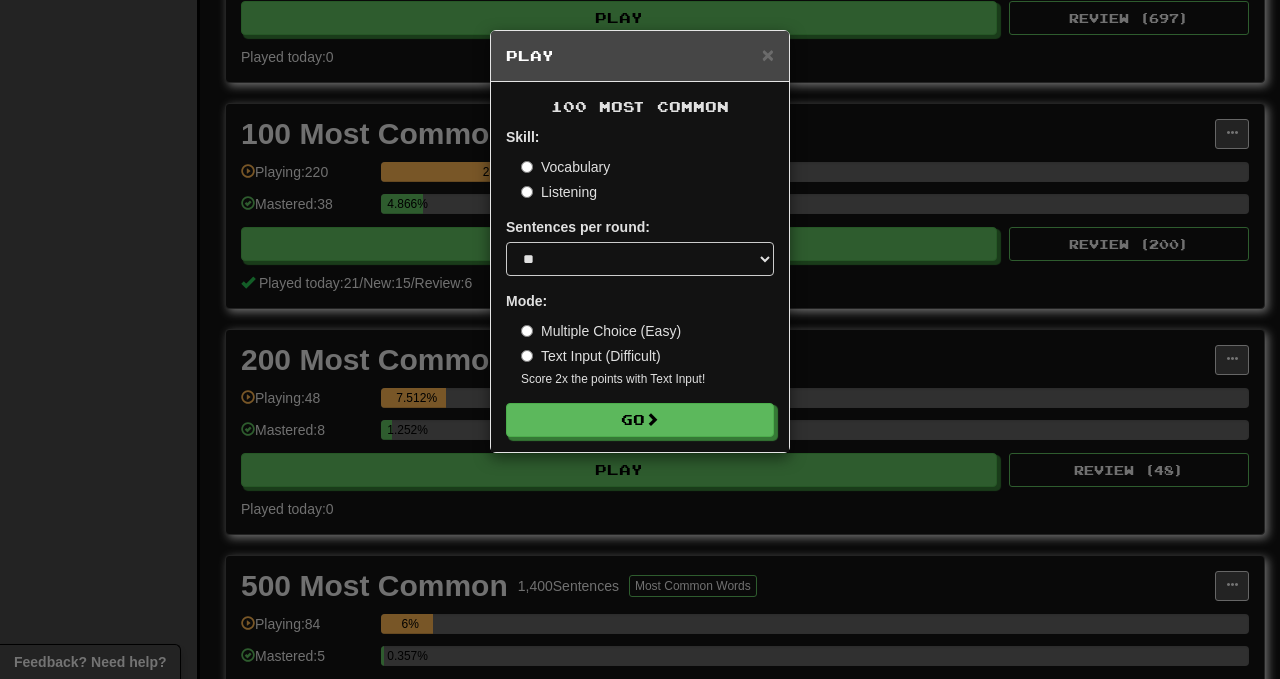 click on "Skill: Vocabulary Listening Sentences per round: * ** ** ** ** ** *** ******** Mode: Multiple Choice (Easy) Text Input (Difficult) Score 2x the points with Text Input ! Go" at bounding box center [640, 282] 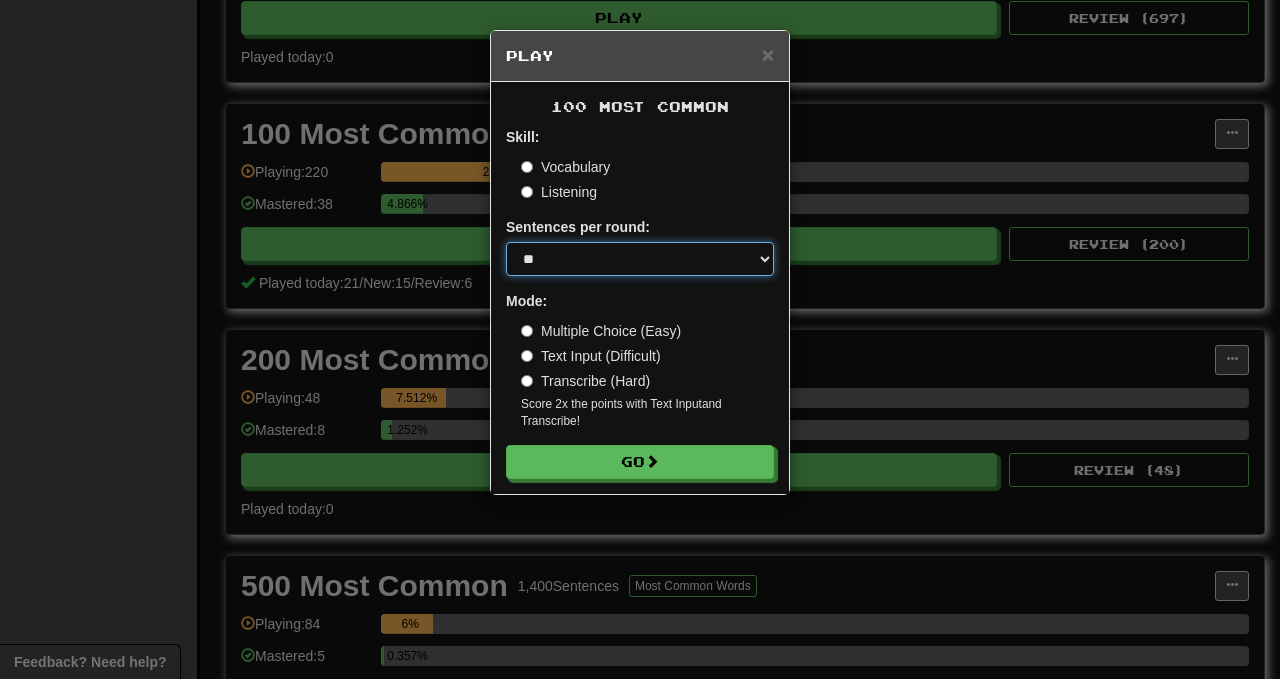 select on "*" 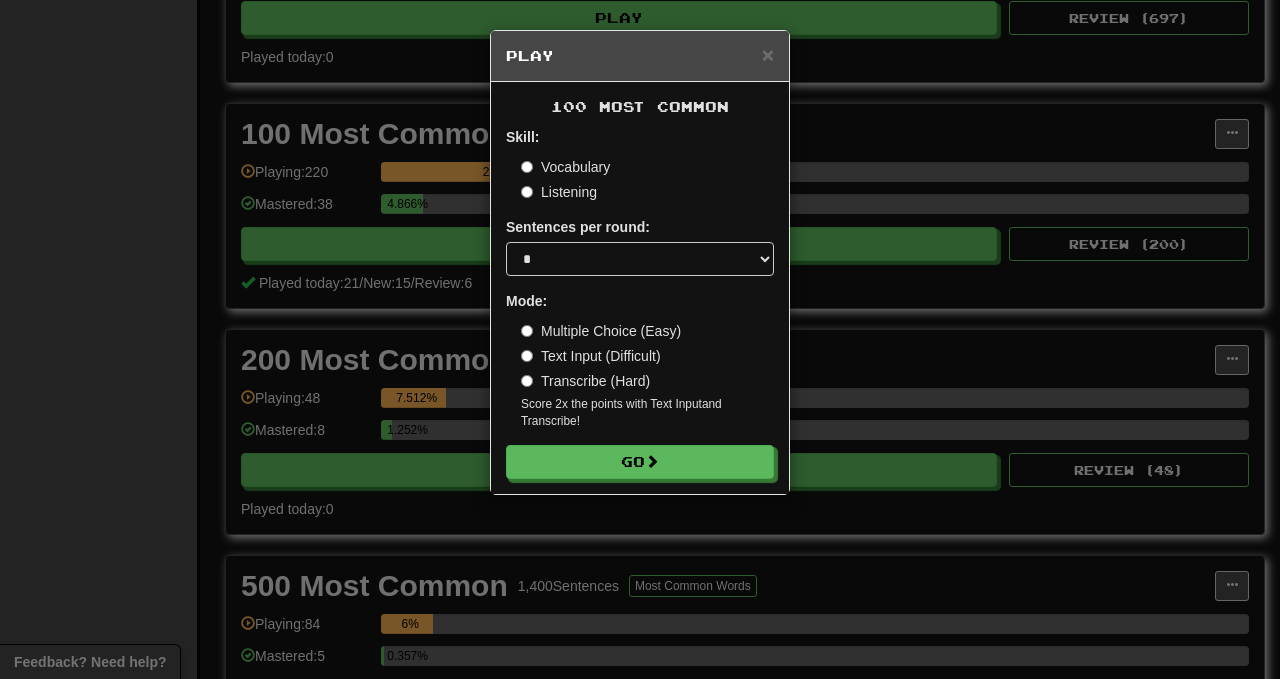 click on "Transcribe (Hard)" at bounding box center (585, 381) 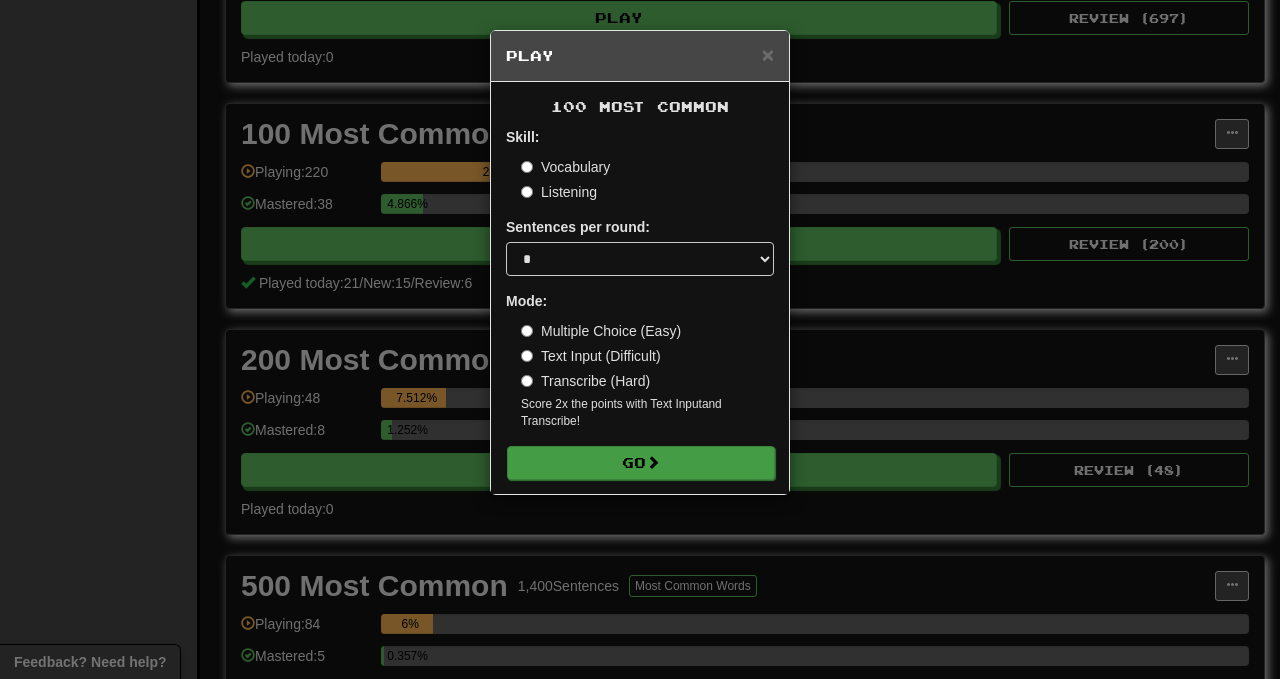 click on "Go" at bounding box center (641, 463) 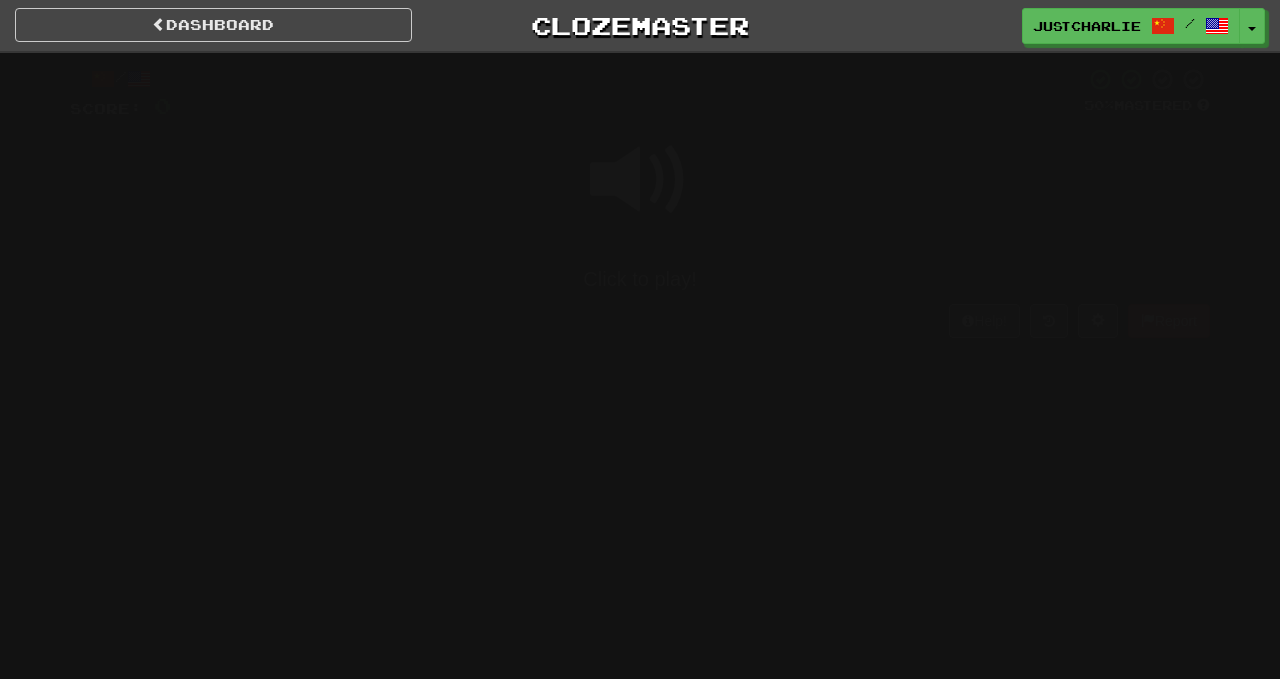 scroll, scrollTop: 0, scrollLeft: 0, axis: both 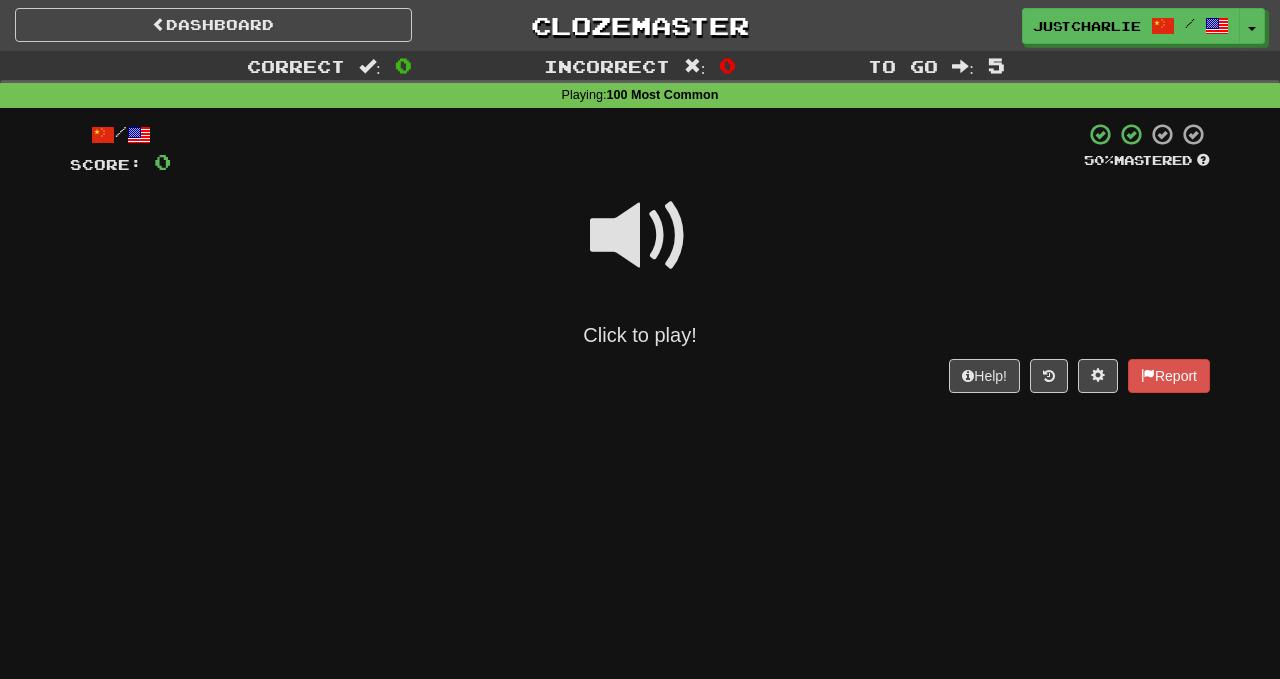 click at bounding box center [640, 236] 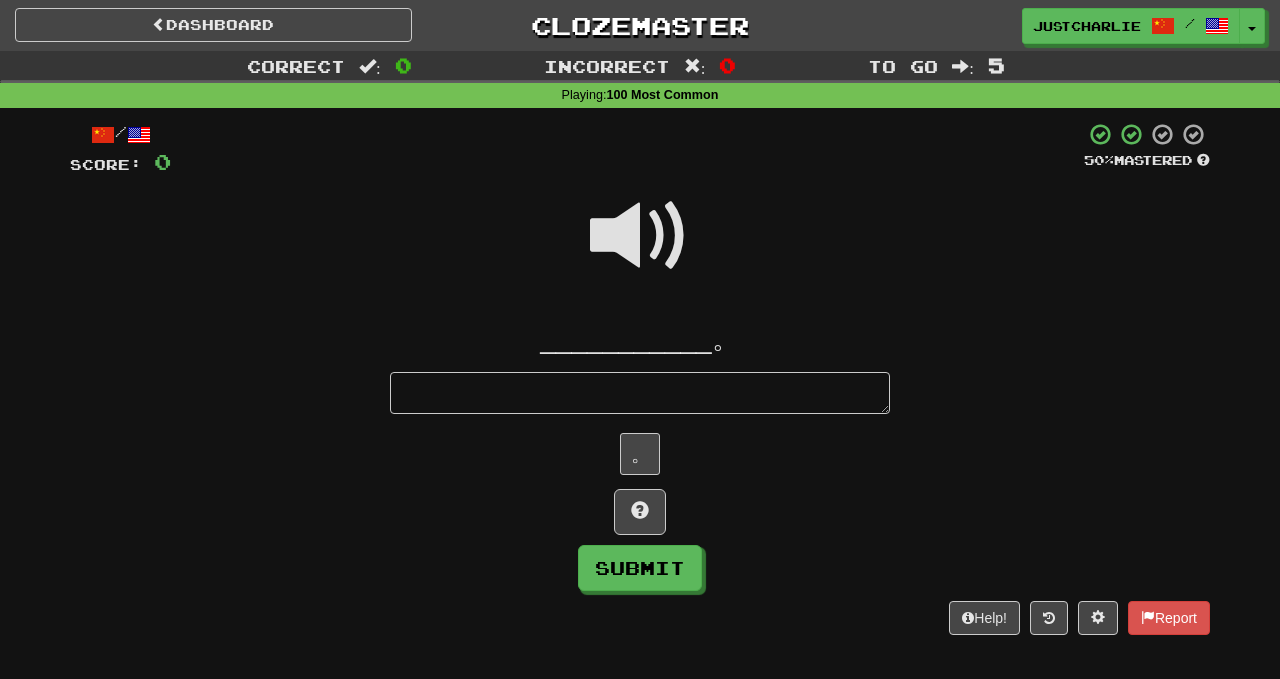 type on "*" 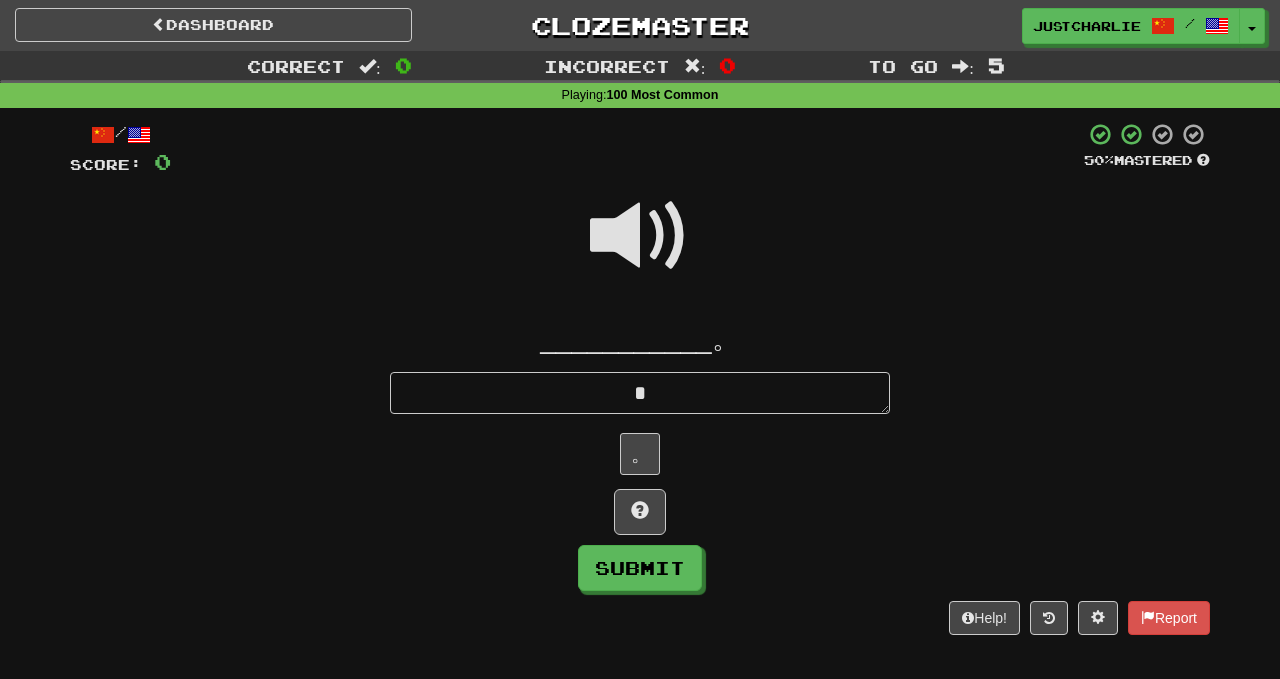 type on "*" 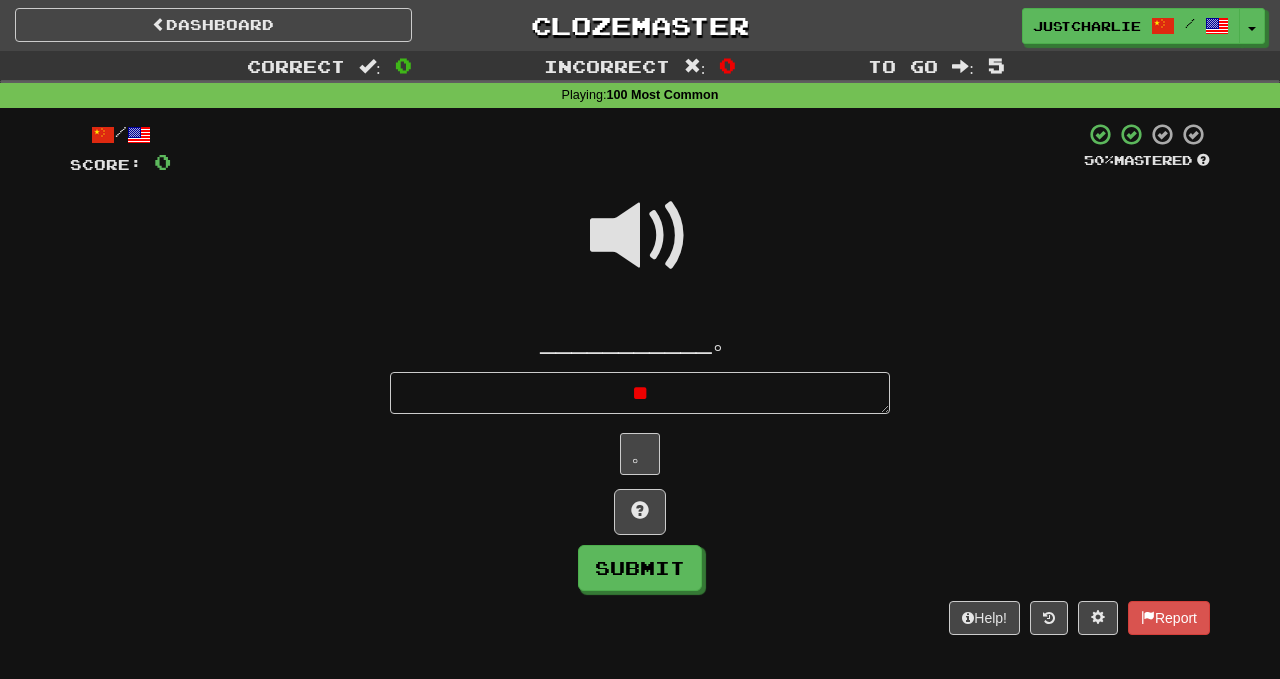 type on "*" 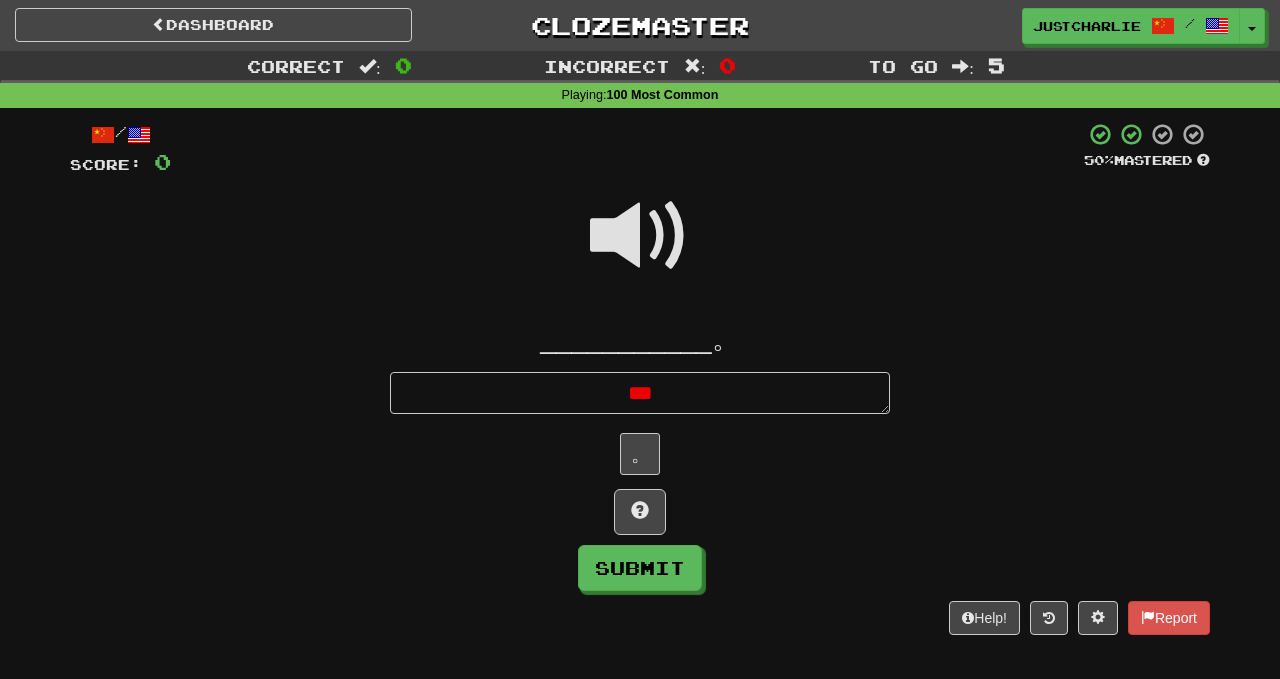 type on "*" 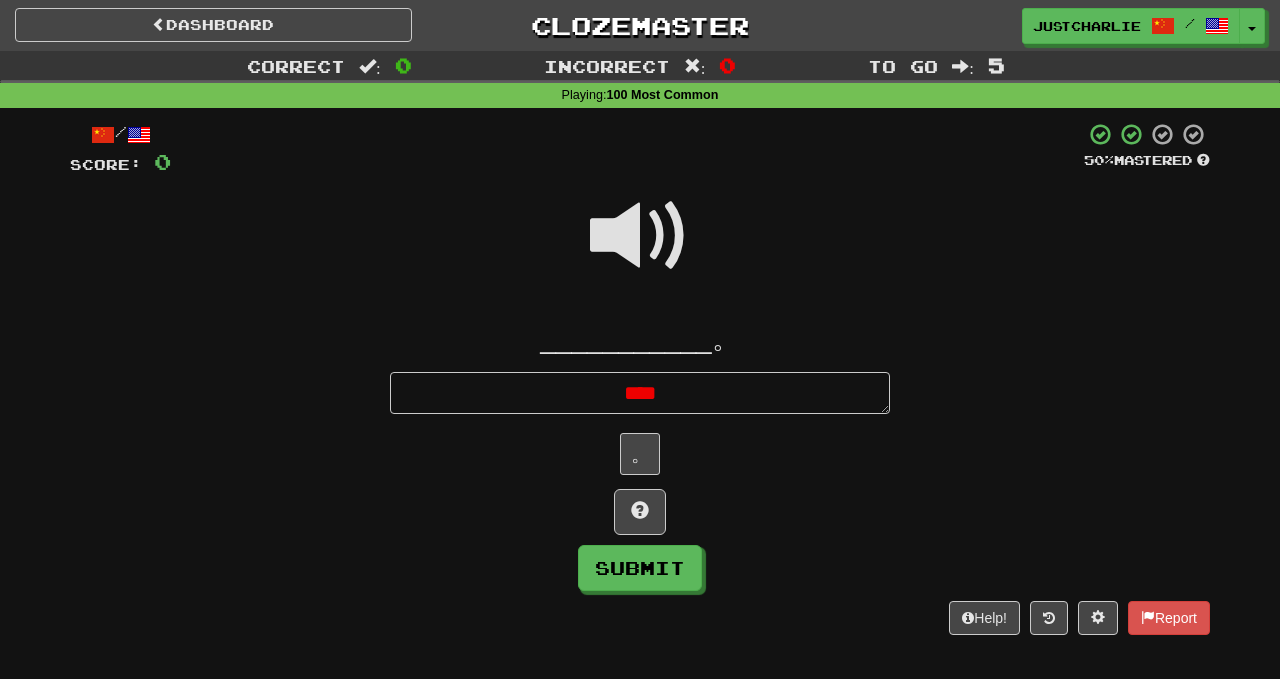 type on "*" 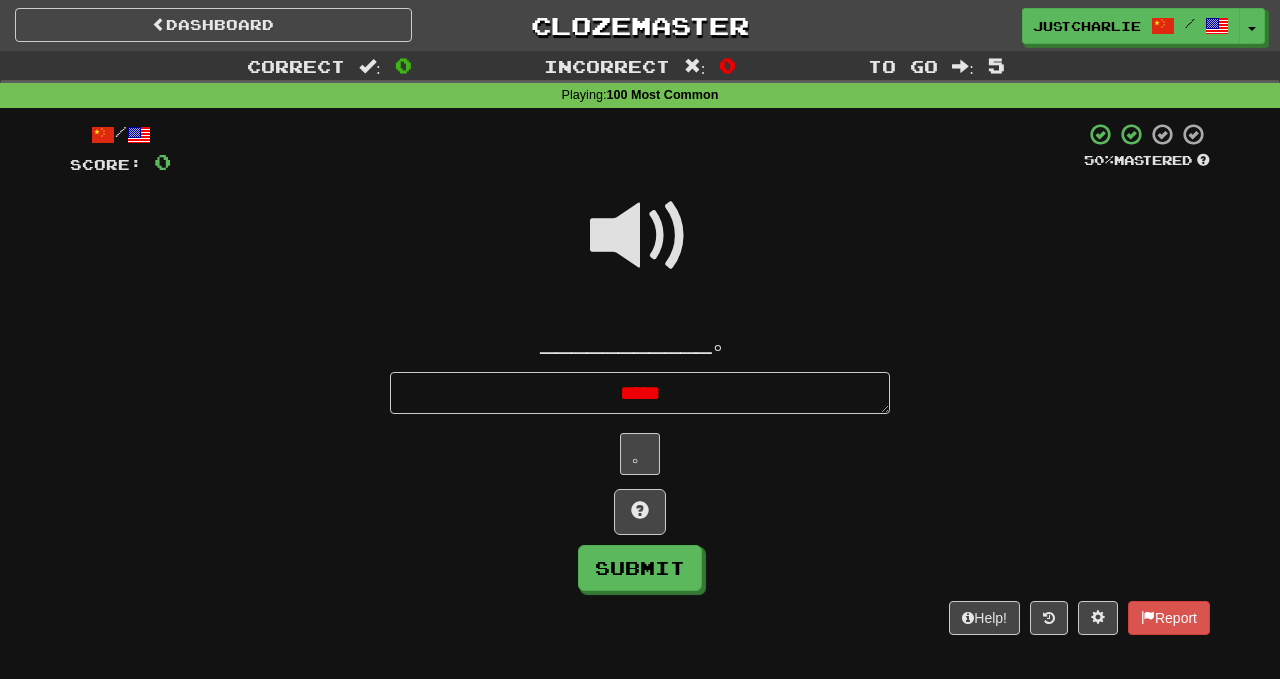 type on "*" 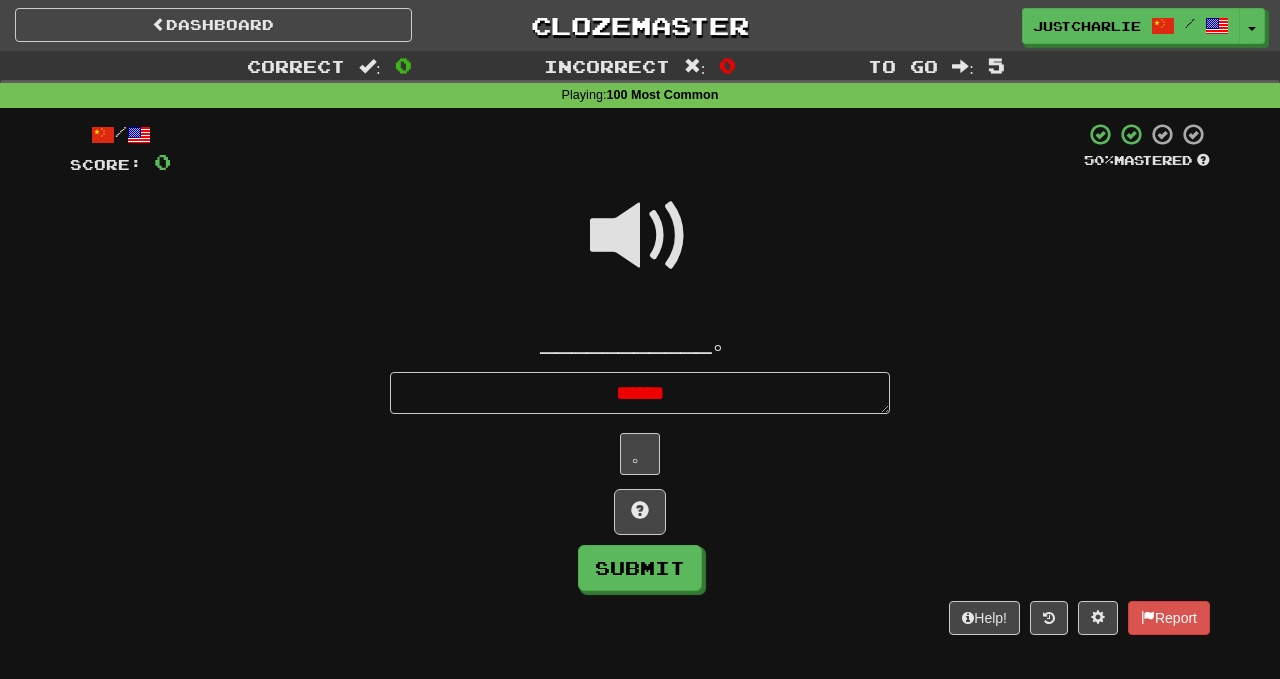 type on "*" 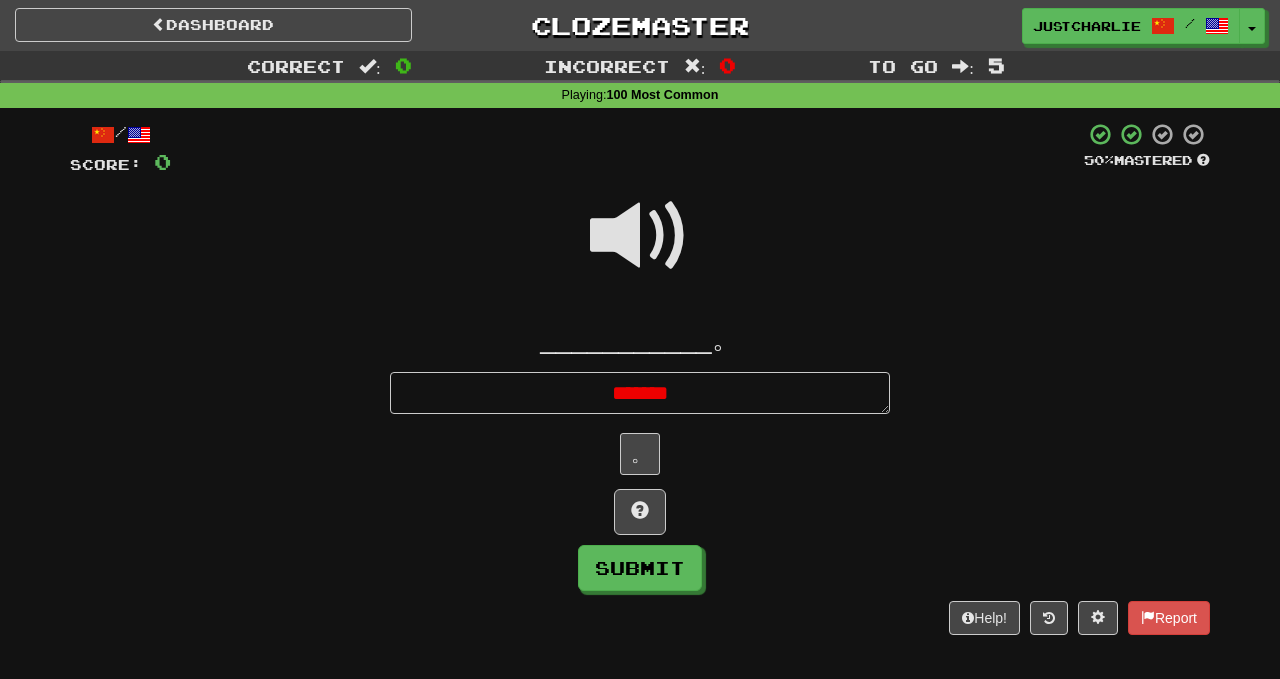 type on "*" 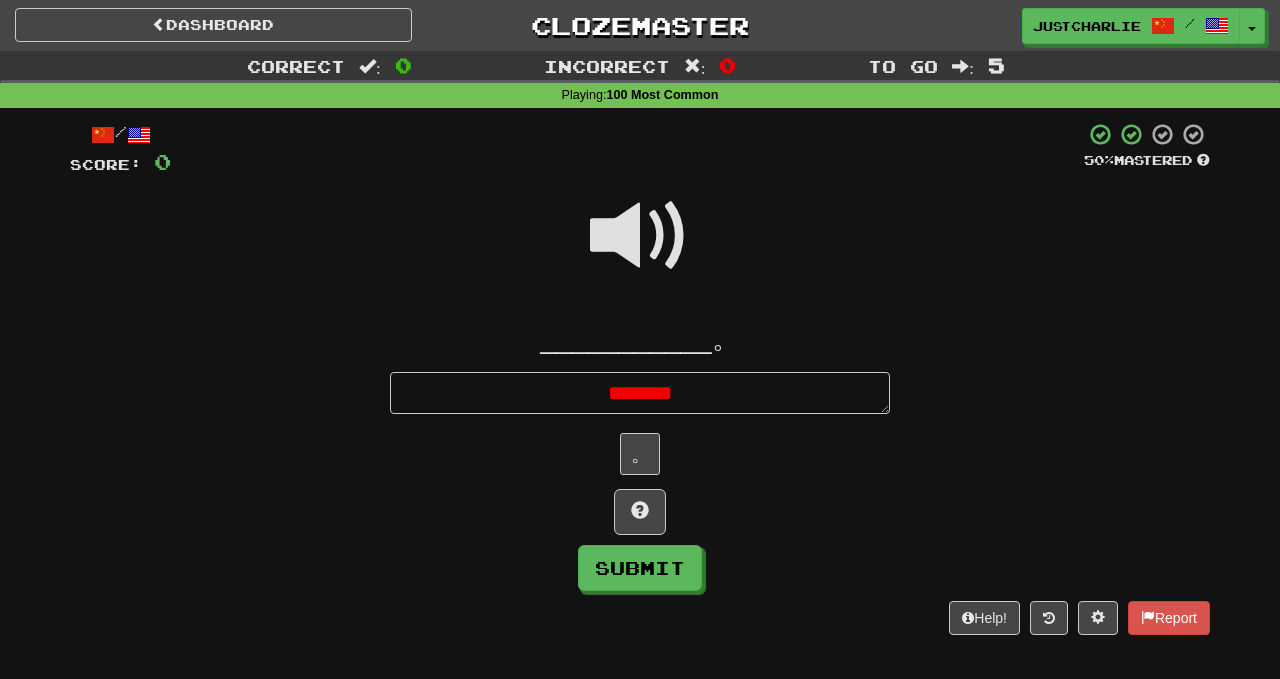 type 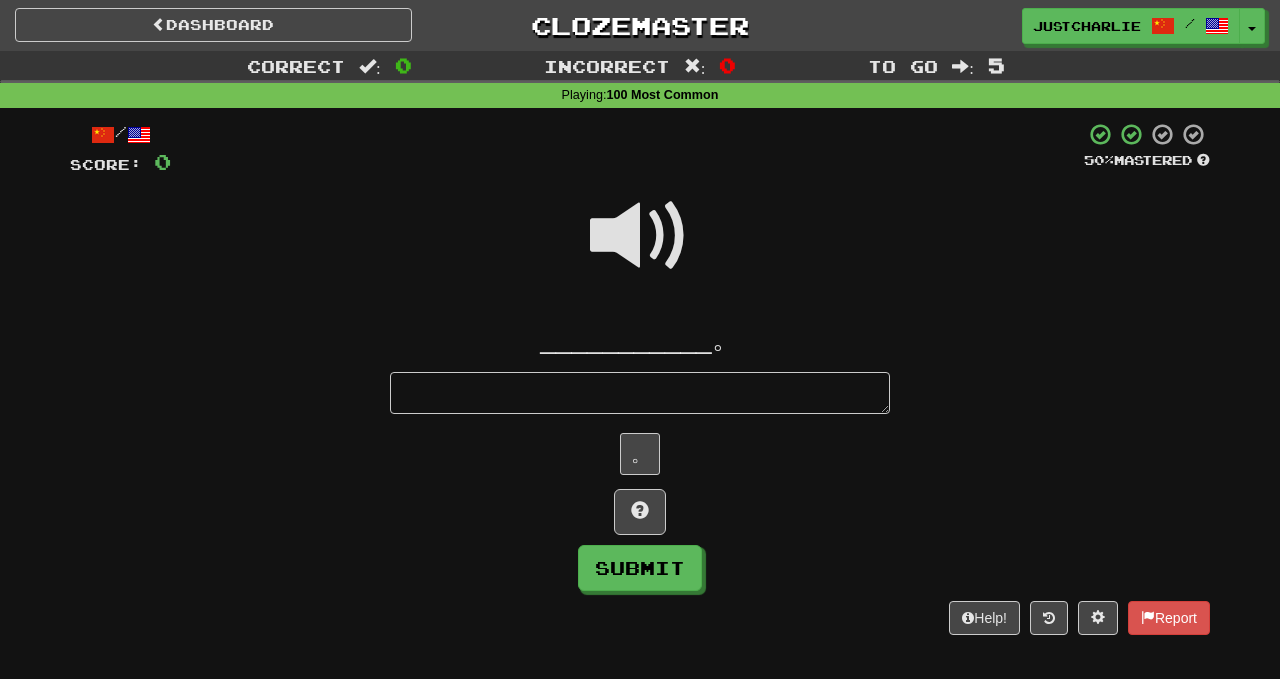 click at bounding box center [640, 249] 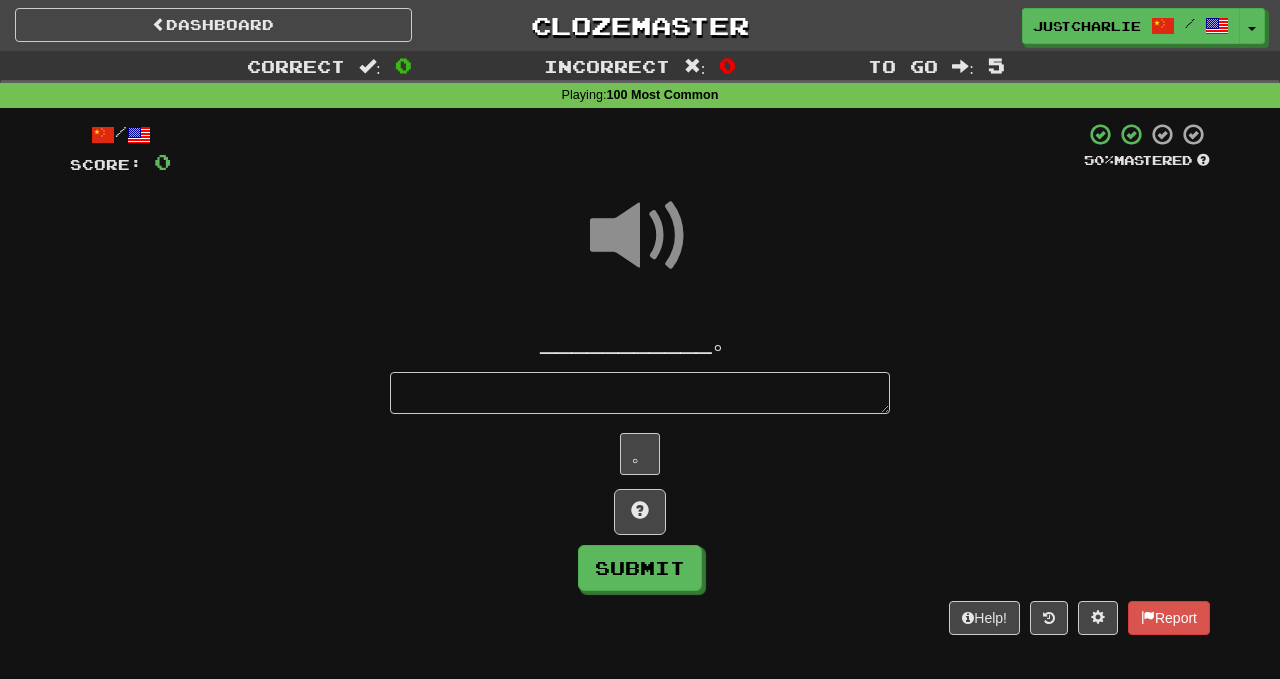 click at bounding box center [640, 236] 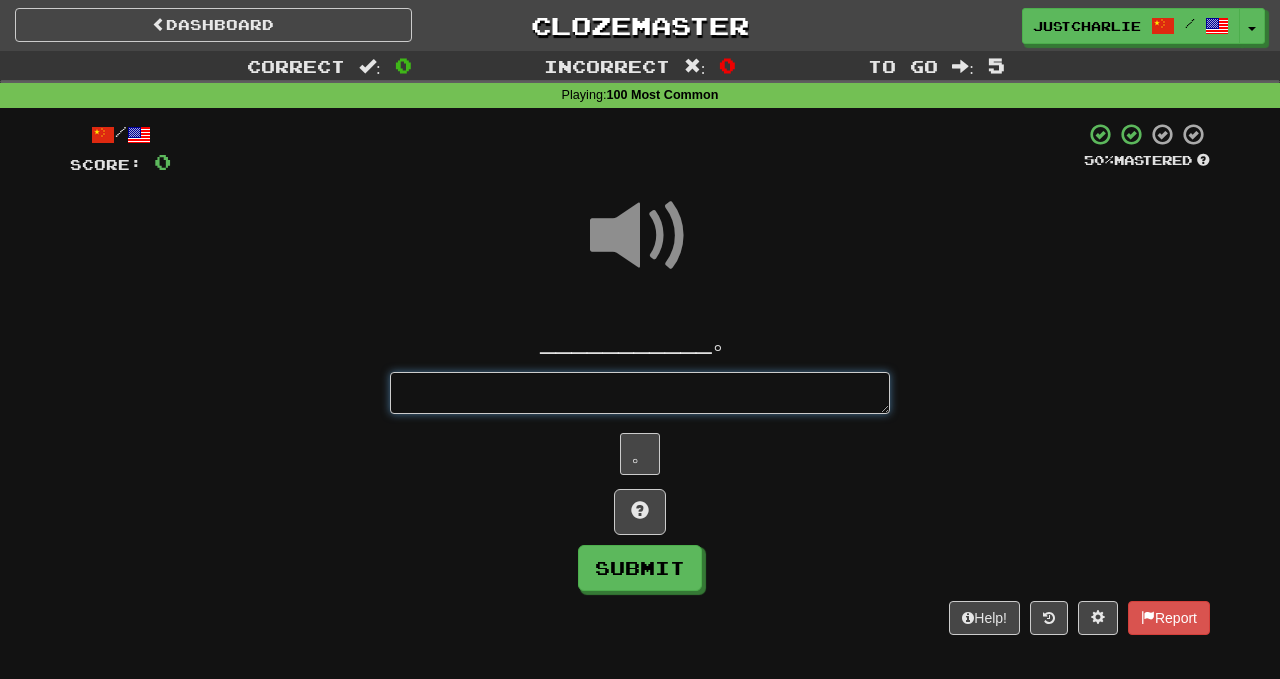 click at bounding box center [640, 393] 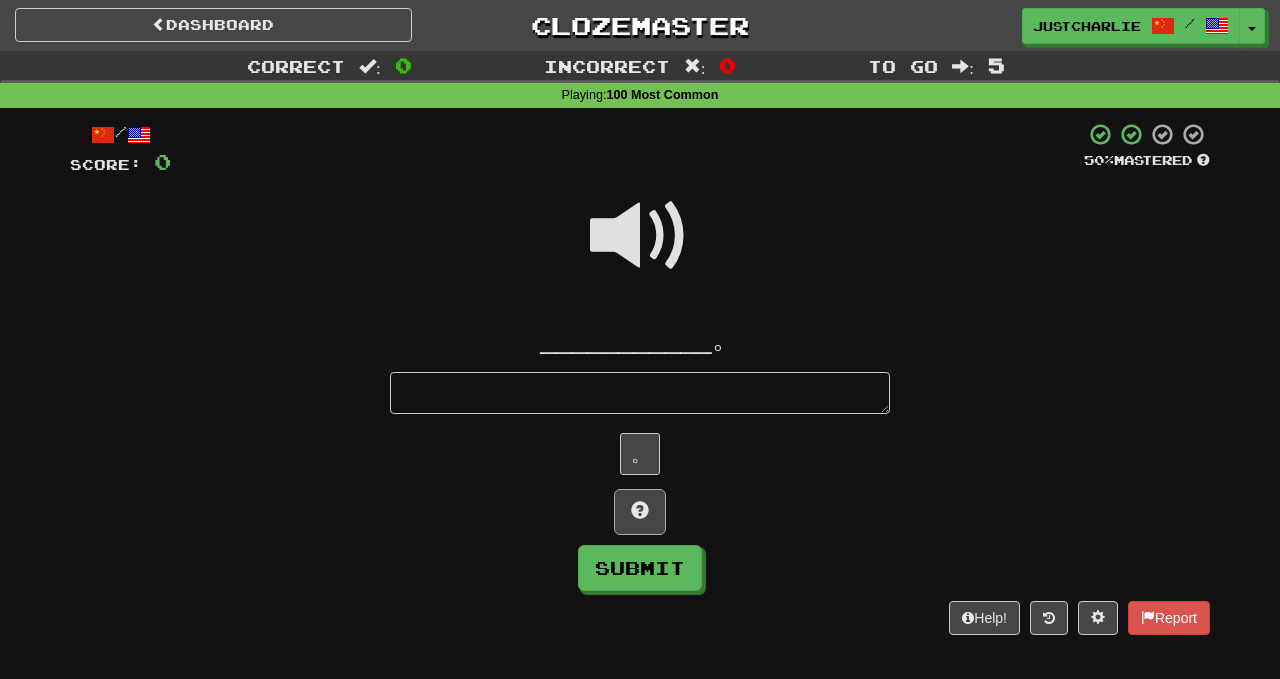 click at bounding box center [640, 510] 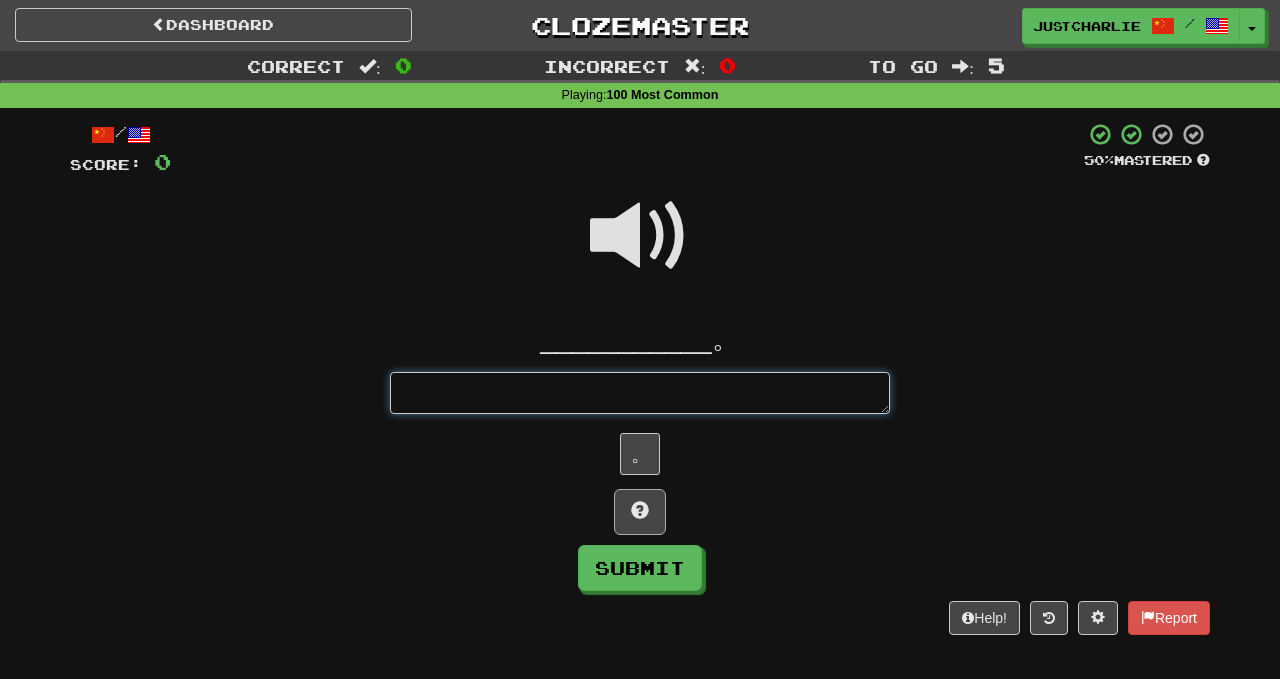 type on "*" 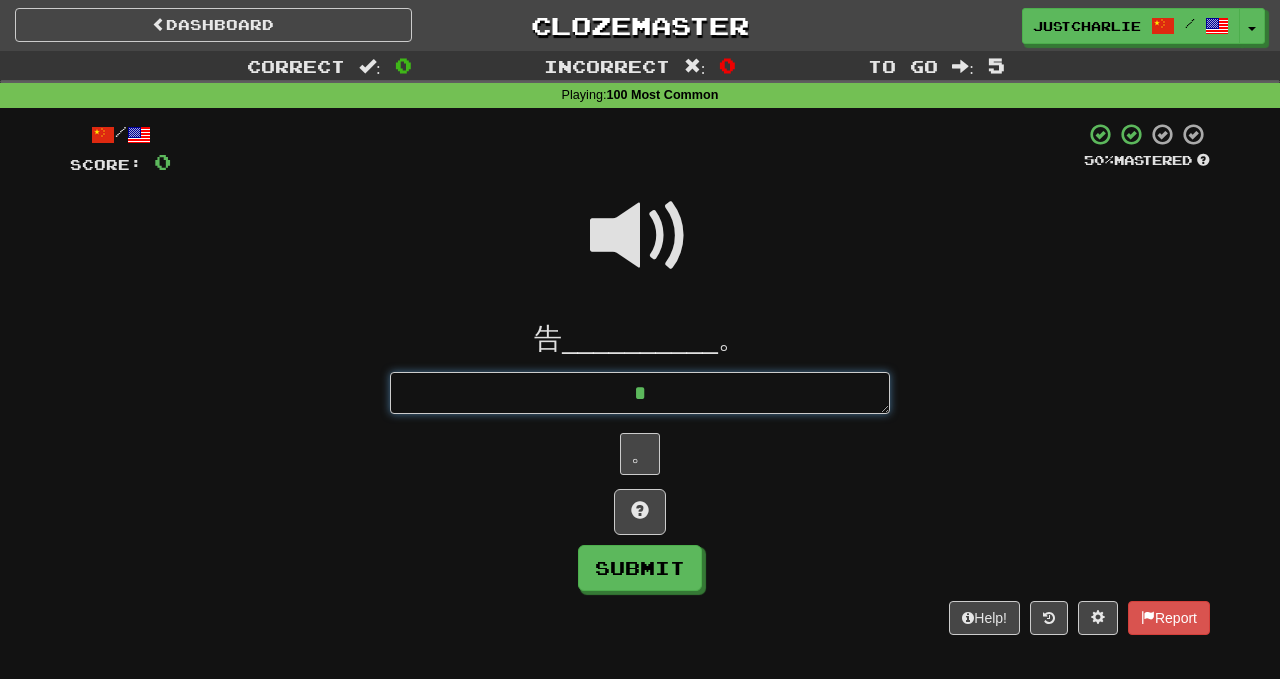 type 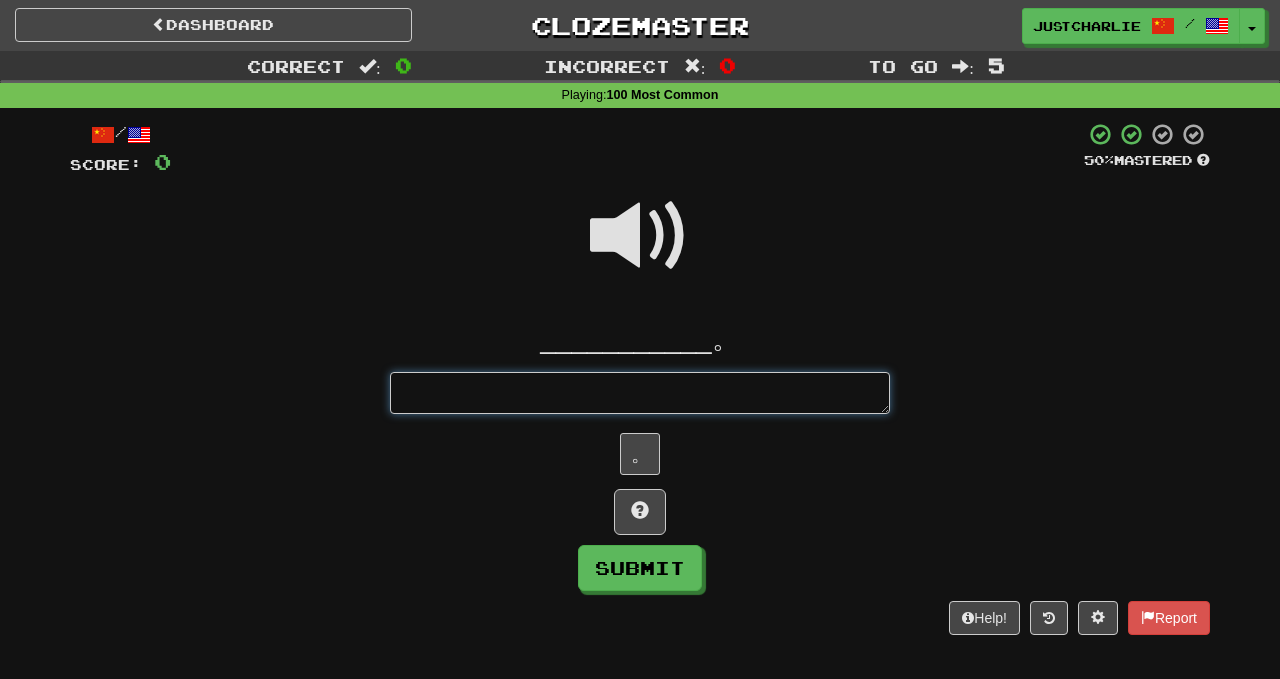 type on "*" 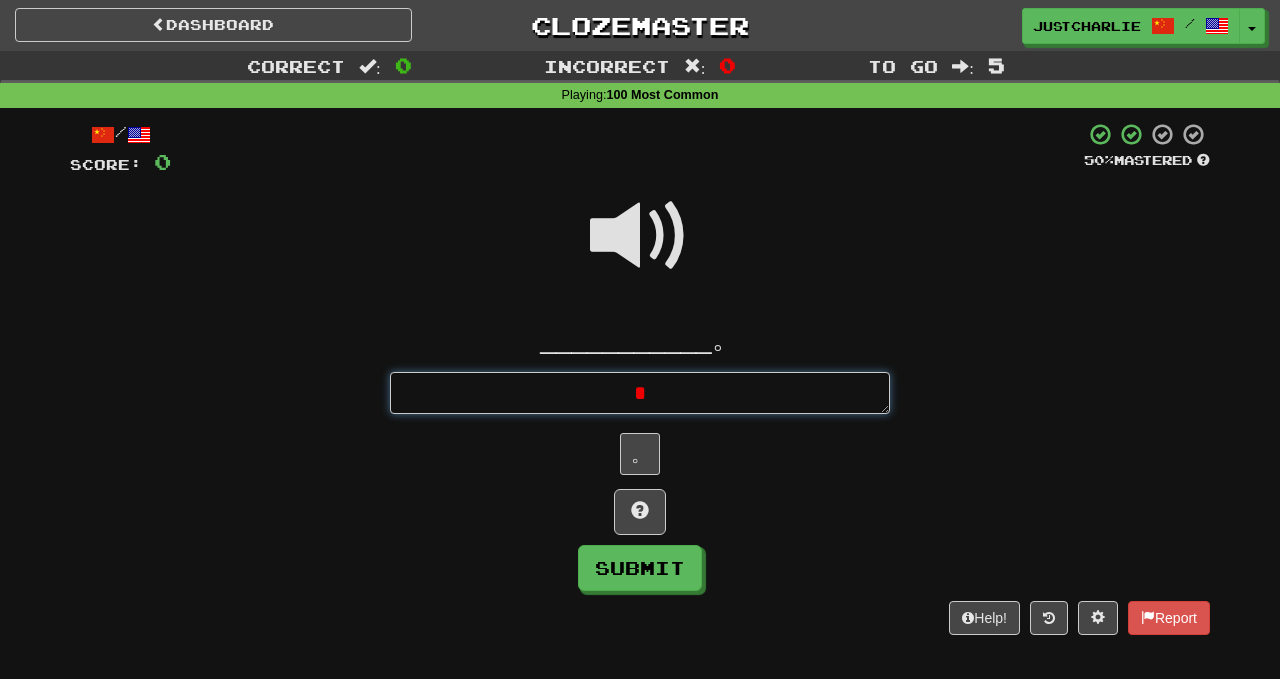type on "*" 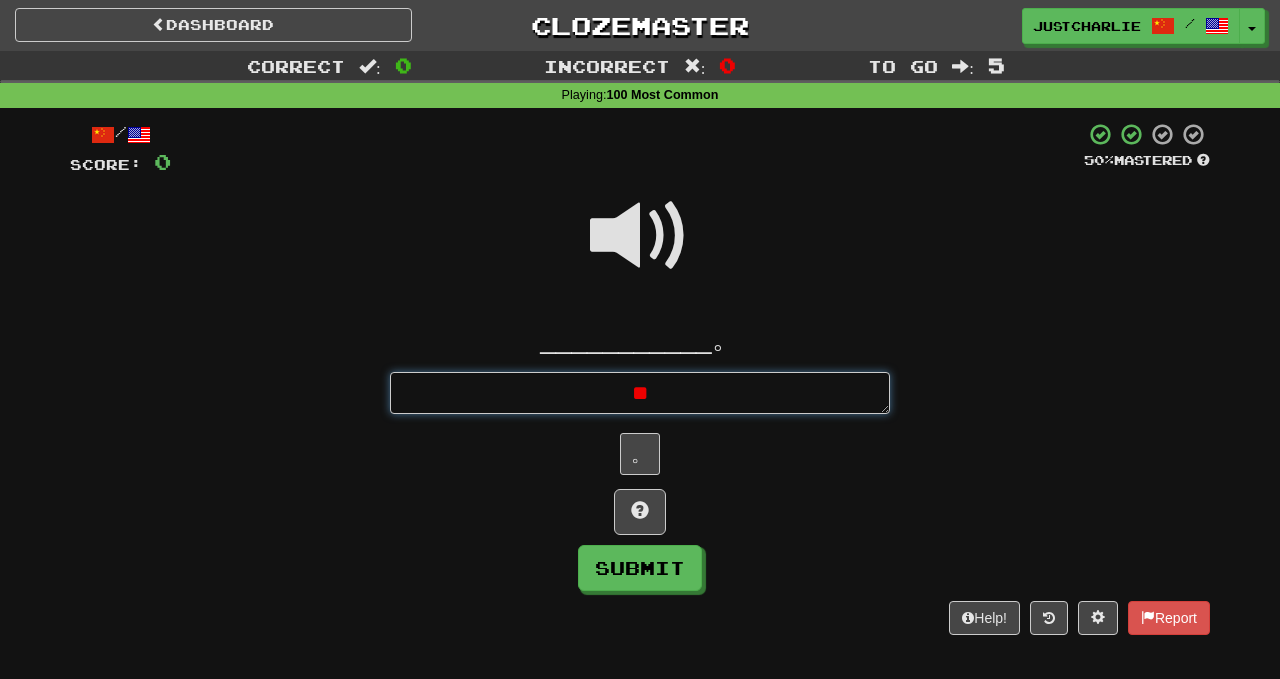 type on "*" 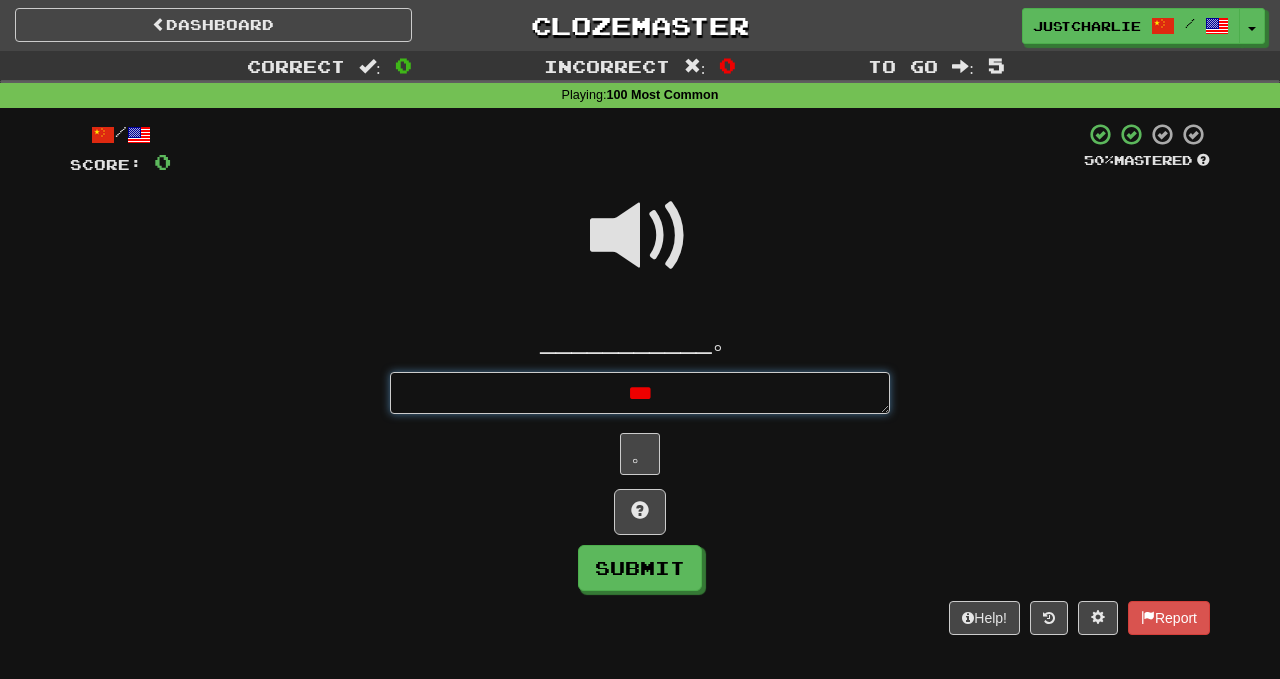 type on "*" 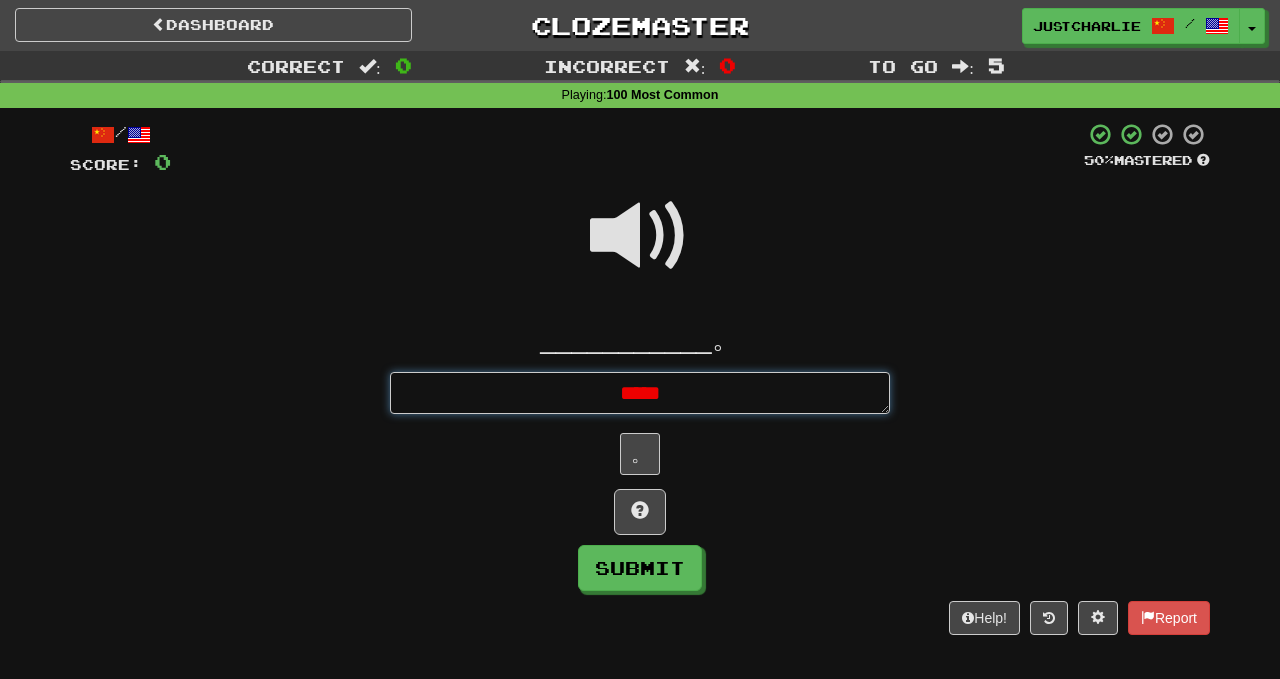 type on "*" 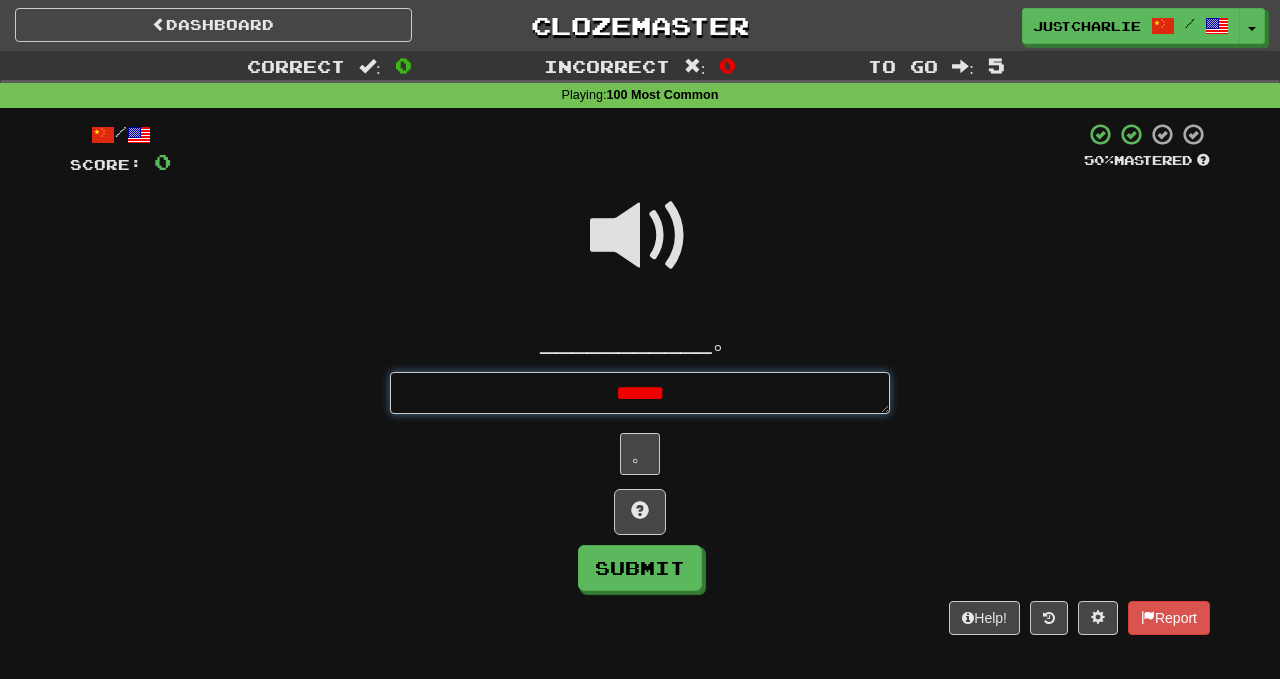 type on "*" 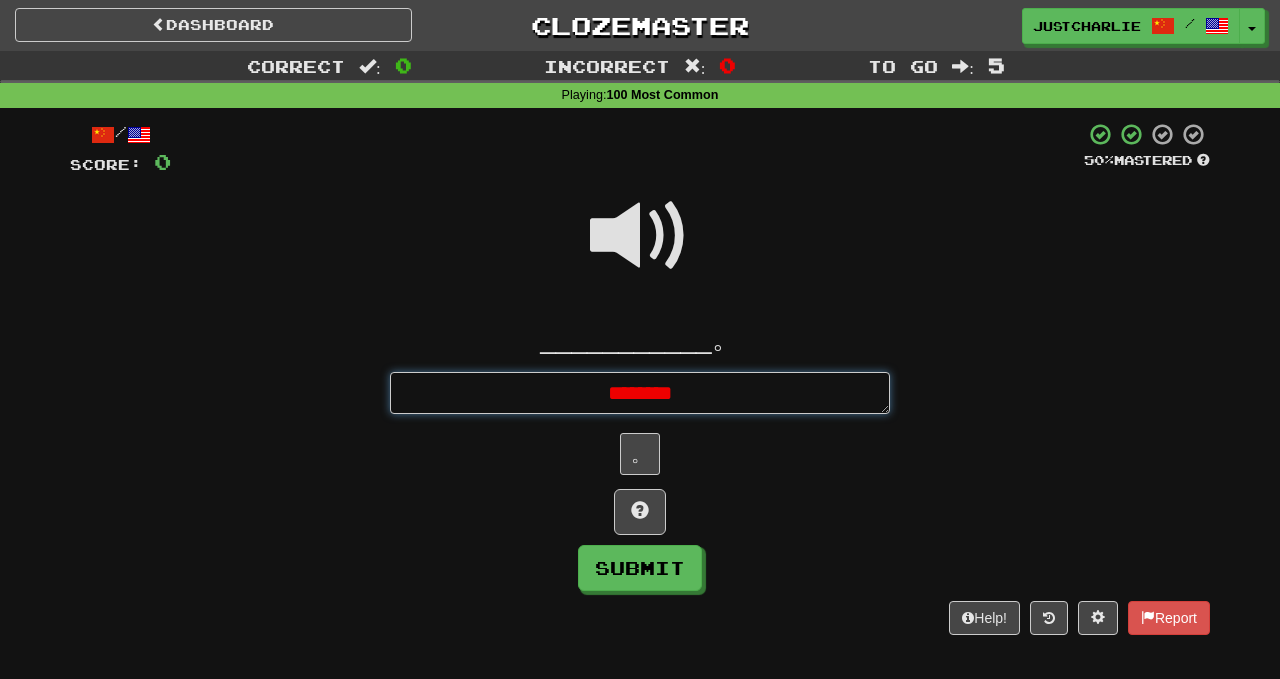 type on "*" 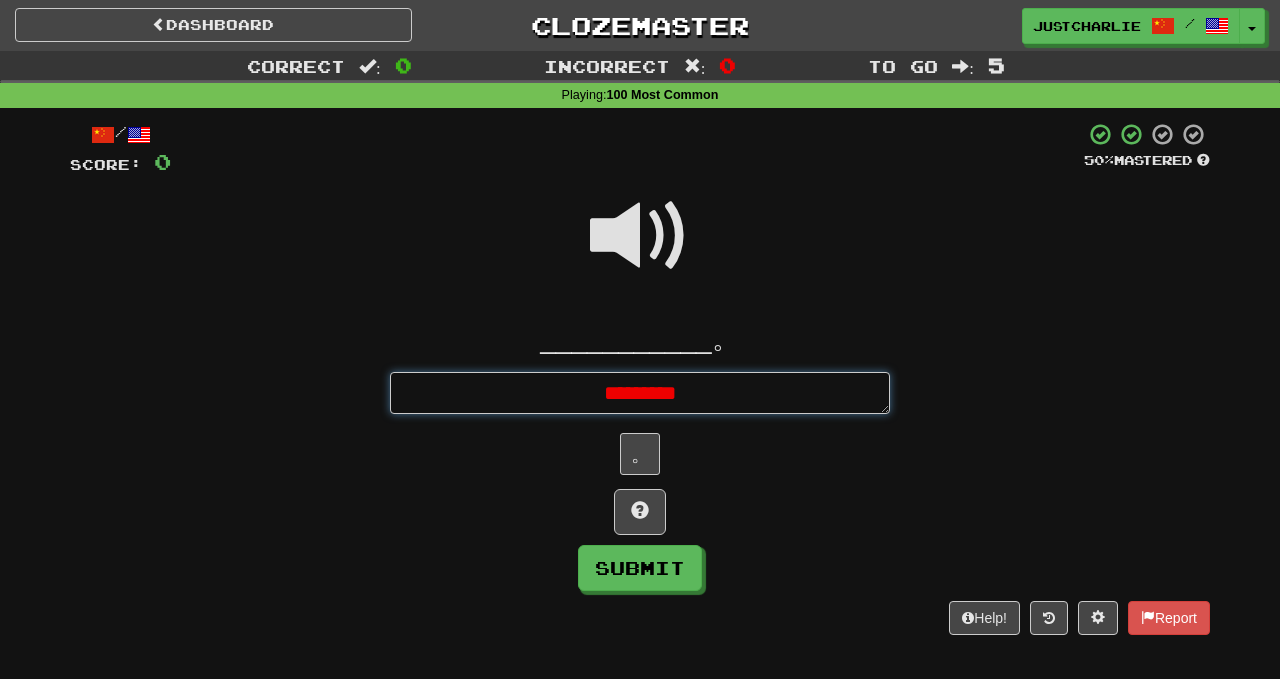 type on "*" 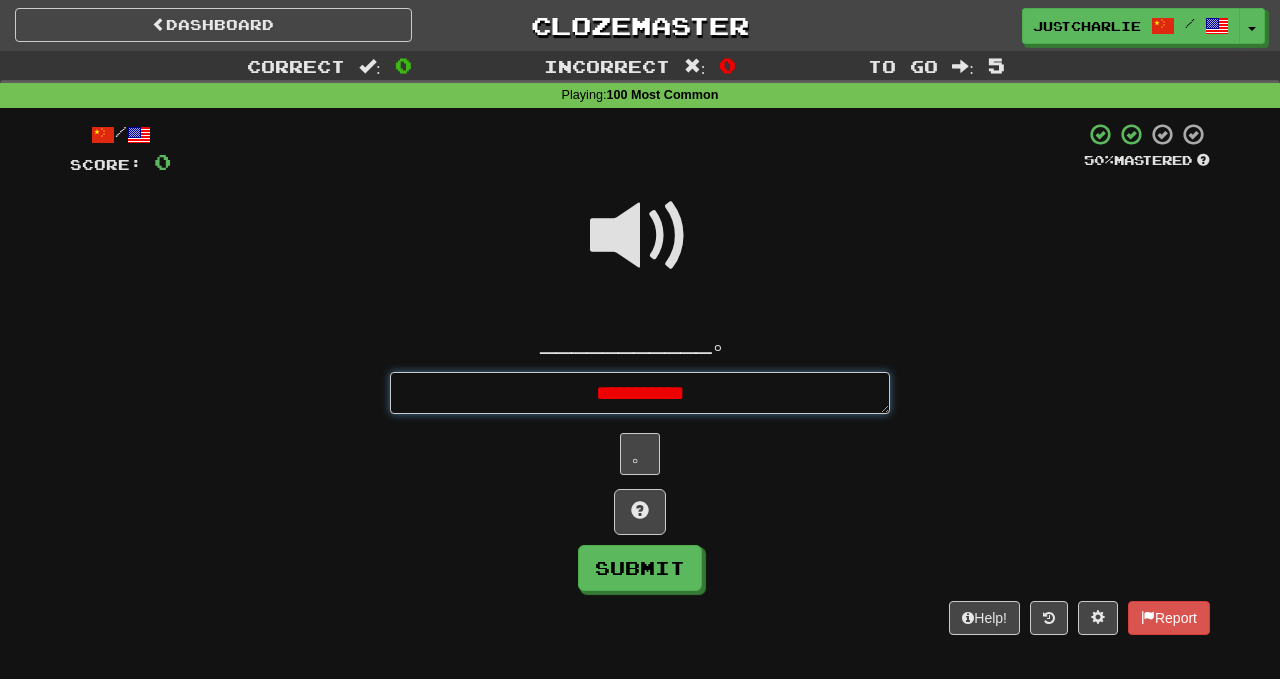 type on "*" 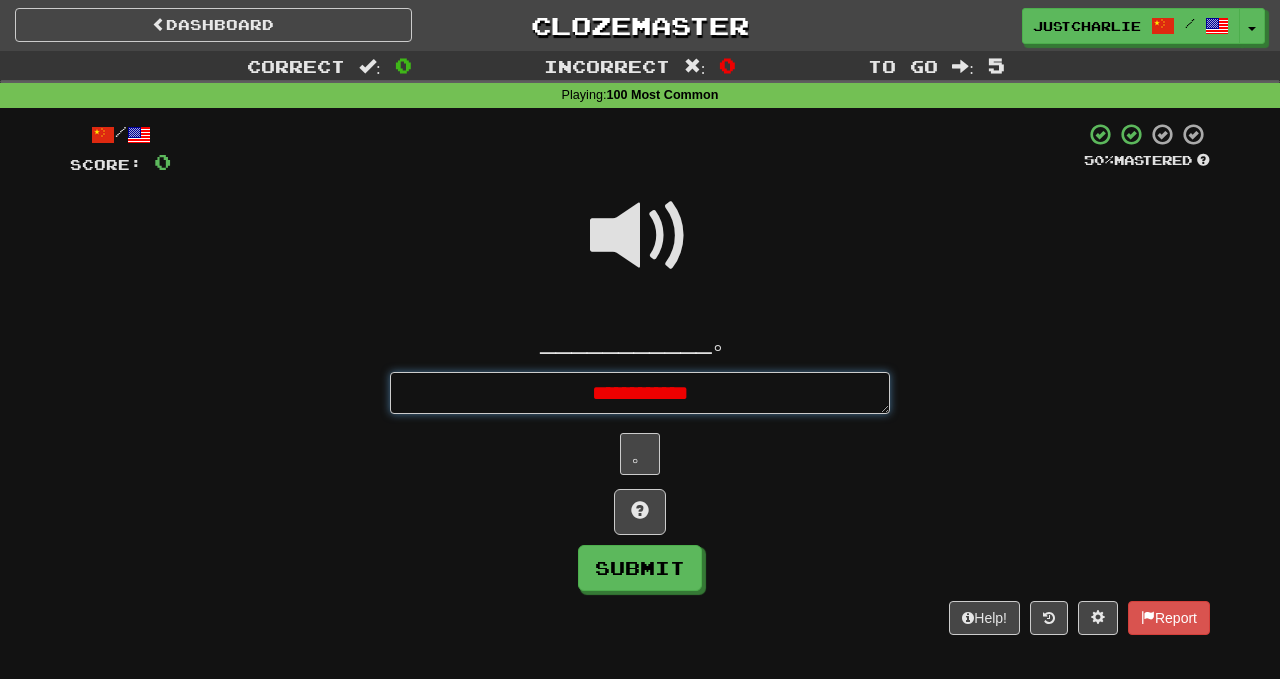 type on "*" 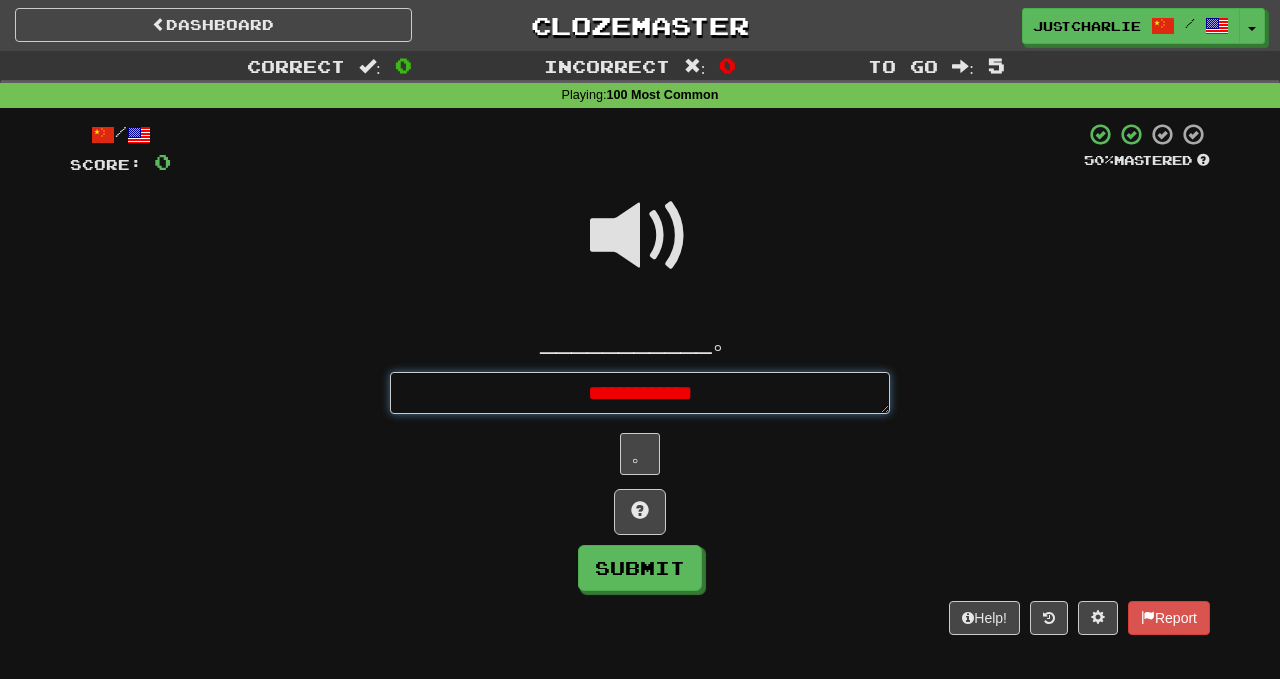 type on "*" 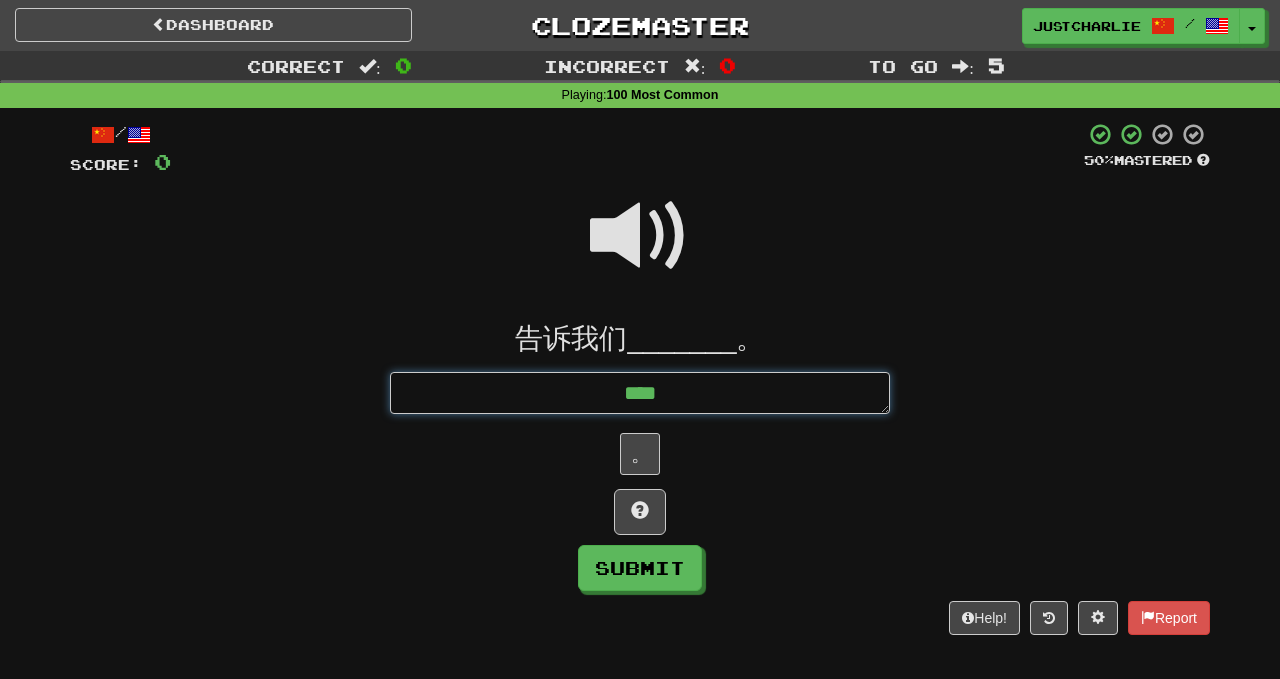 type on "*" 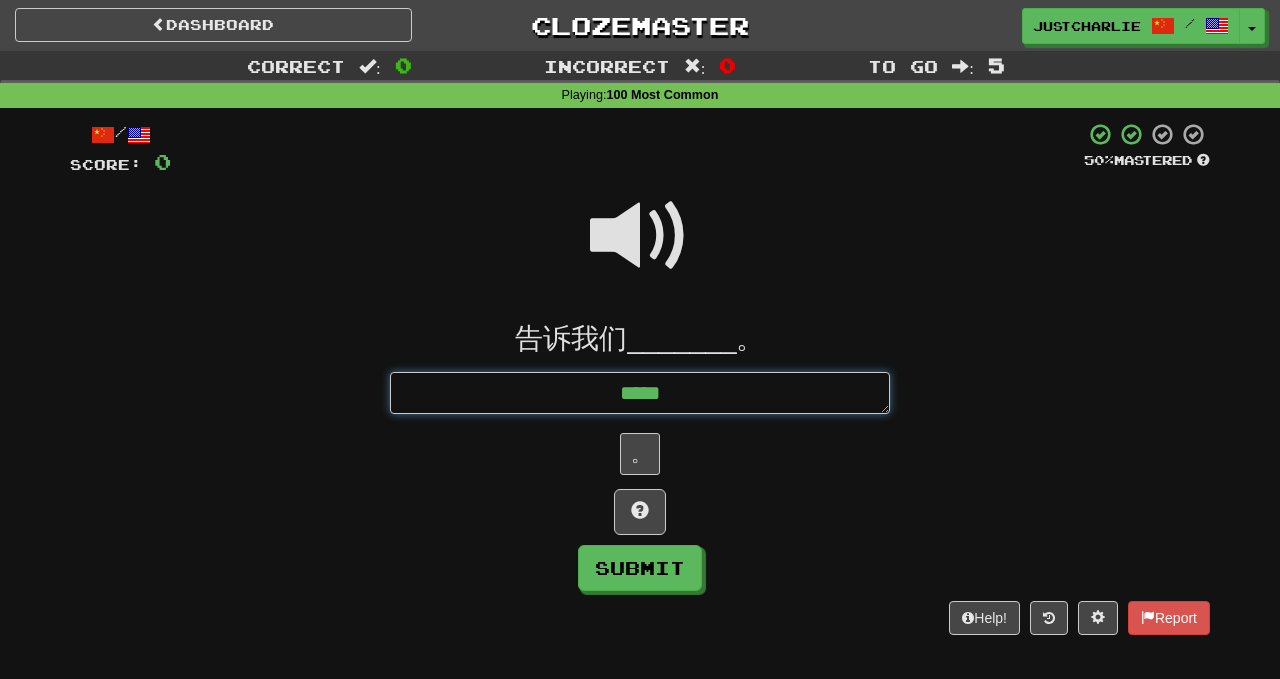 type on "*" 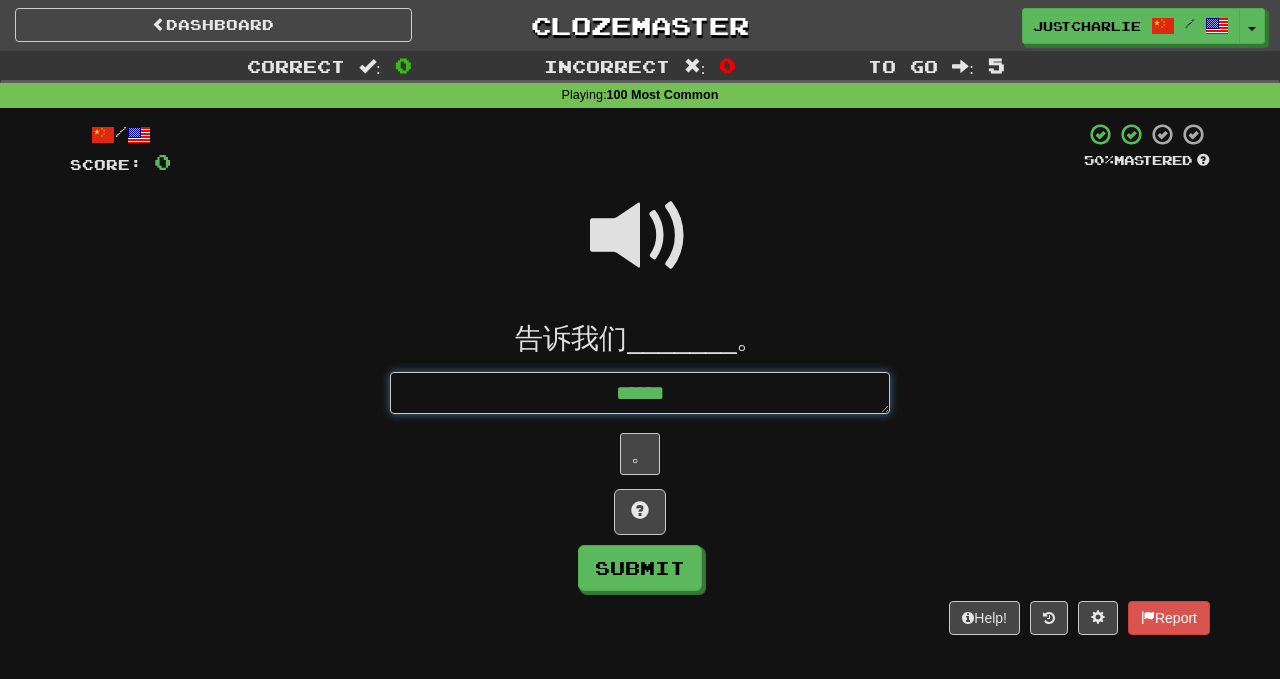 type on "*" 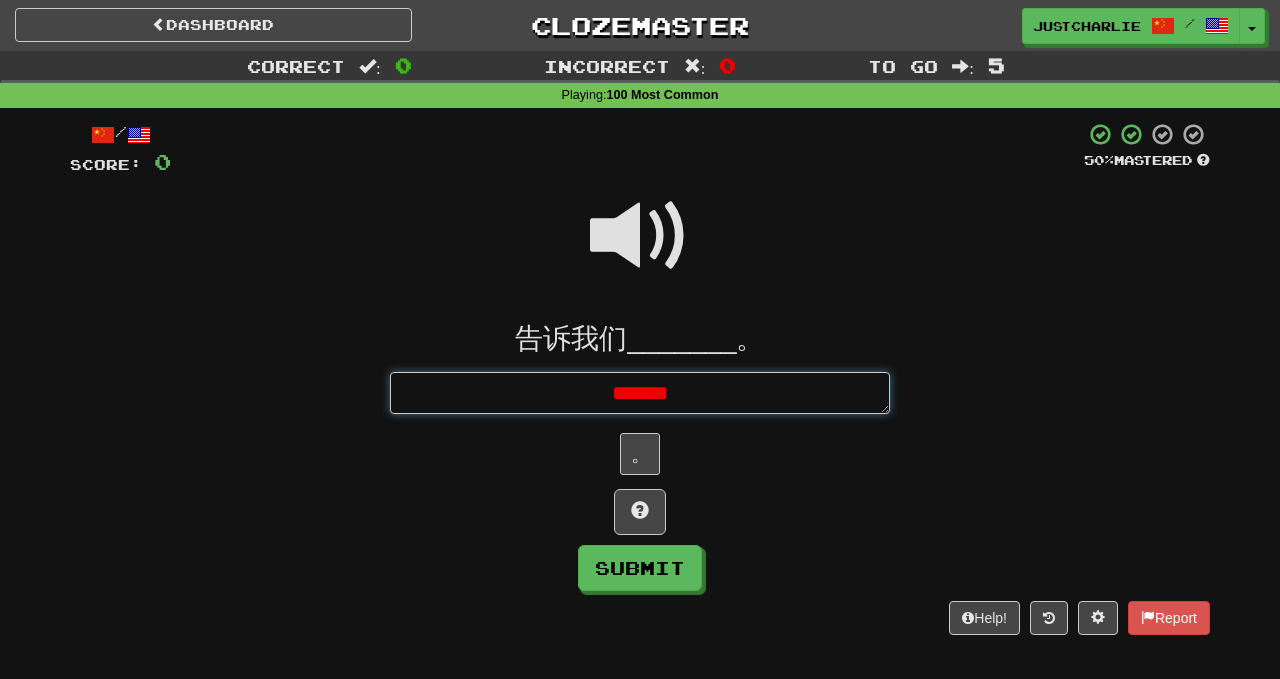 type on "*" 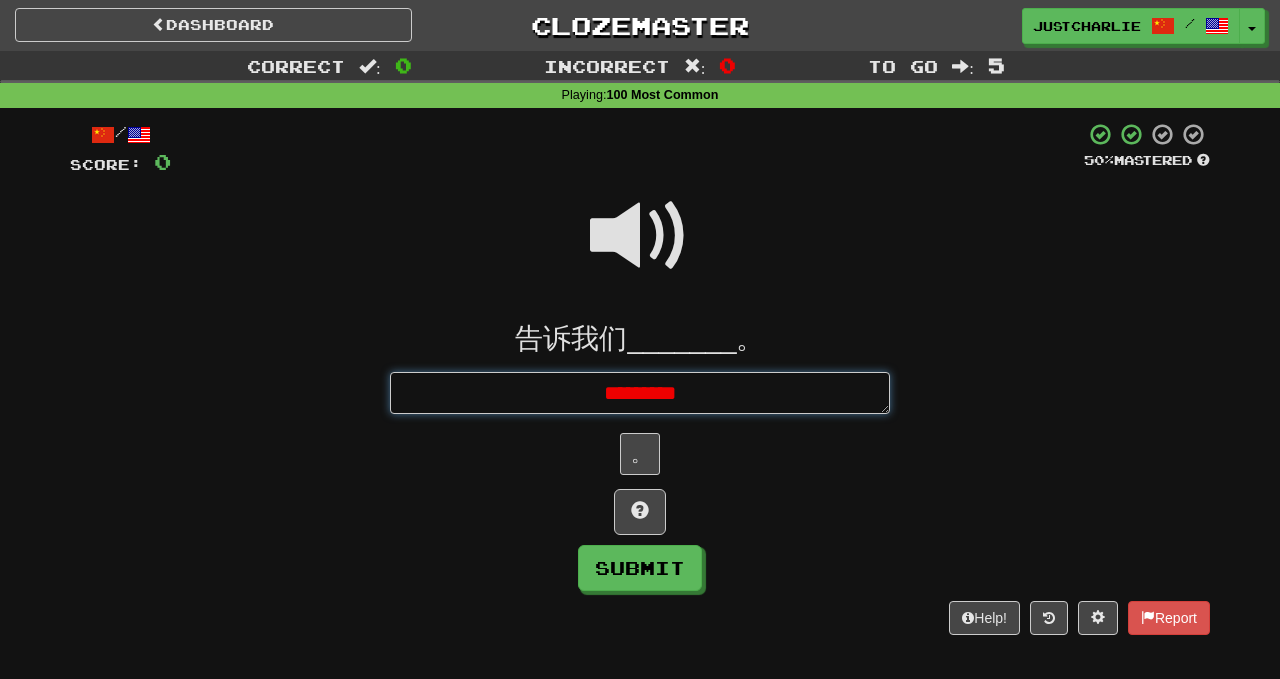 type on "*" 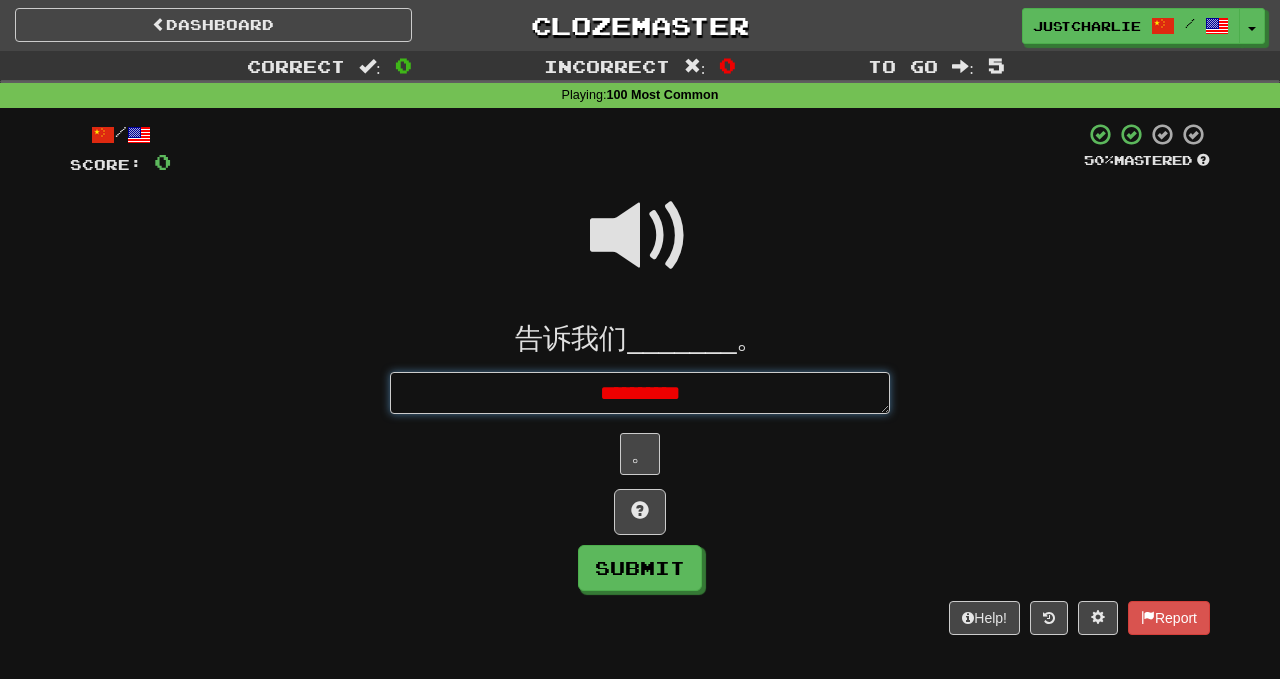 type on "*" 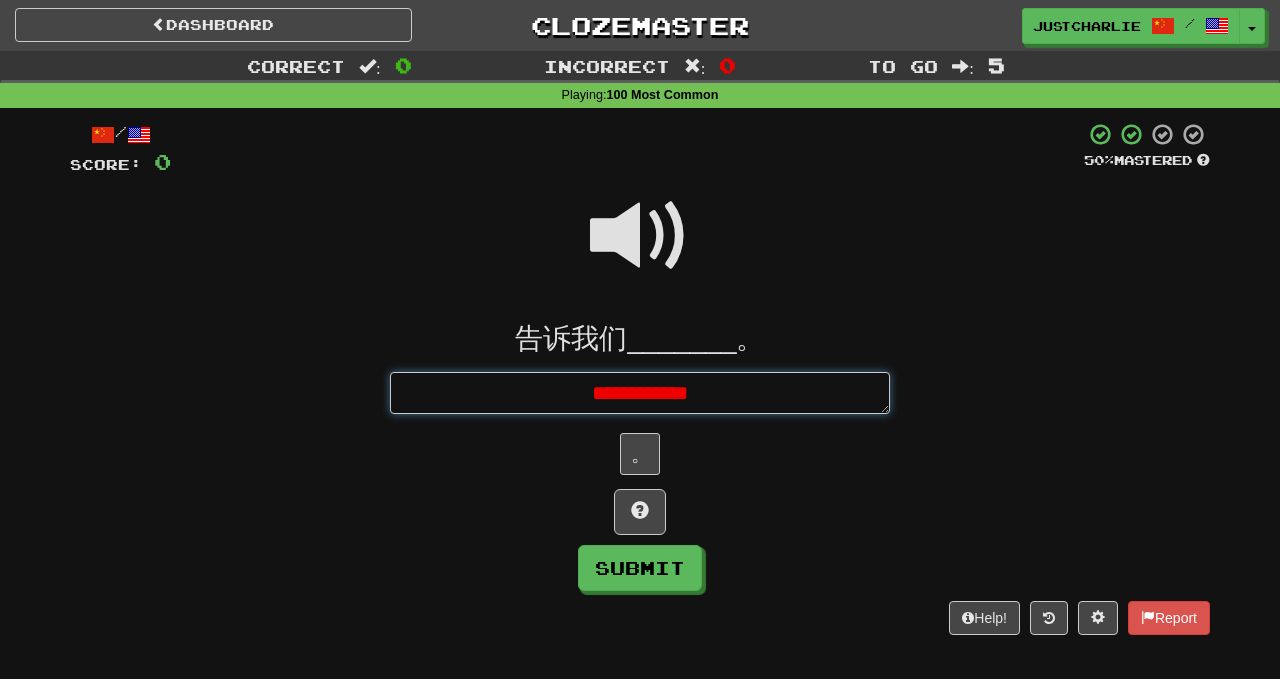 type on "*" 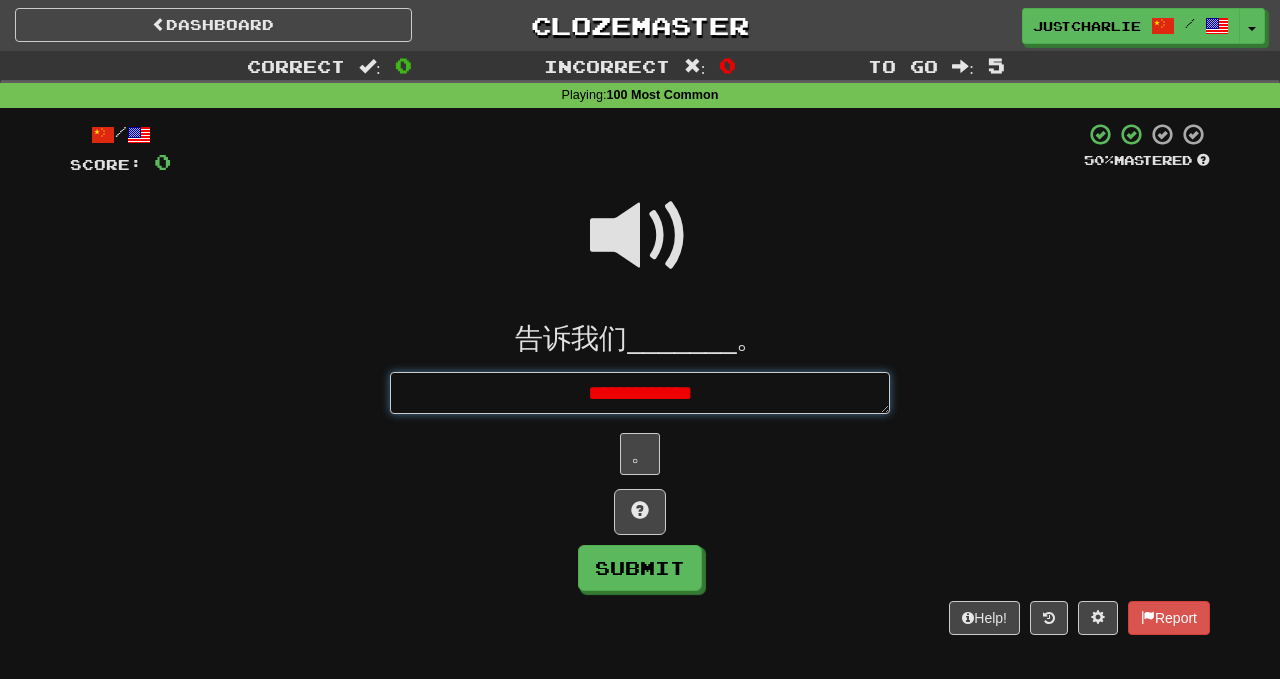 type on "*" 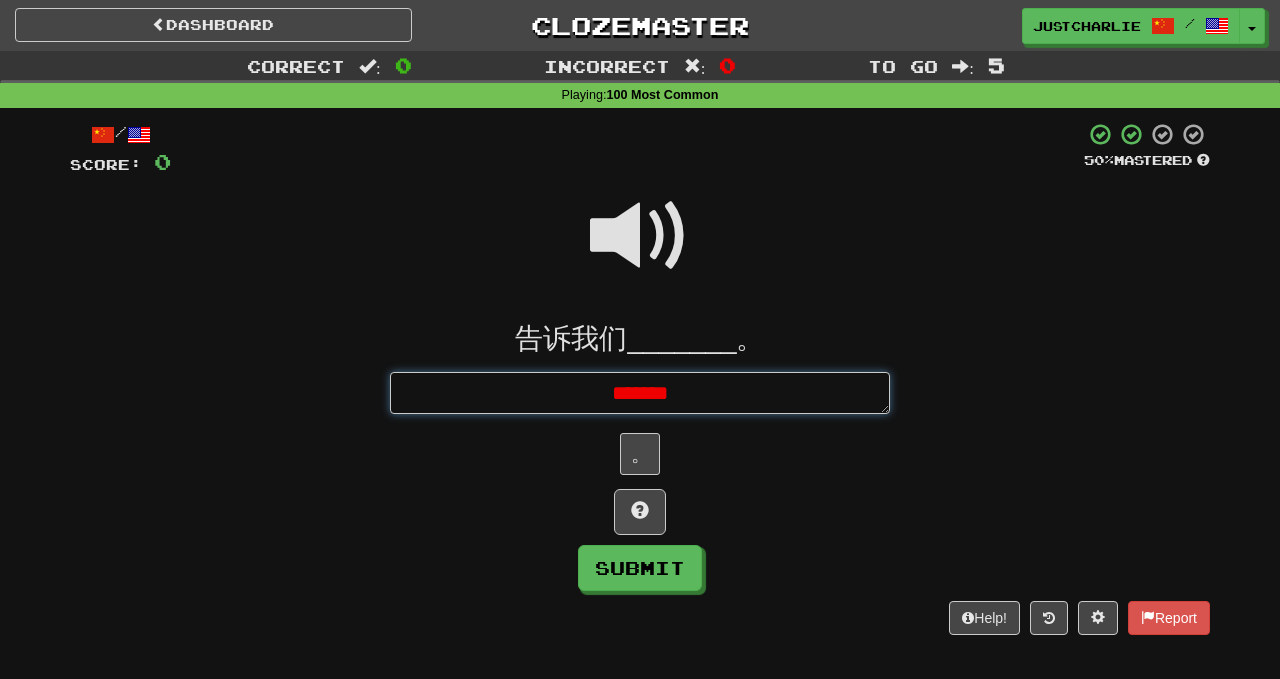 type on "*" 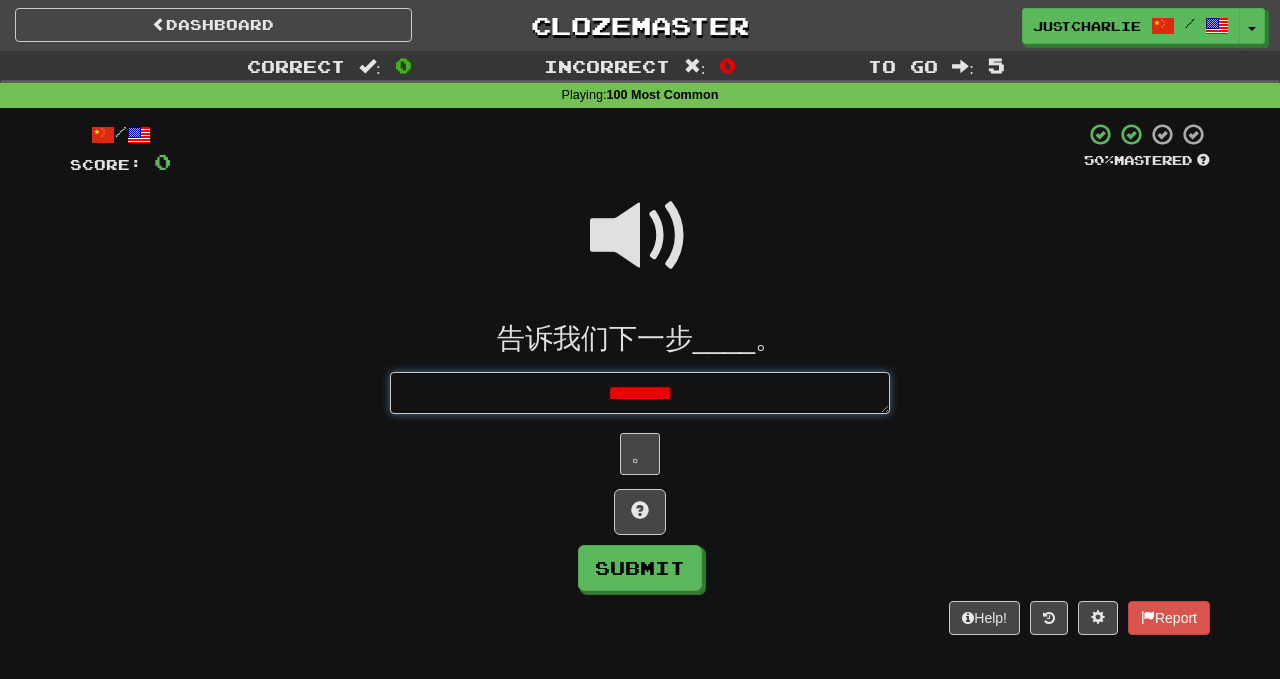 type on "*" 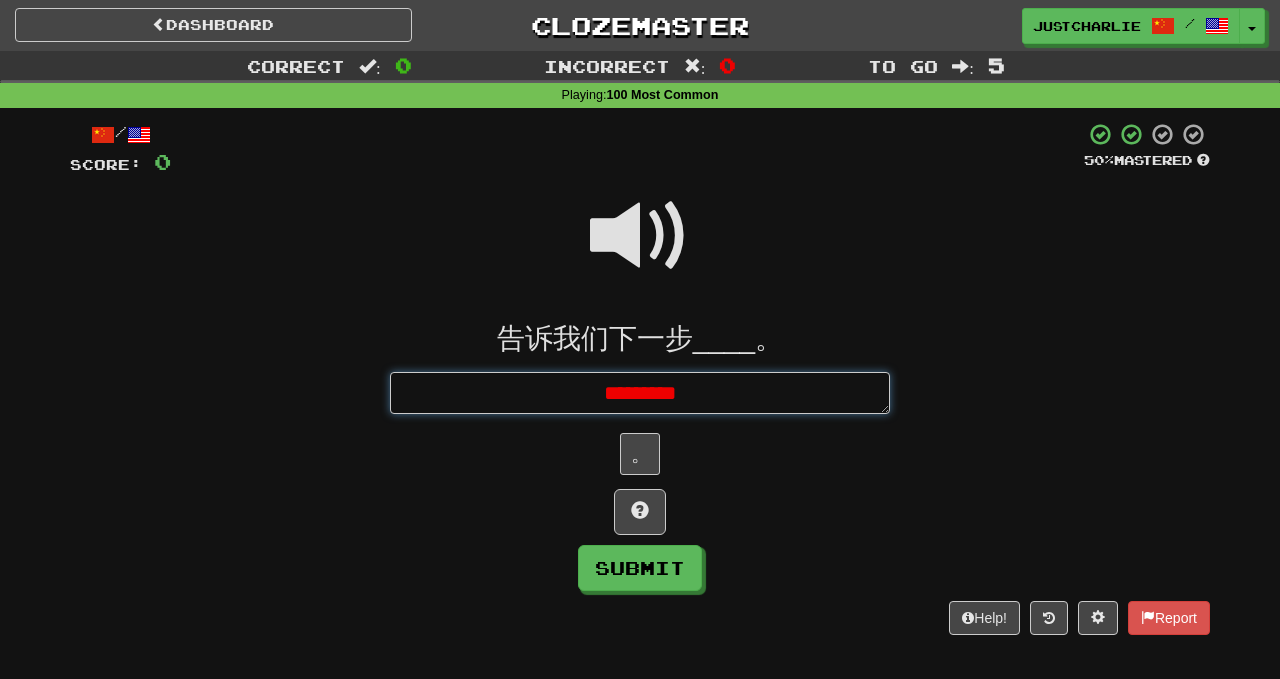 type on "*" 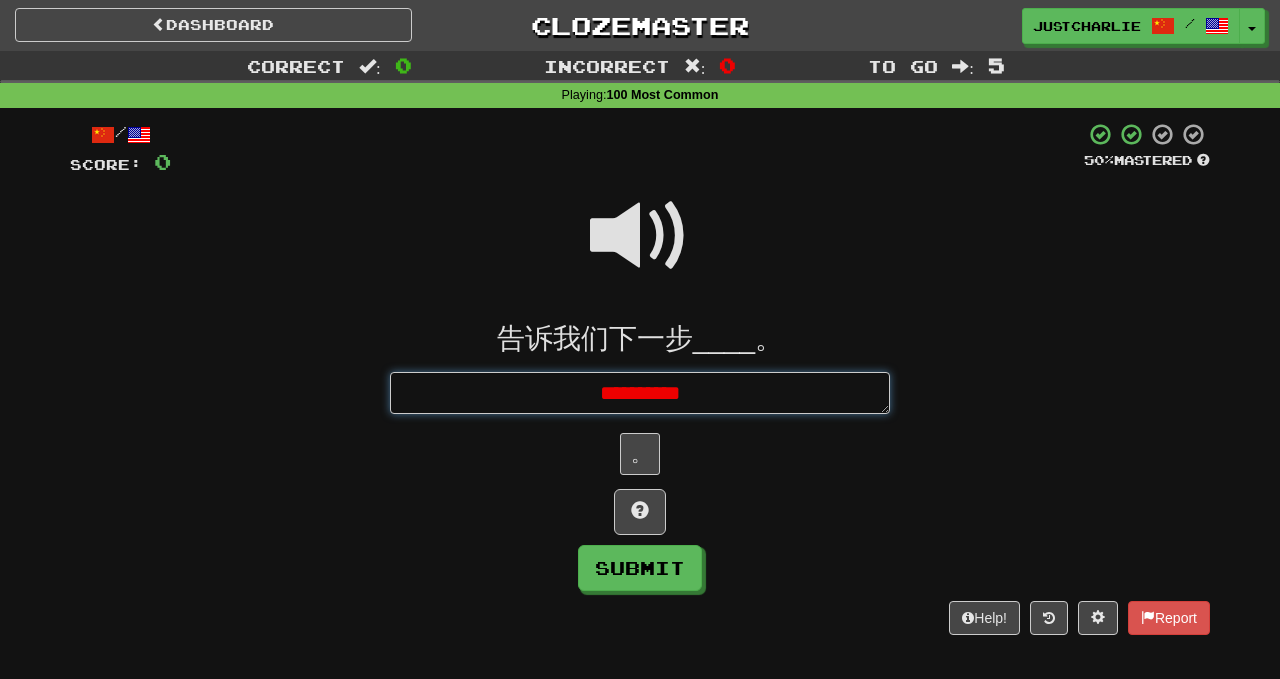 type on "*" 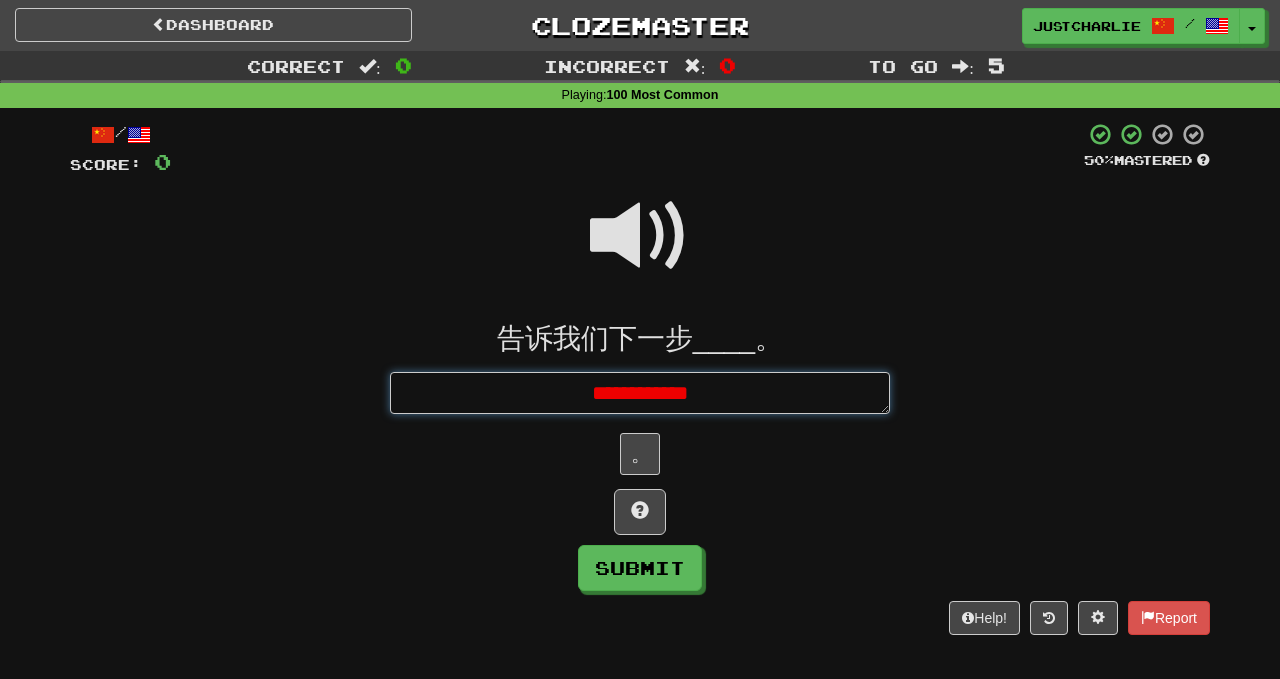 type on "*" 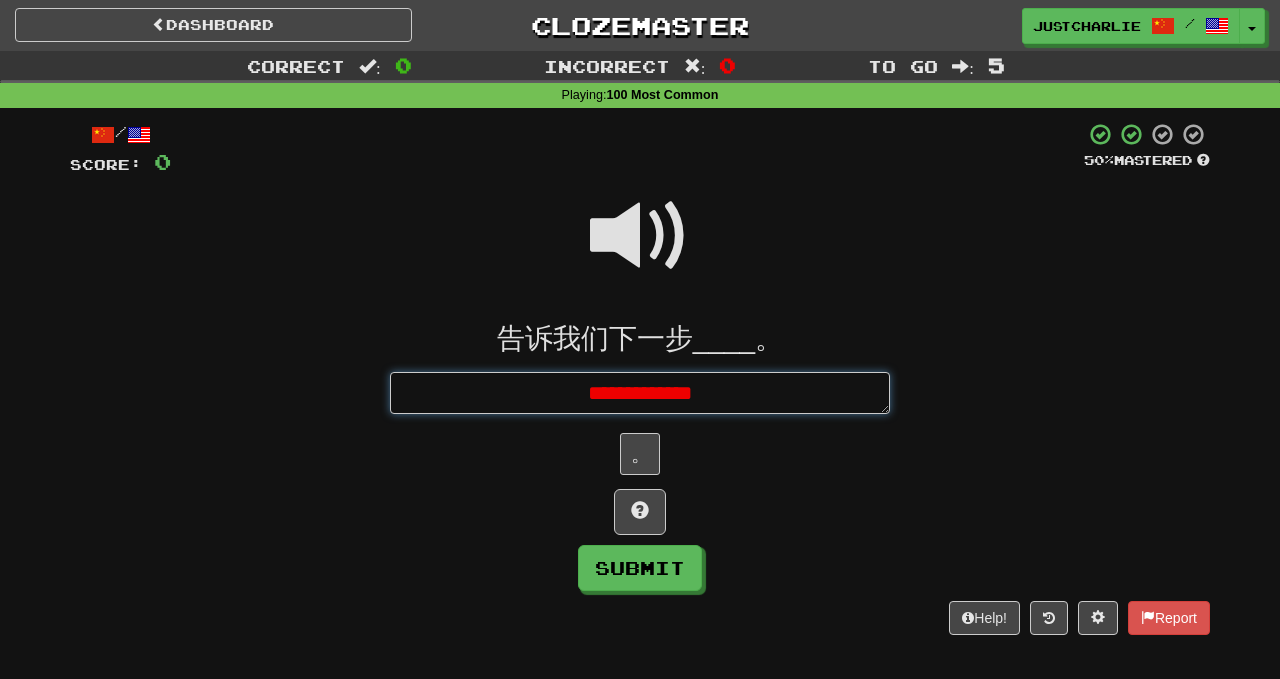 type on "*" 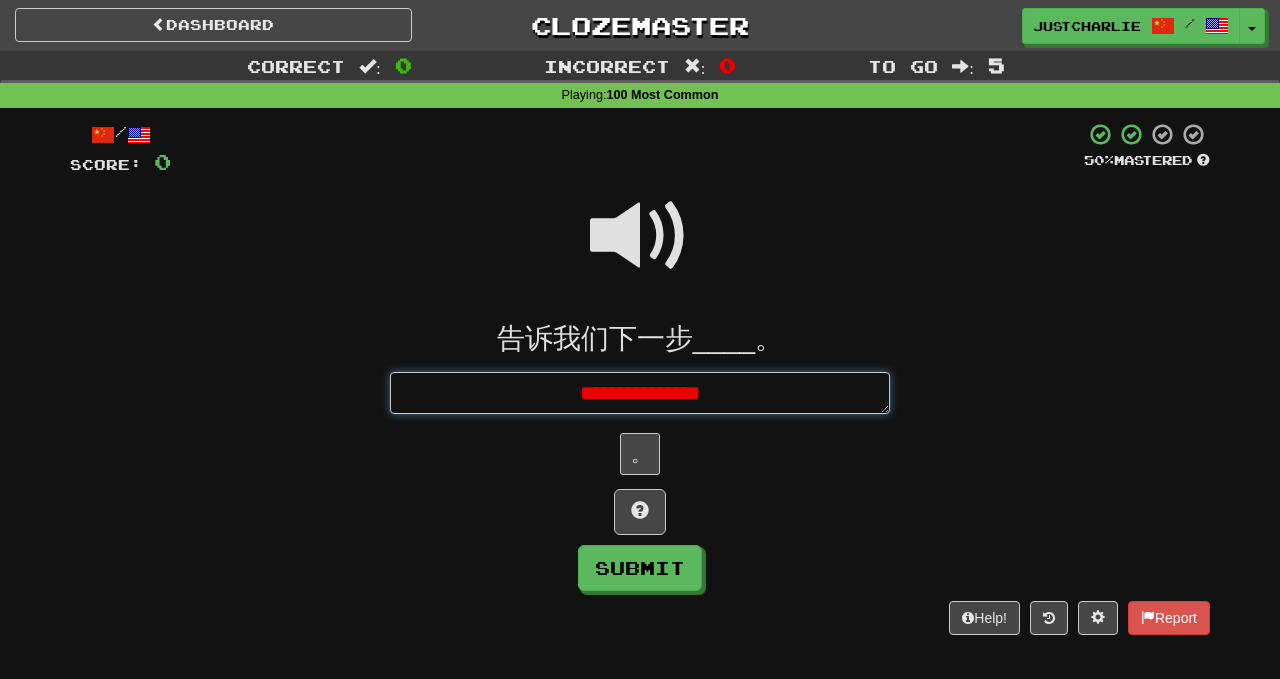 type on "*" 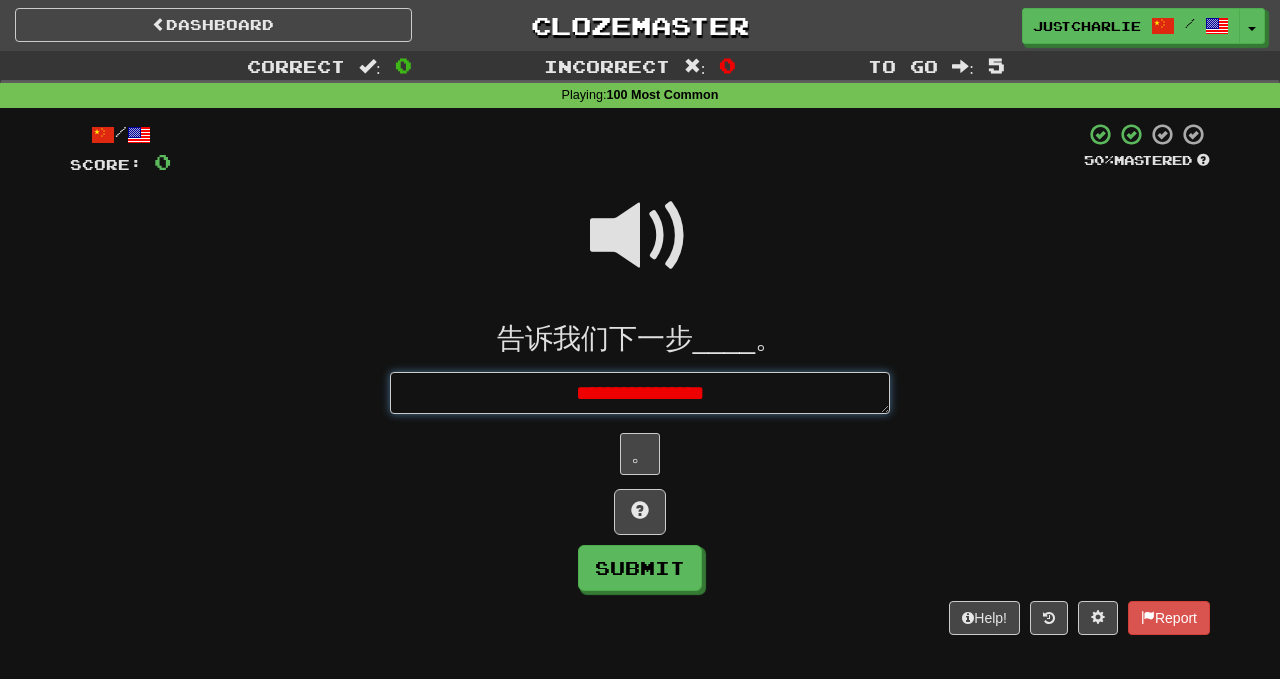 type on "*" 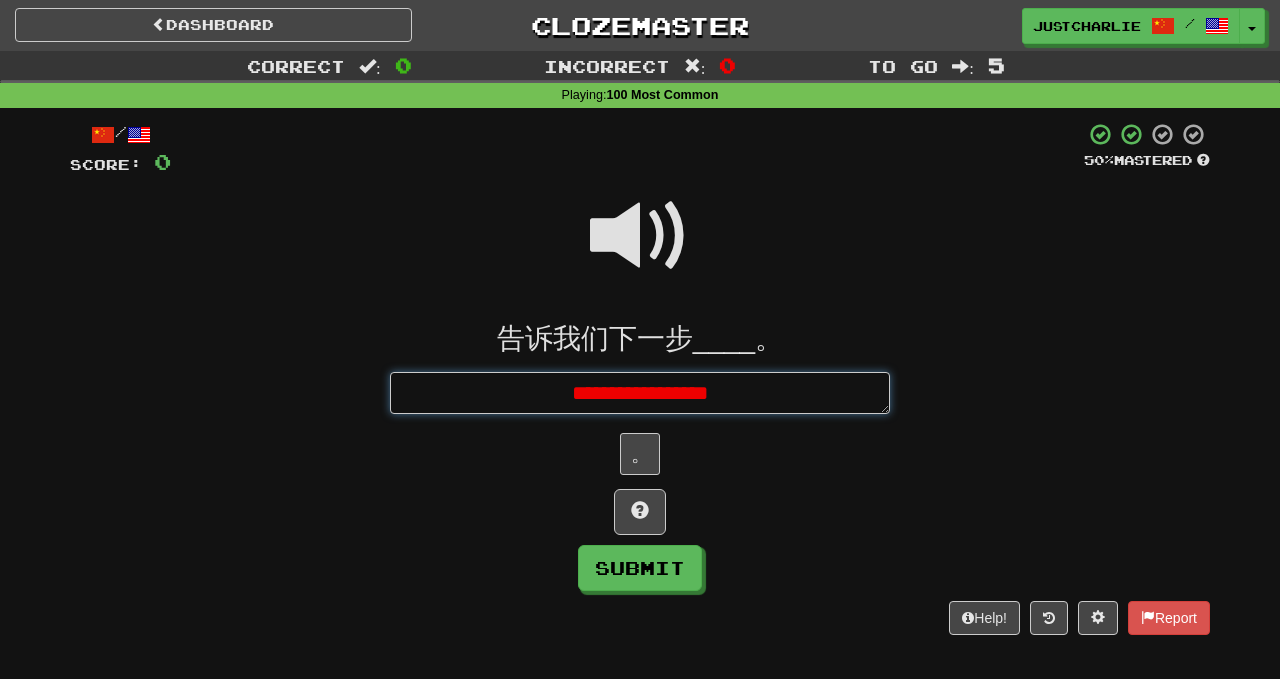 type on "*" 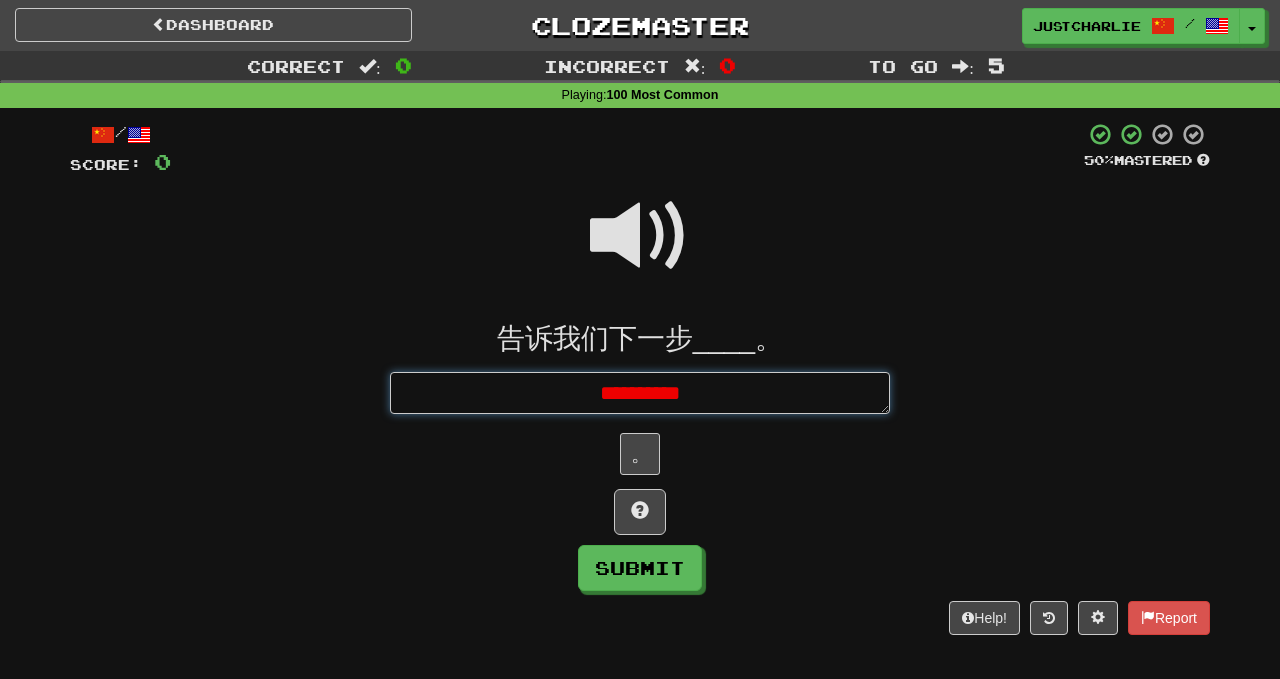 type on "**********" 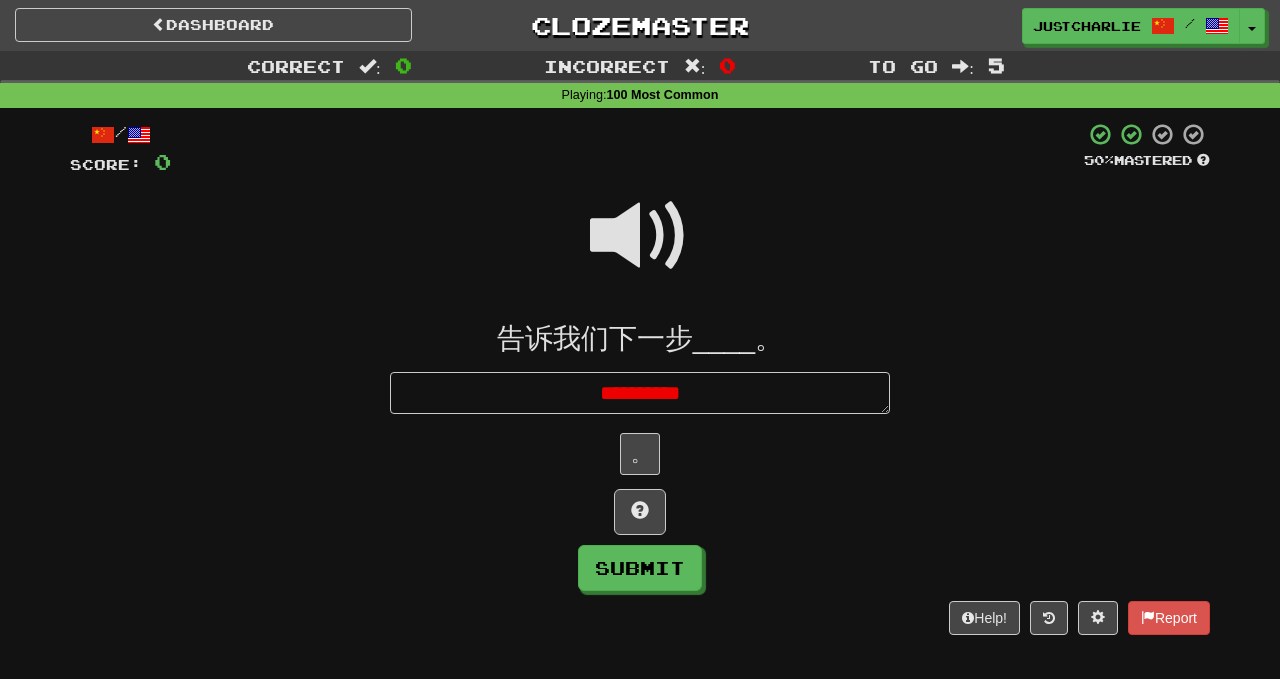 click at bounding box center (640, 236) 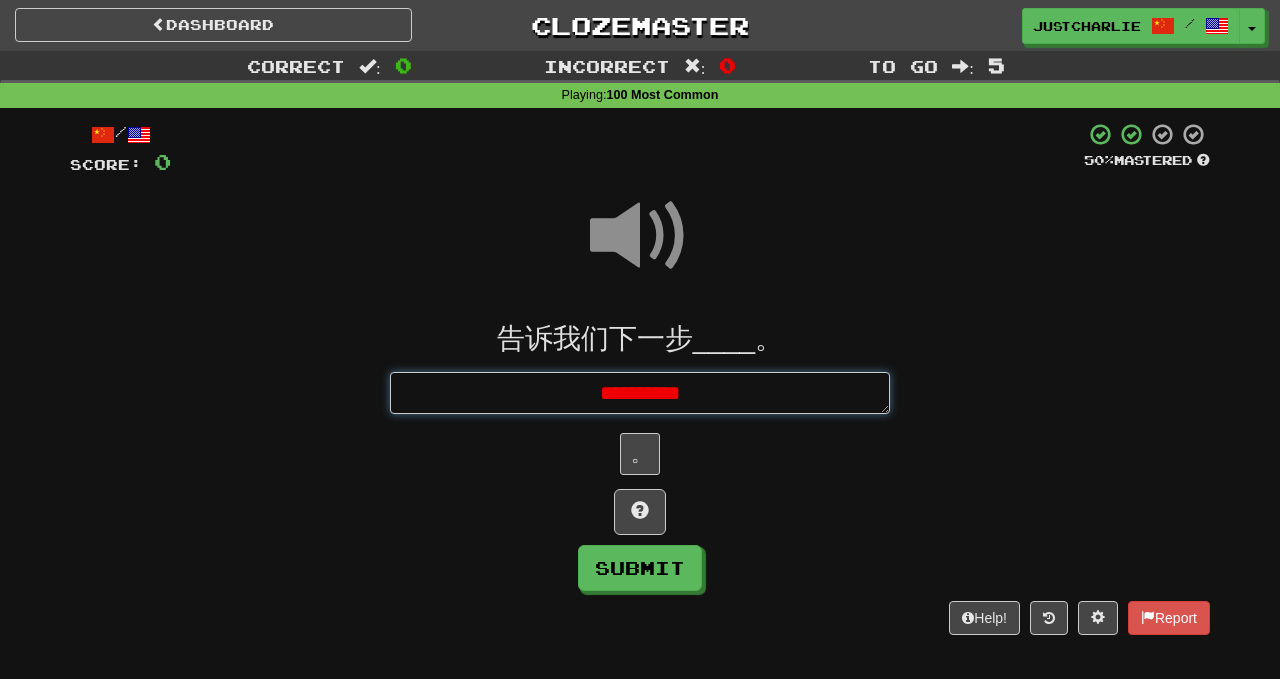click on "**********" at bounding box center (640, 393) 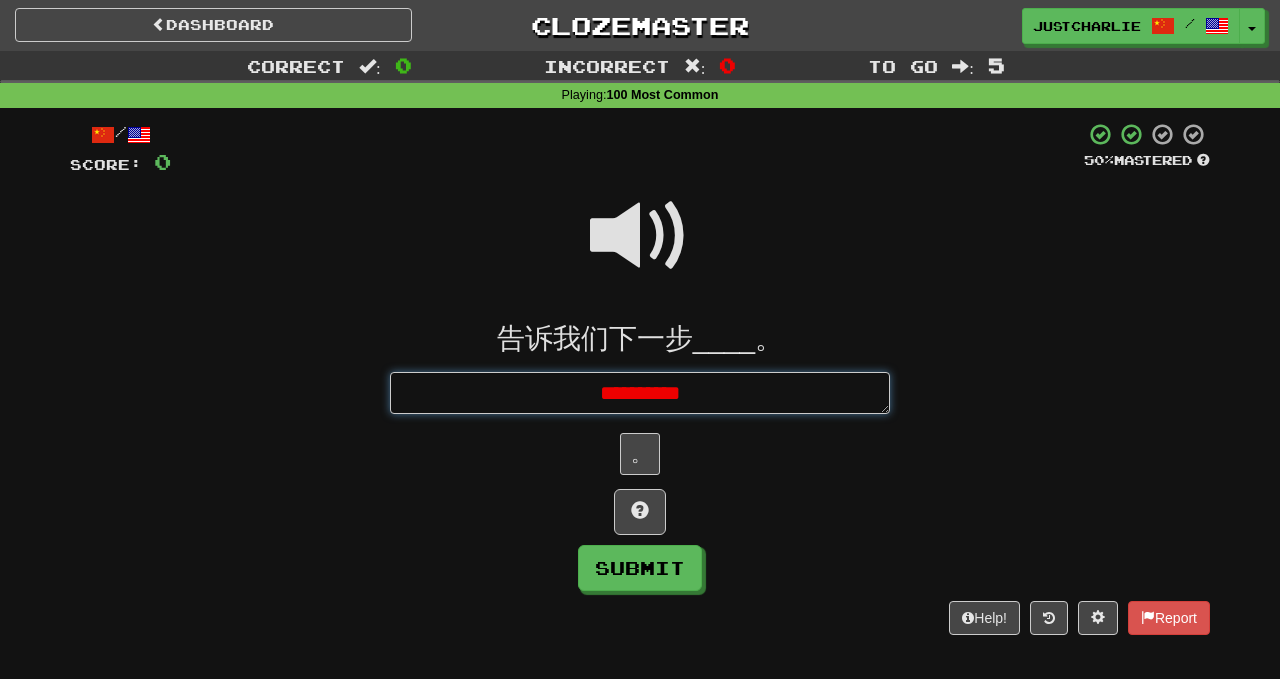 type on "*" 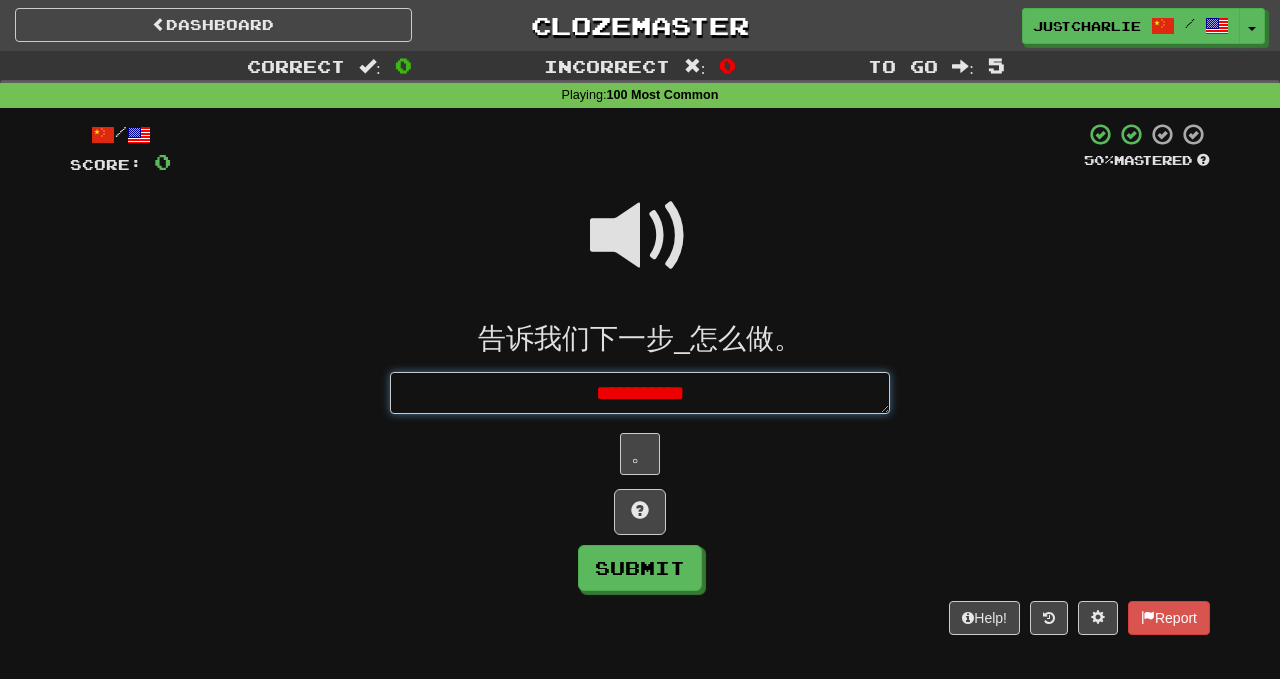 type on "*" 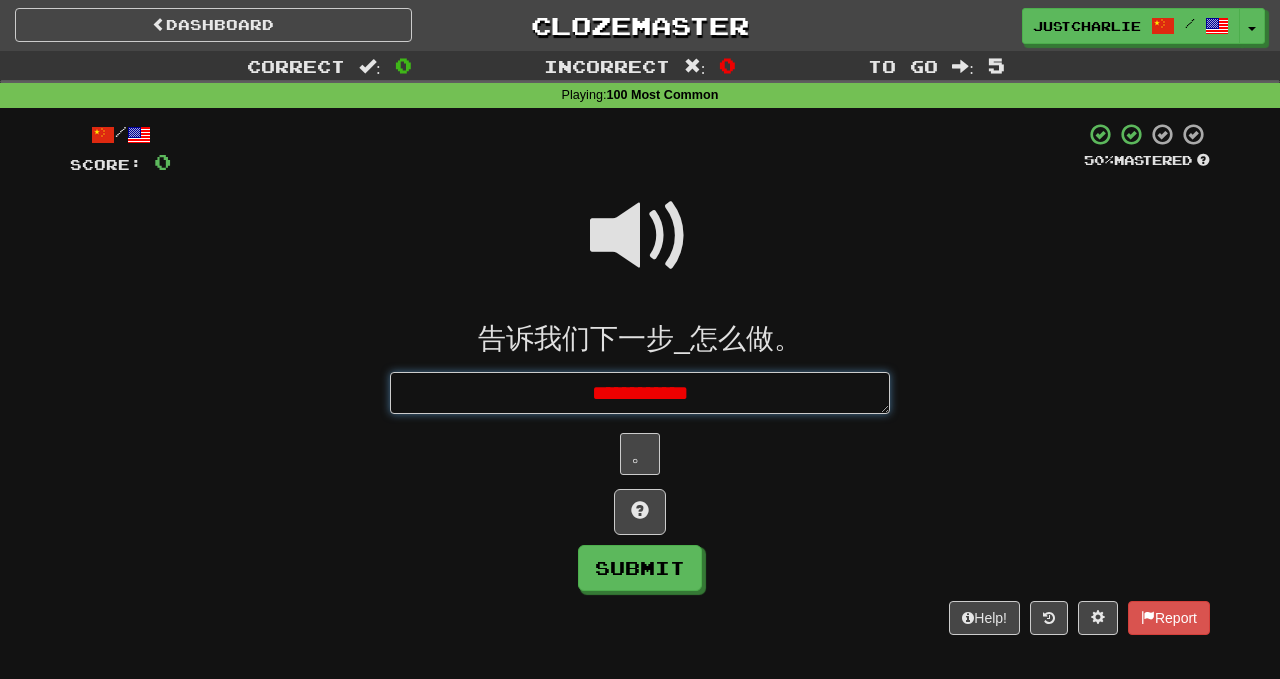 type on "*" 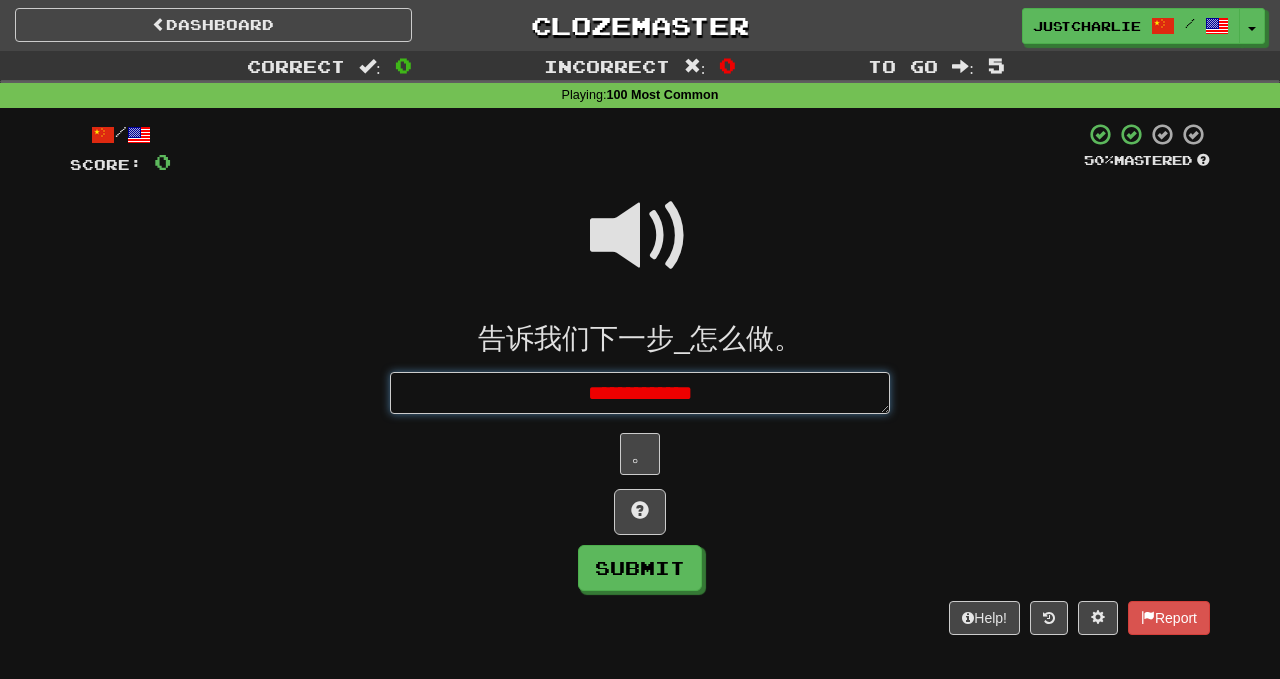 type on "*" 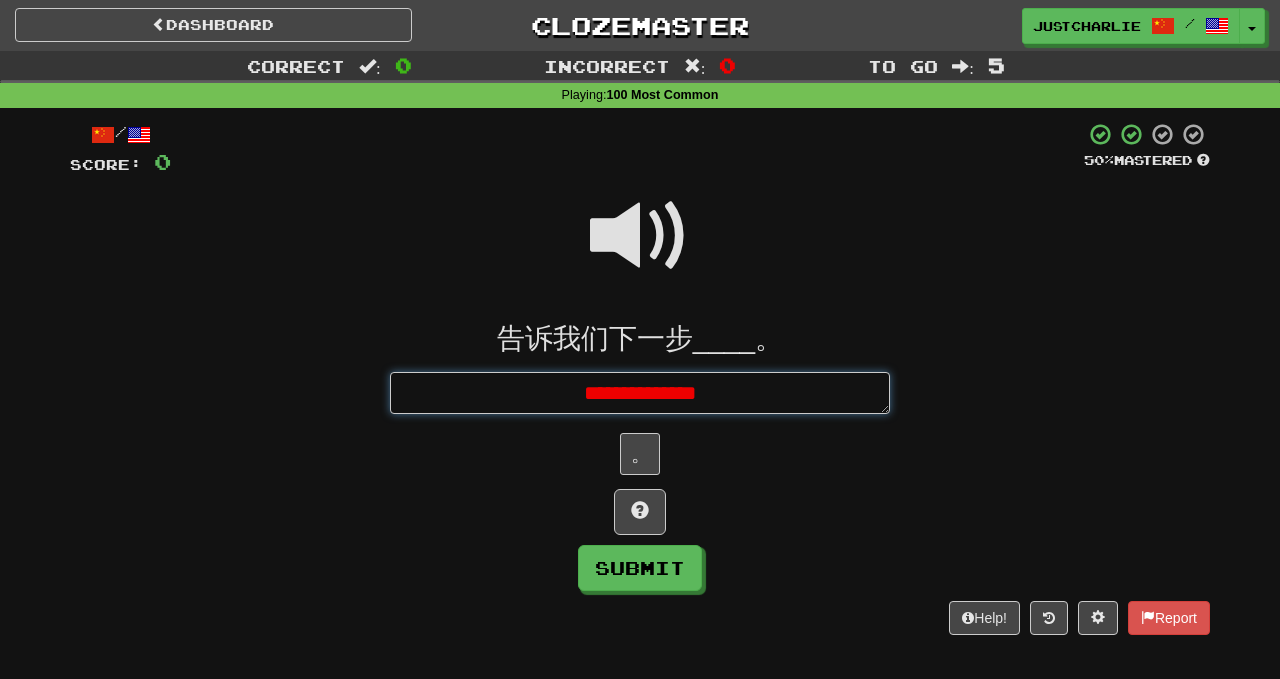 type on "*" 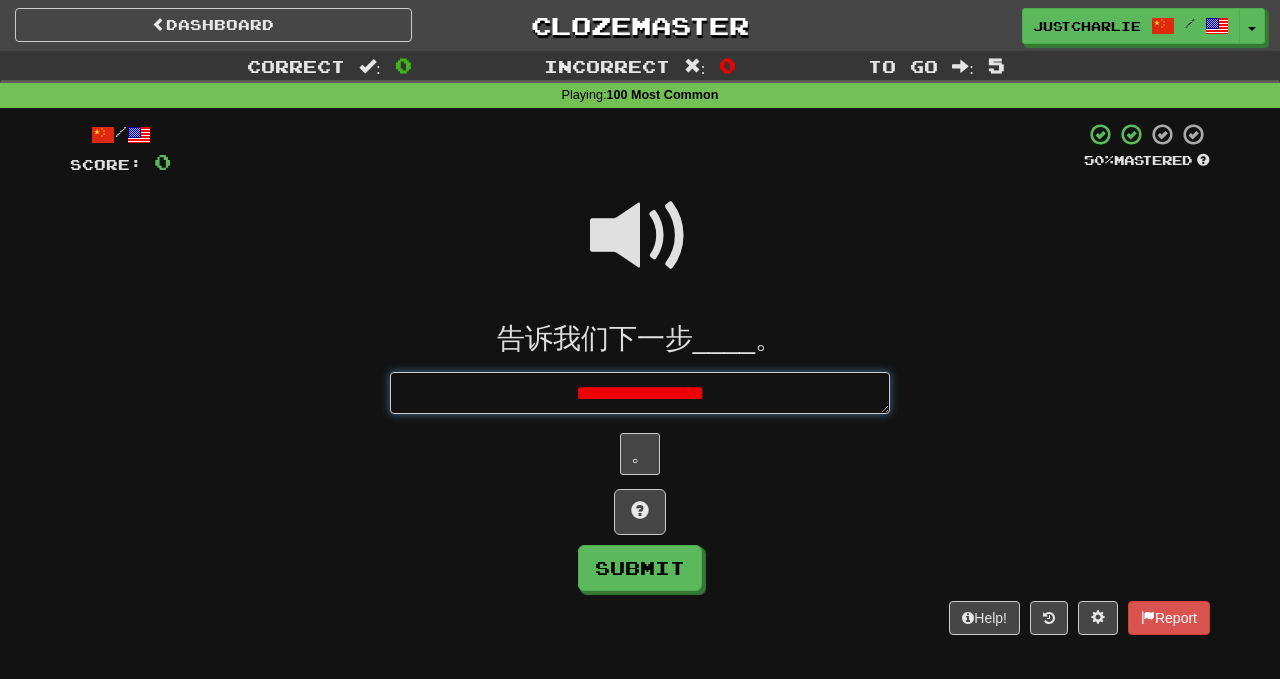 type on "*" 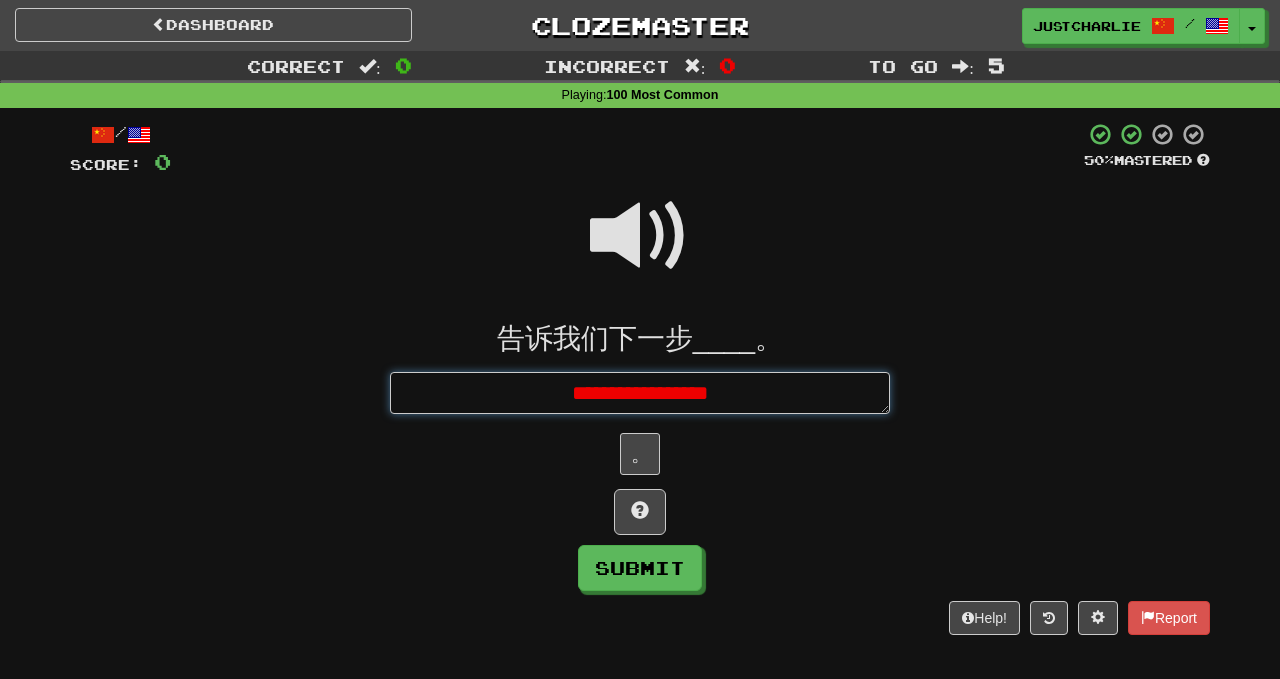 type on "*" 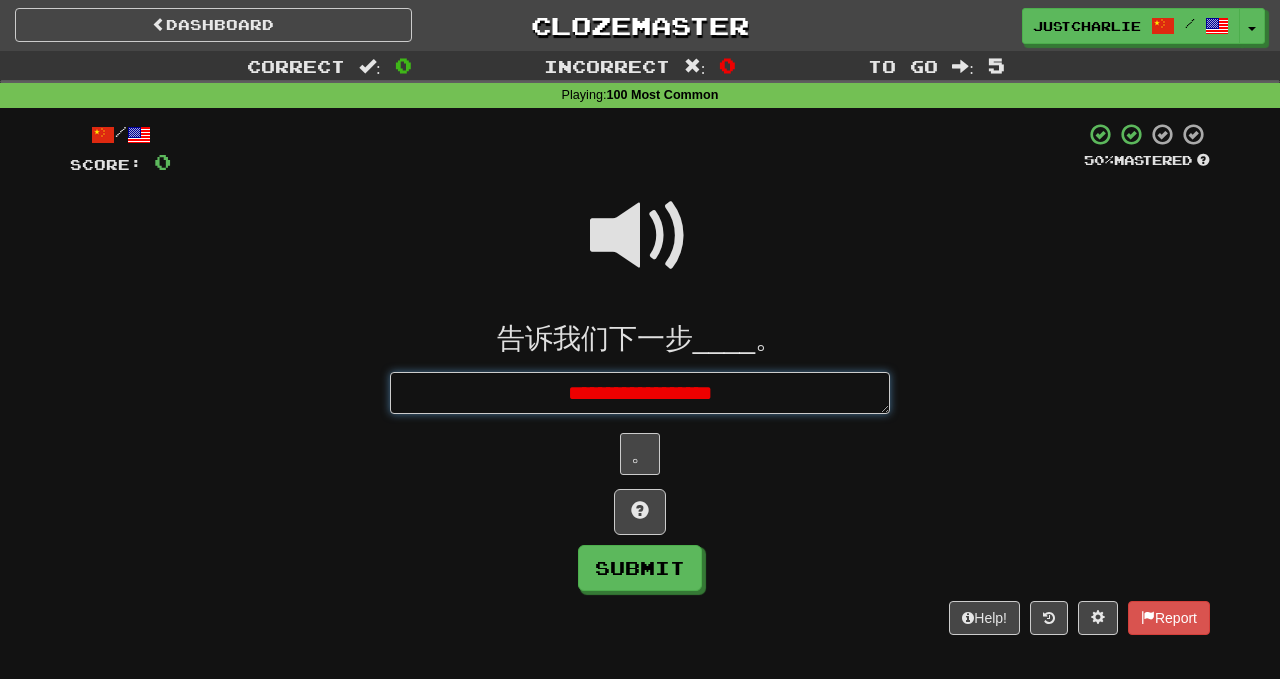 type on "*" 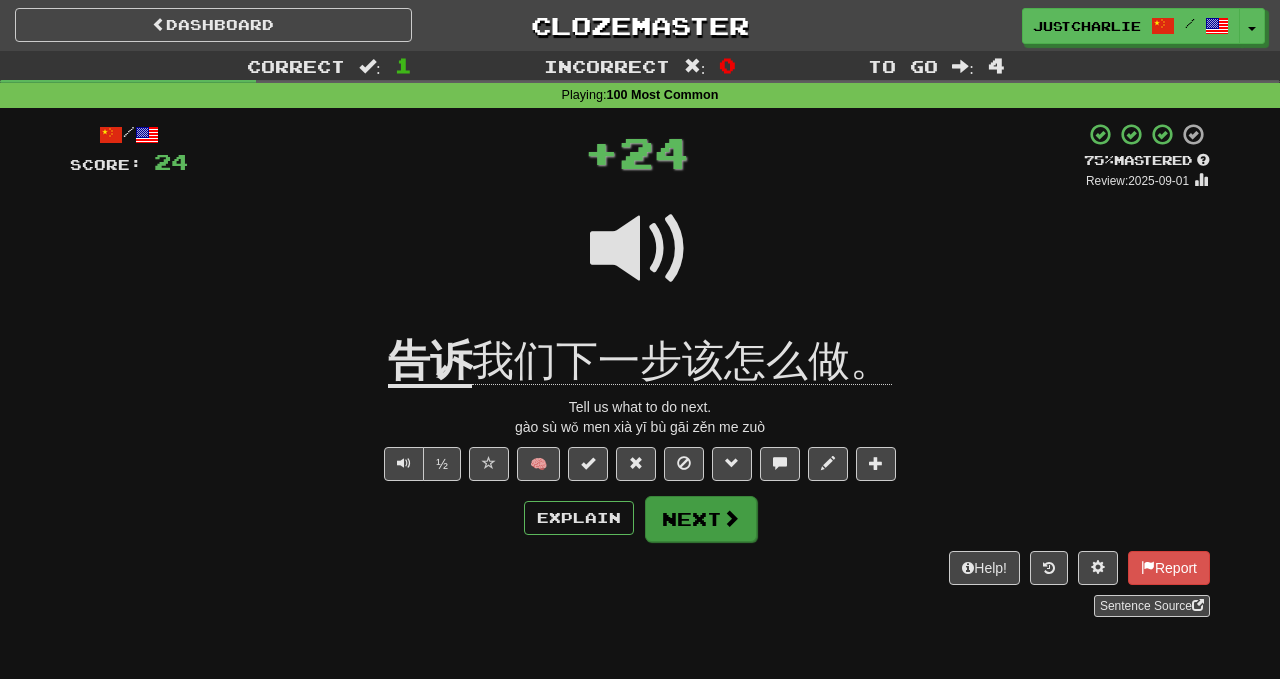 click on "Next" at bounding box center [701, 519] 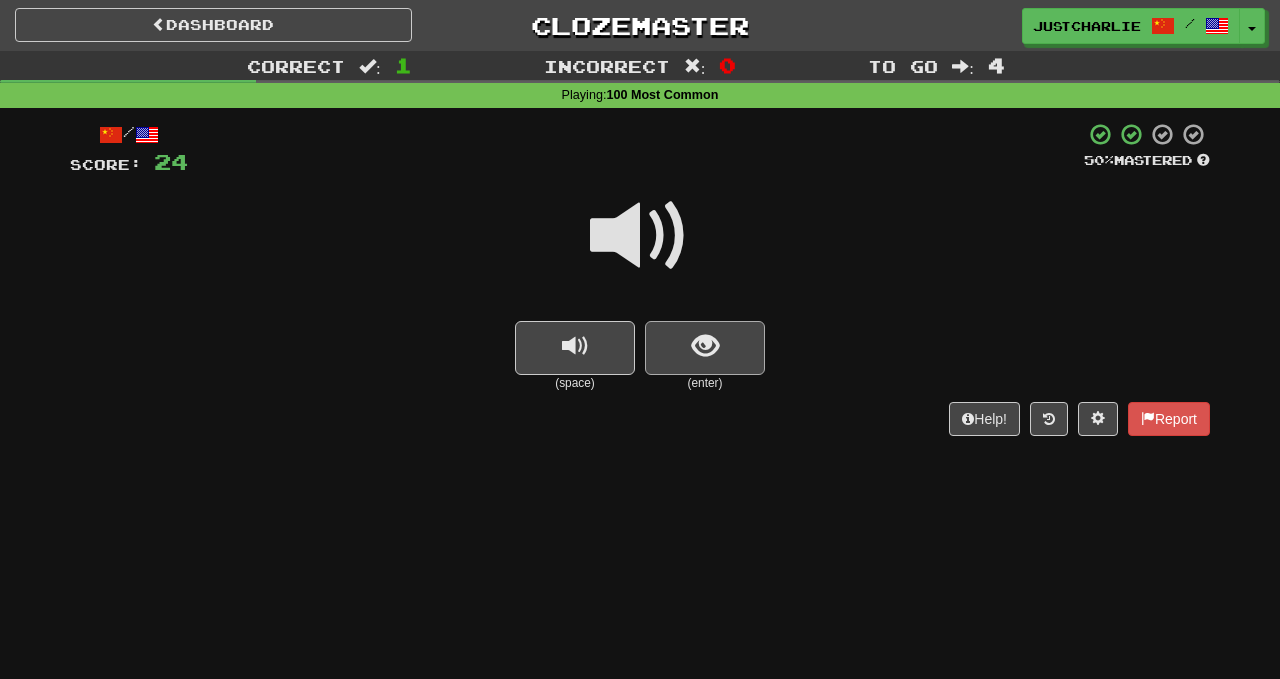 click at bounding box center (705, 348) 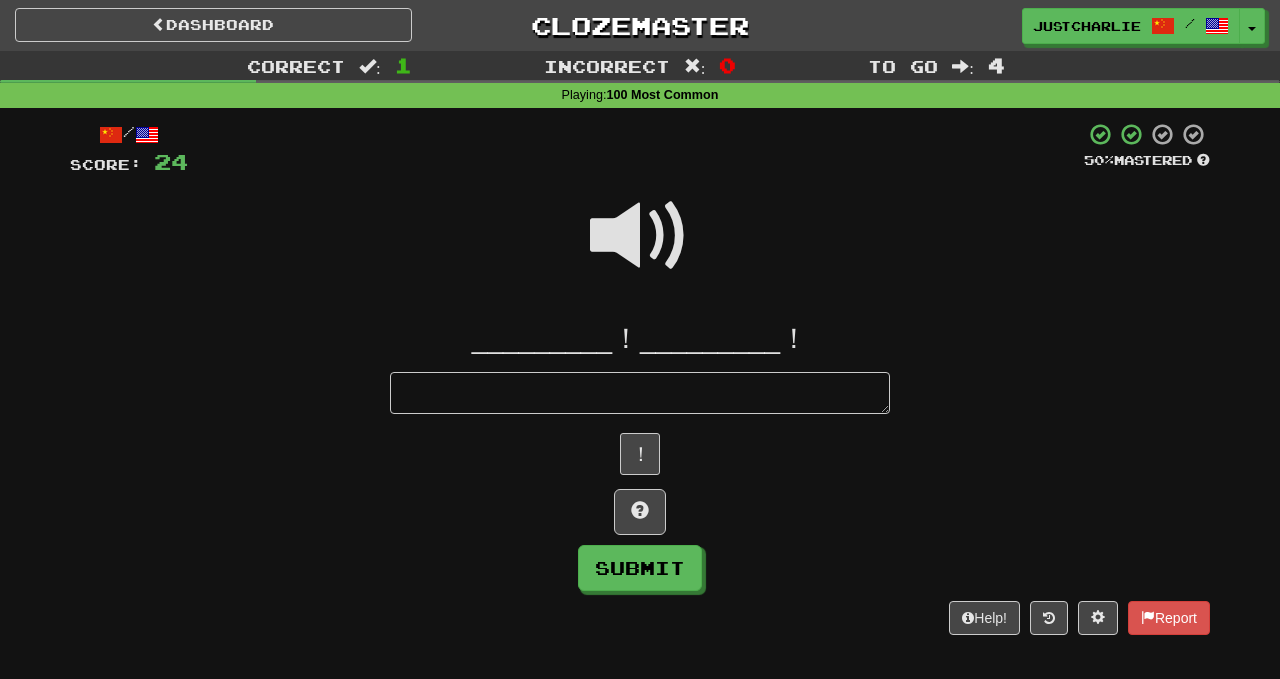 click at bounding box center (640, 236) 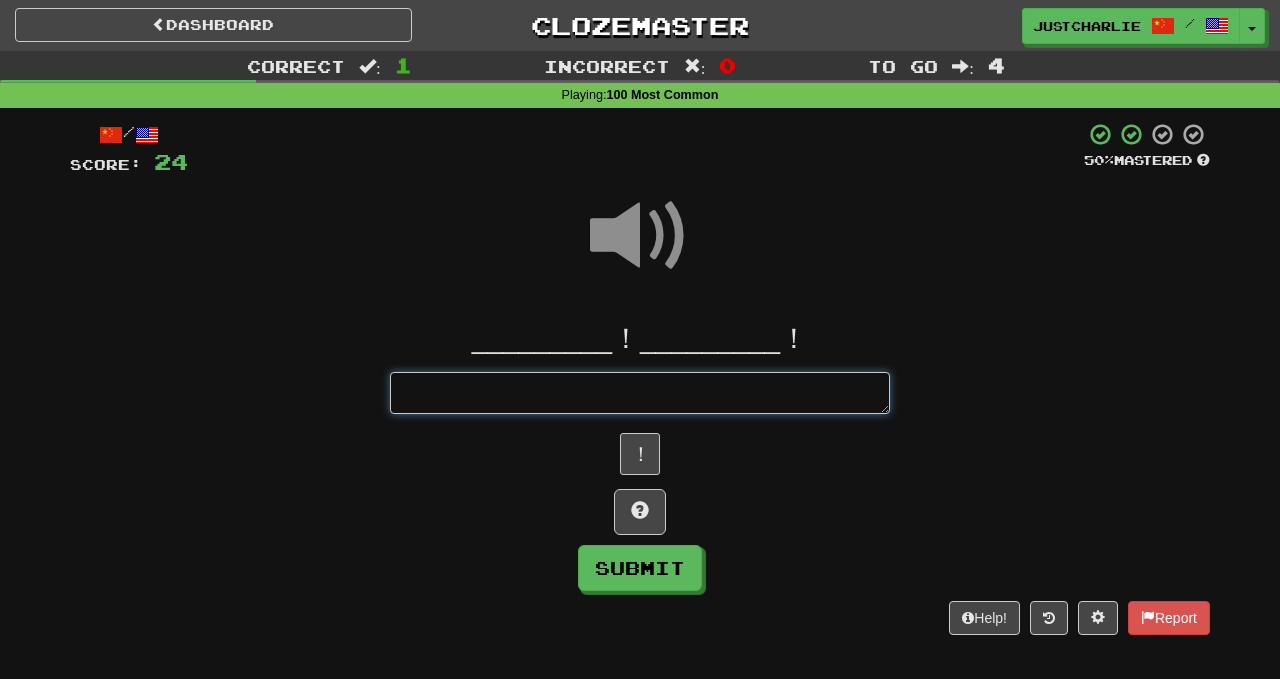 click at bounding box center (640, 393) 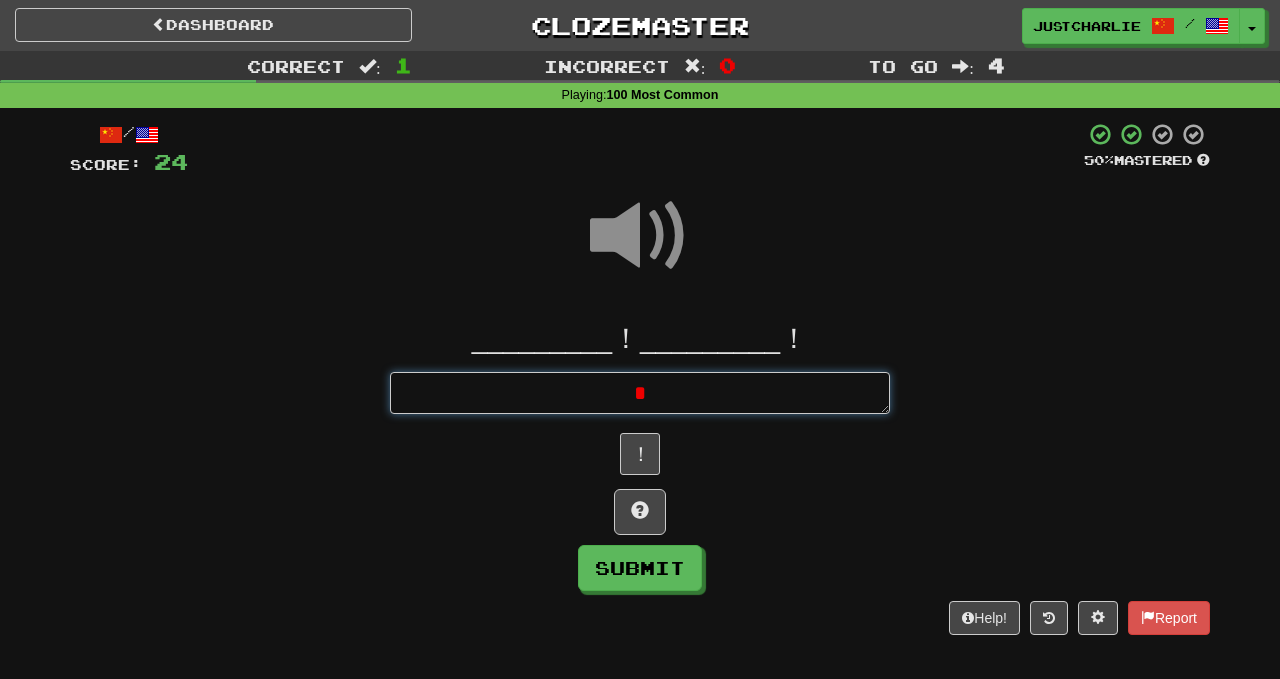 type 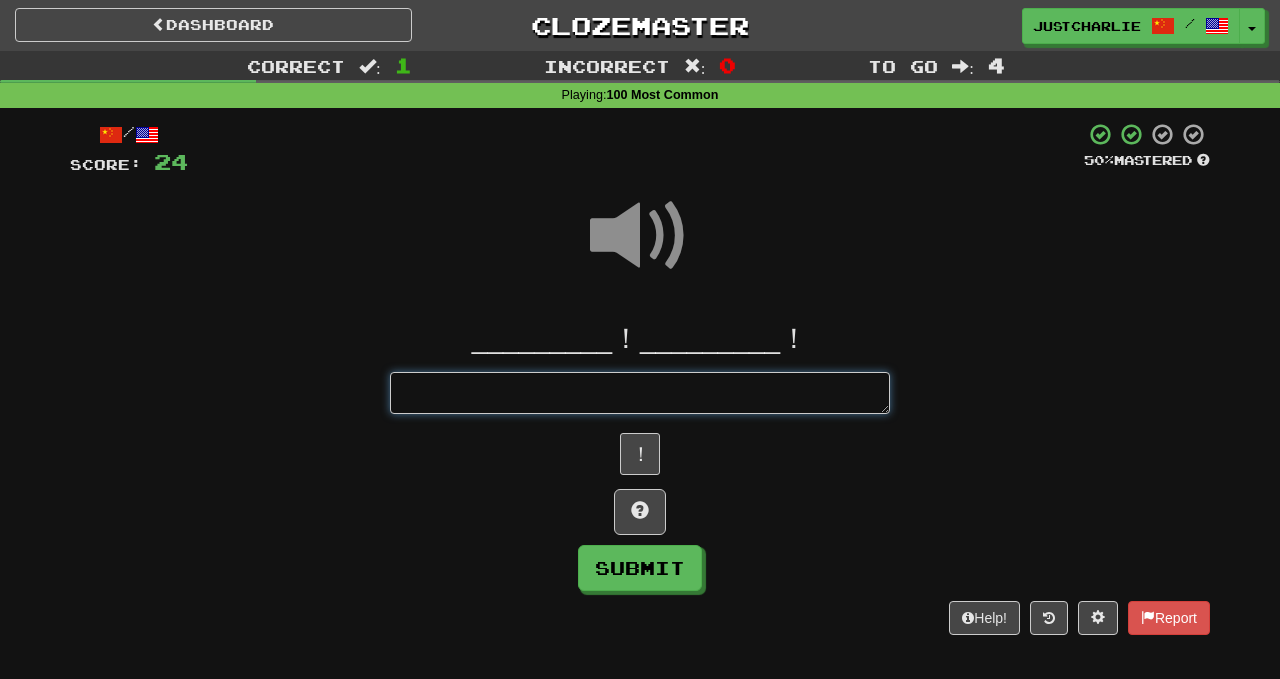 type on "*" 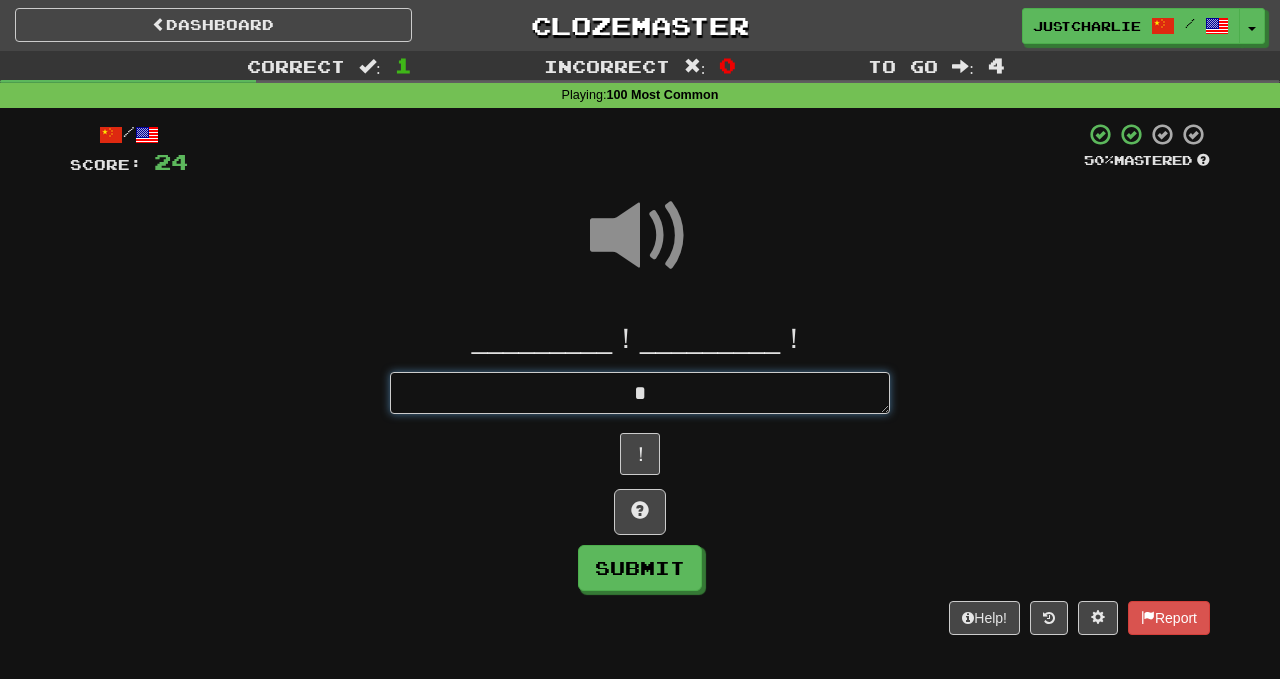 type on "*" 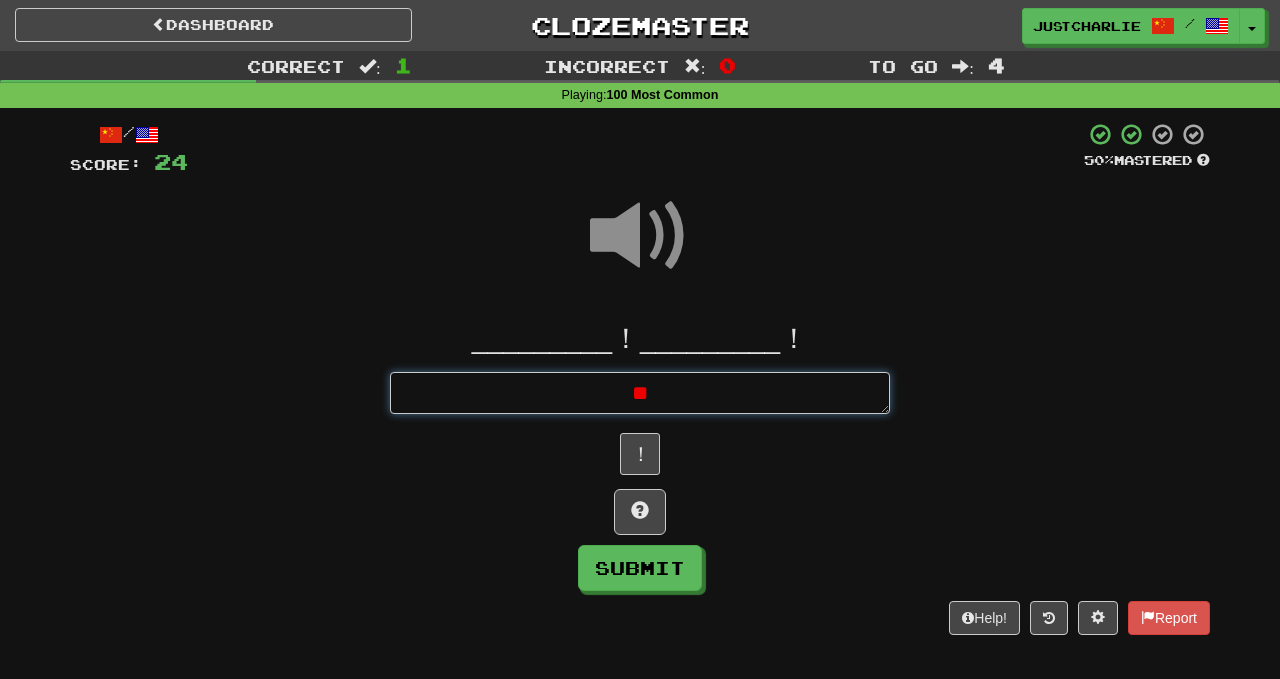 type on "*" 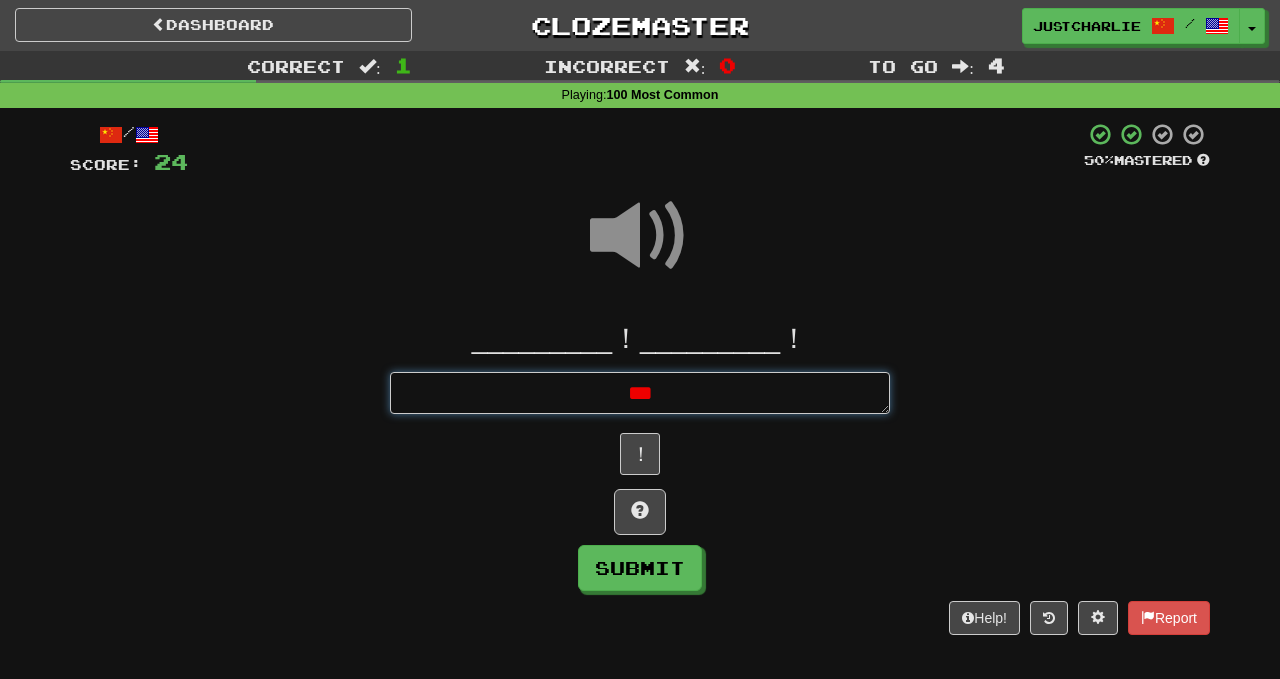 type on "*" 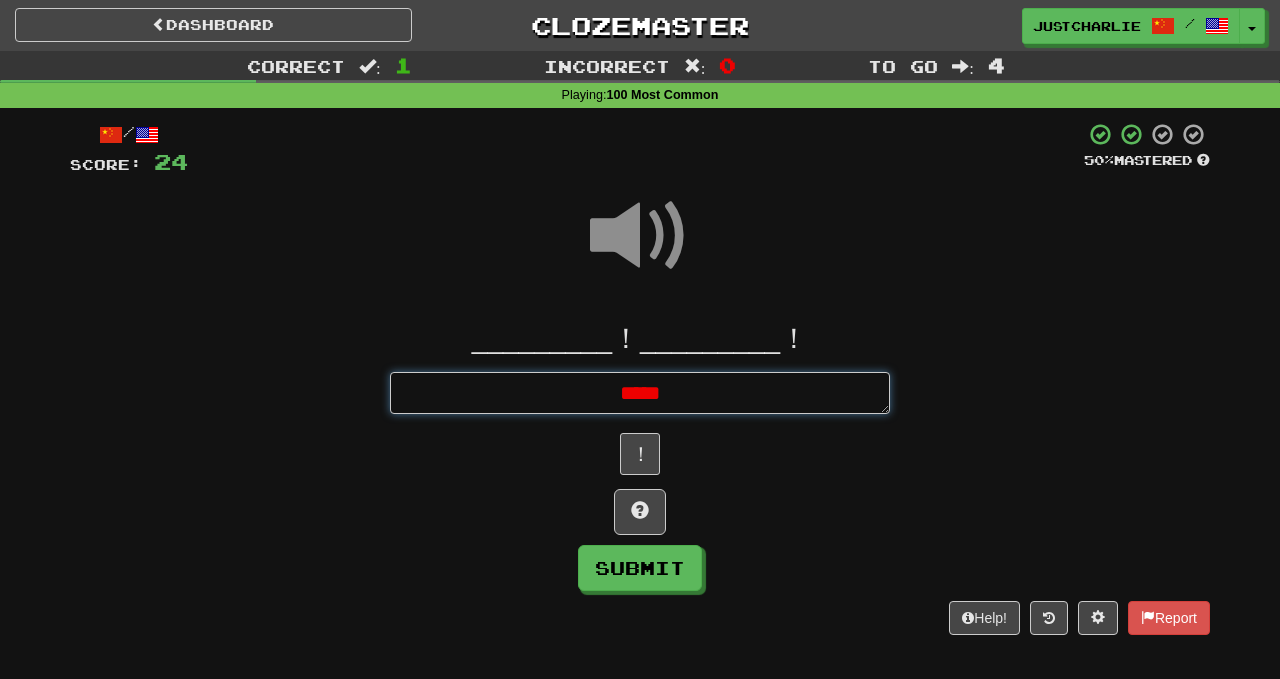 type on "*" 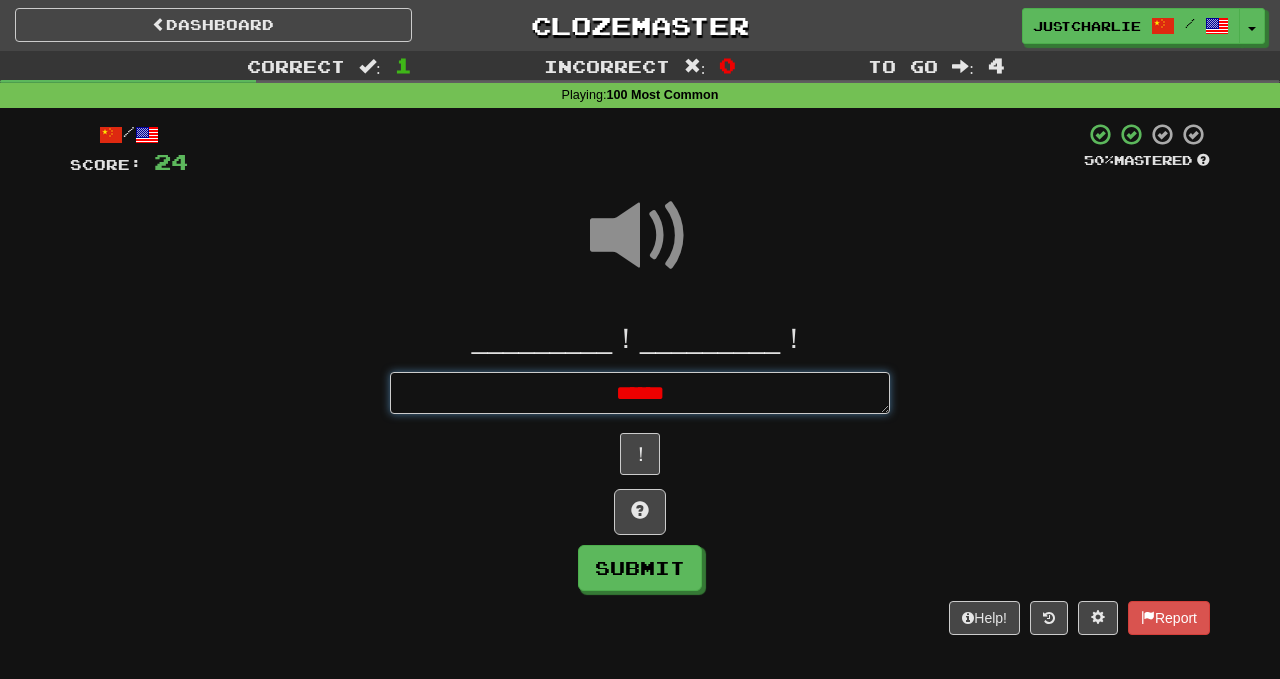 type on "*" 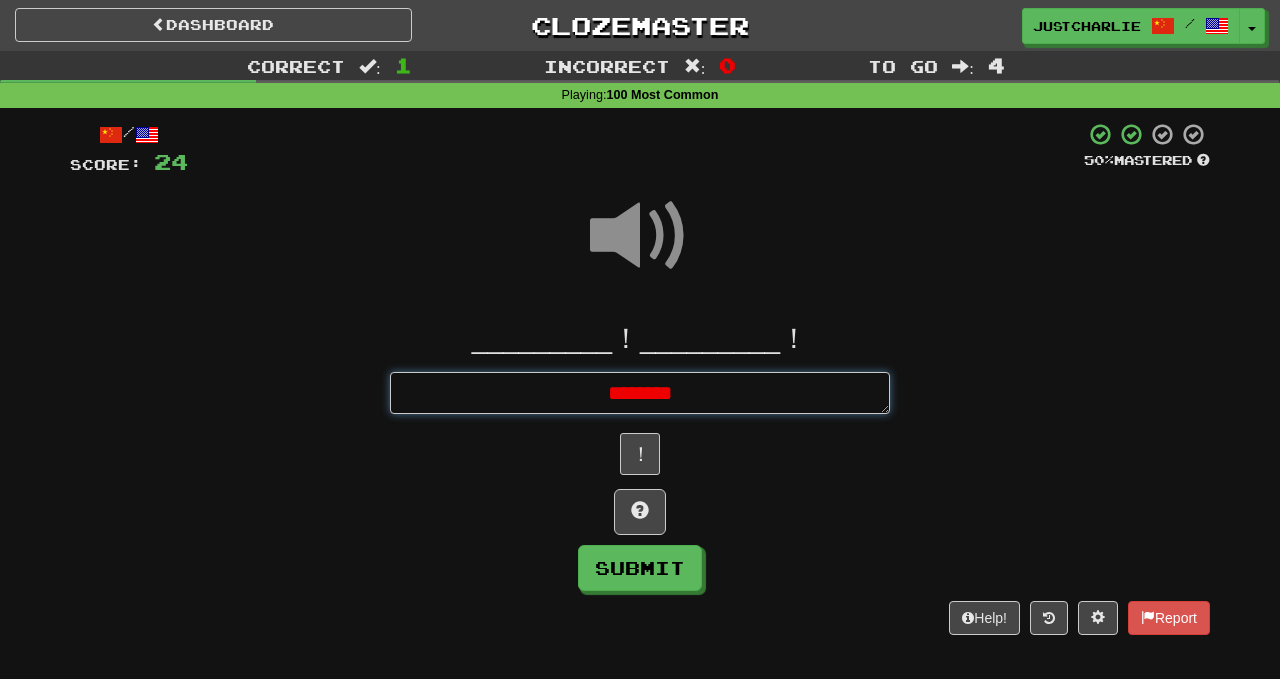 type on "*" 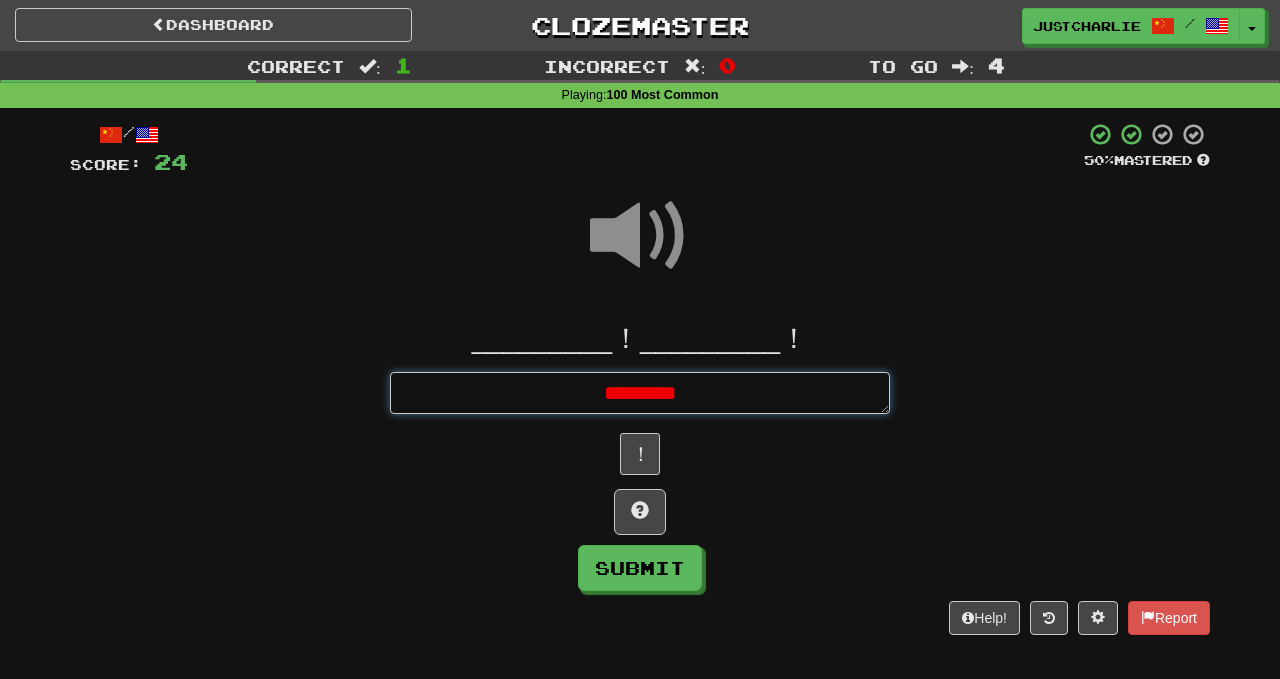 type on "*" 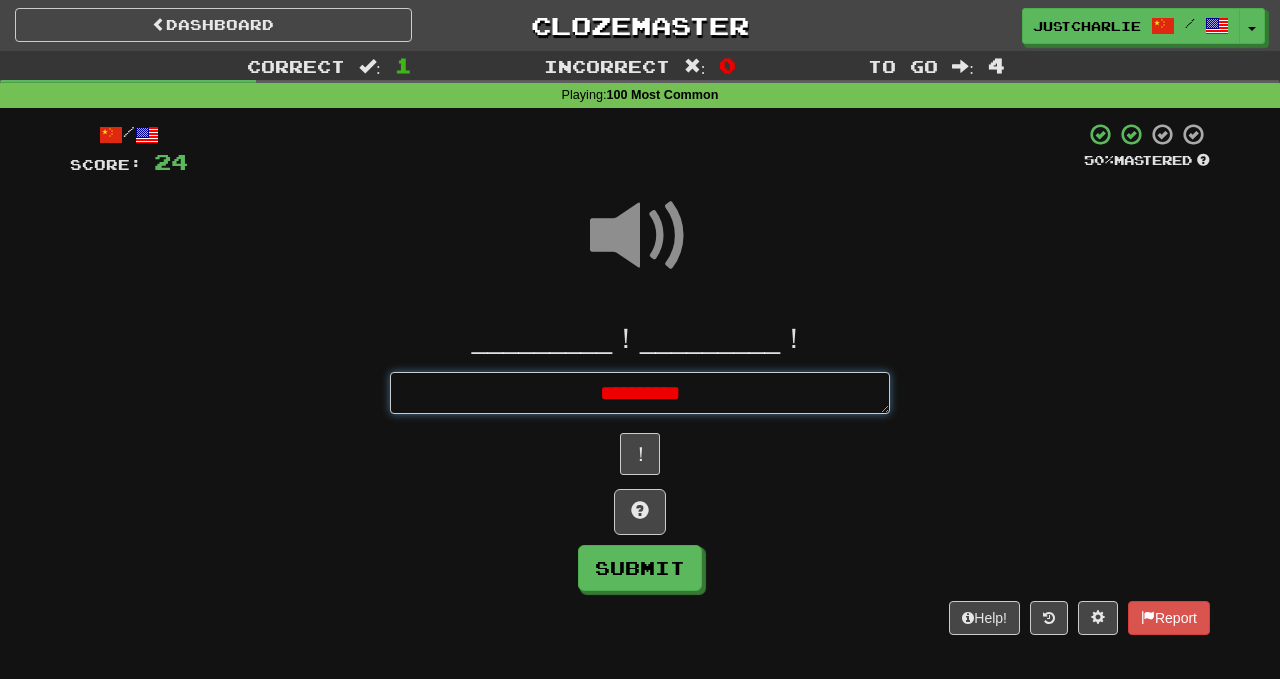 type on "*" 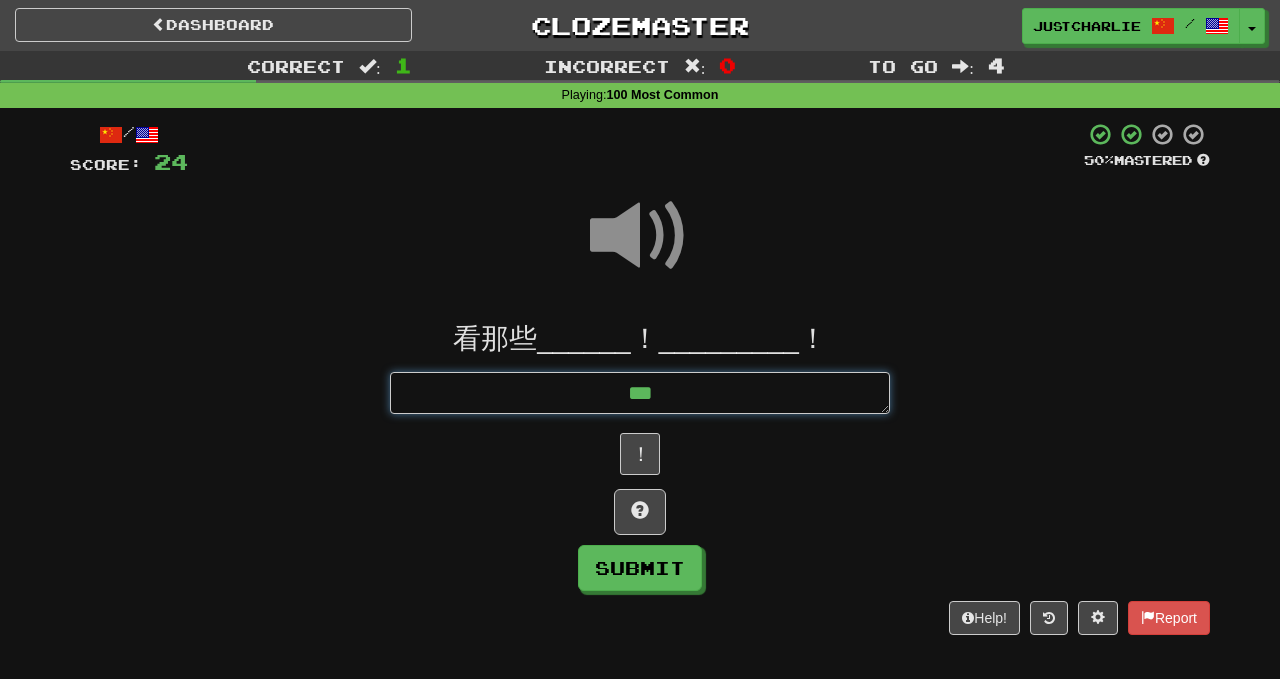 type on "***" 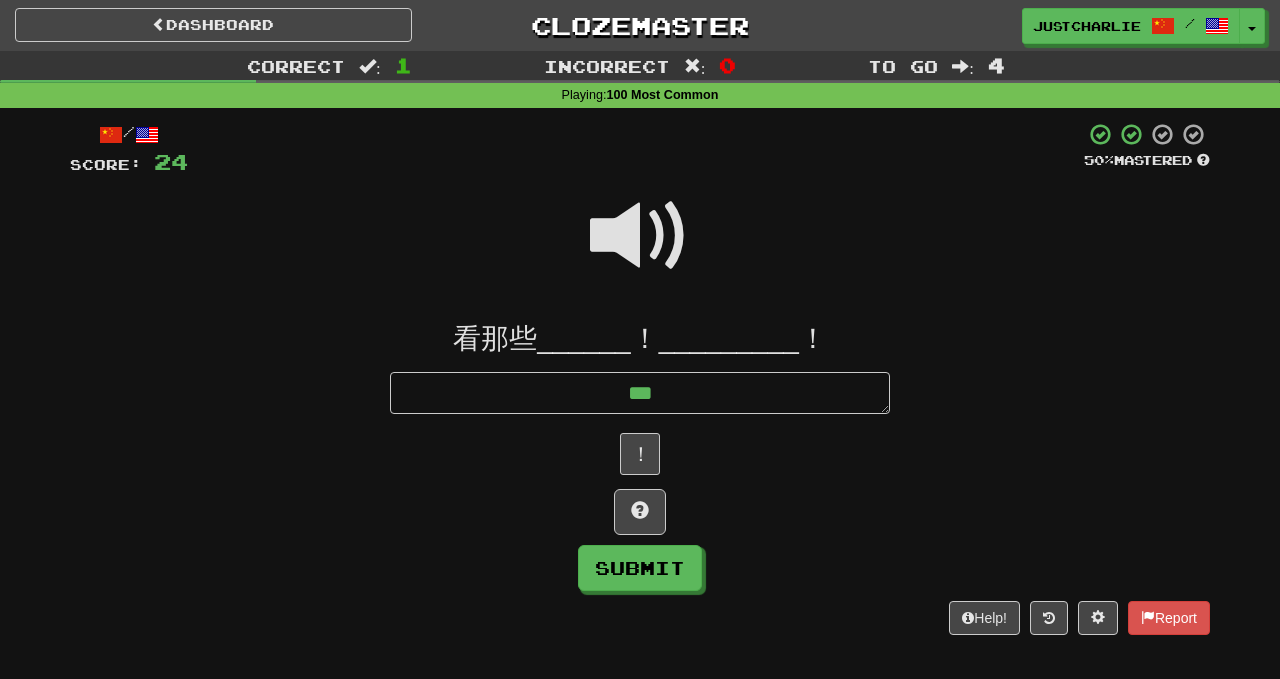 click at bounding box center [640, 236] 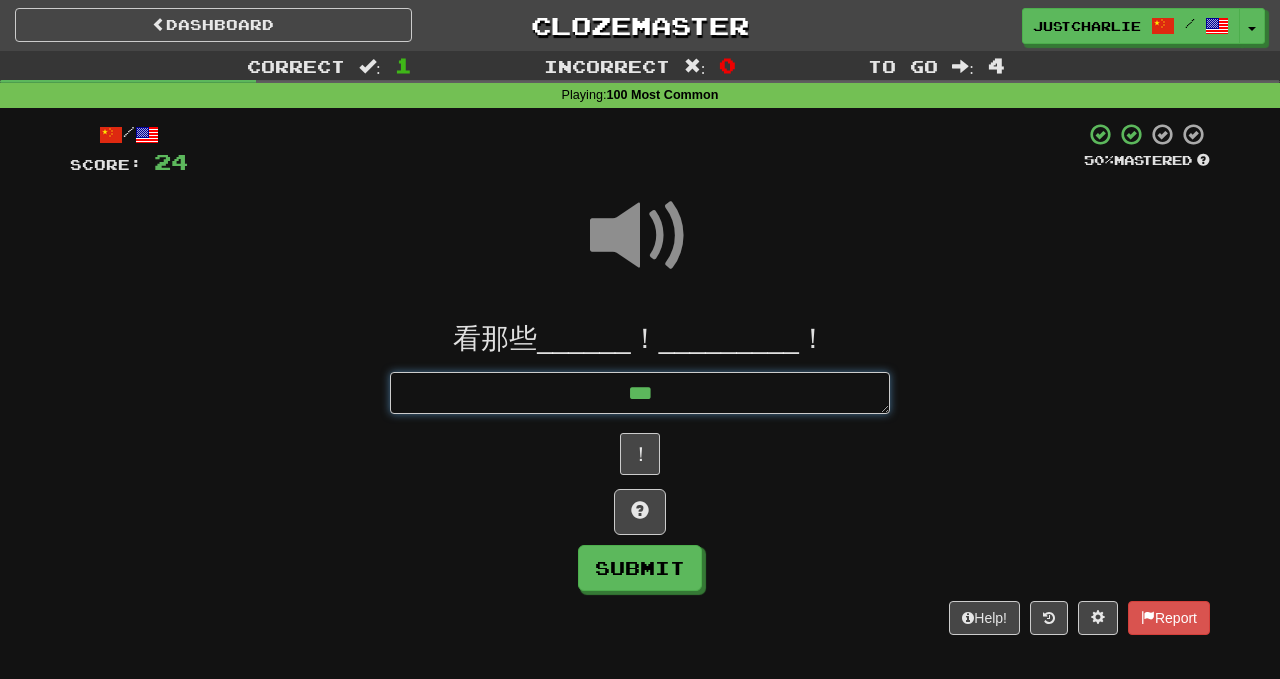 click on "***" at bounding box center (640, 393) 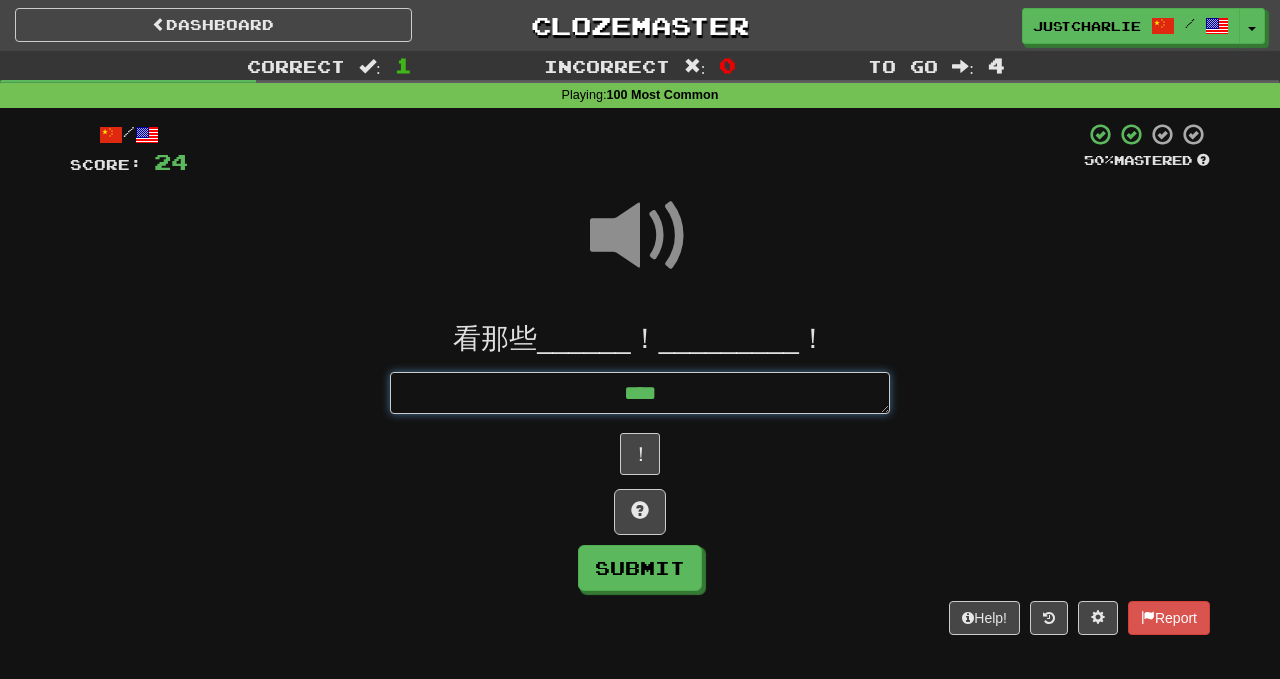 type on "*" 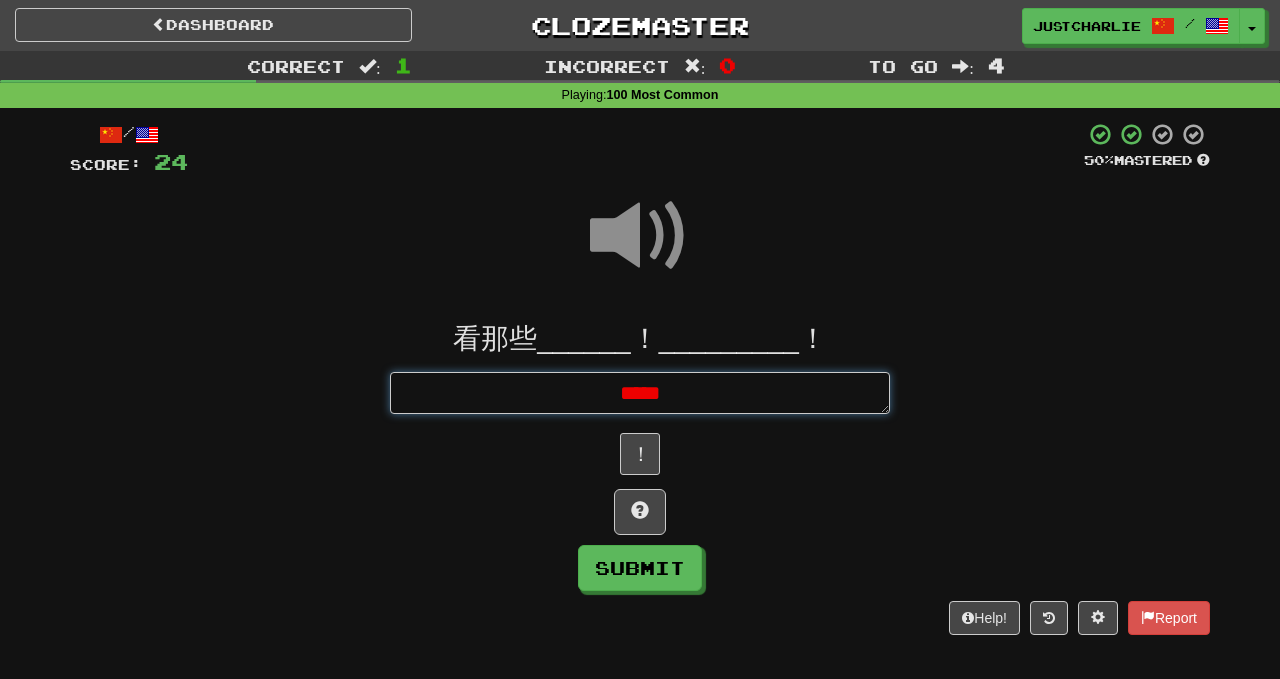 type on "*" 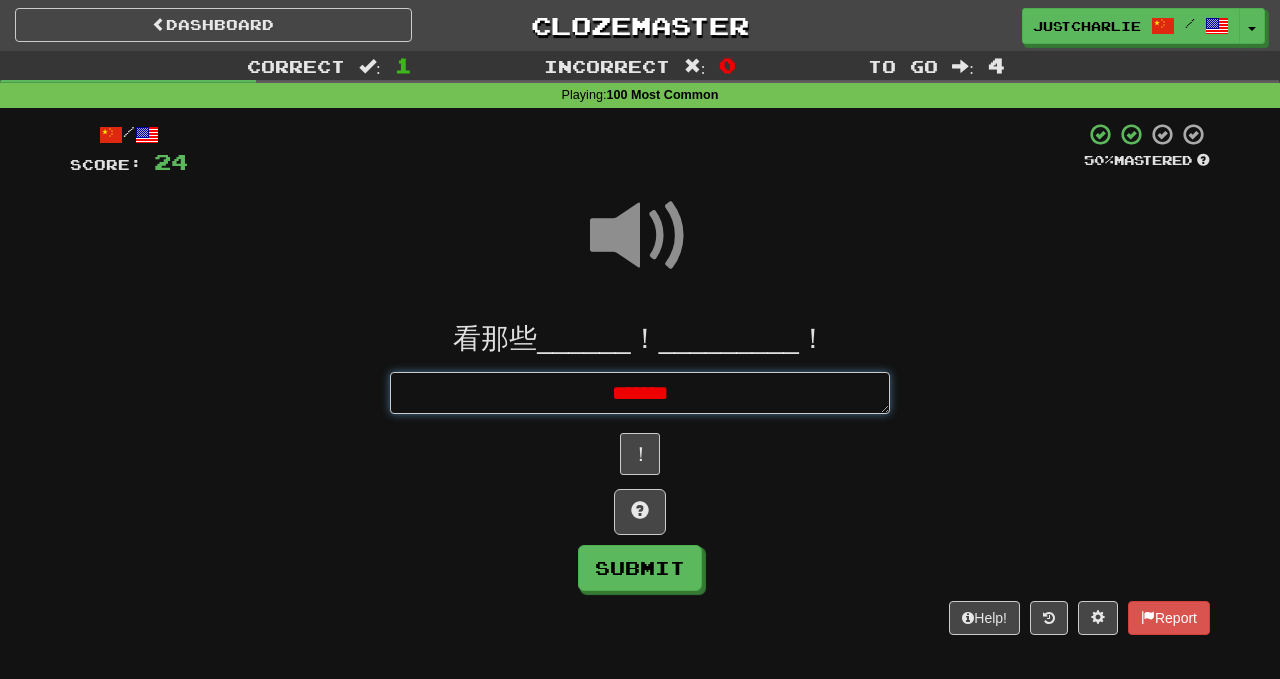 type on "*" 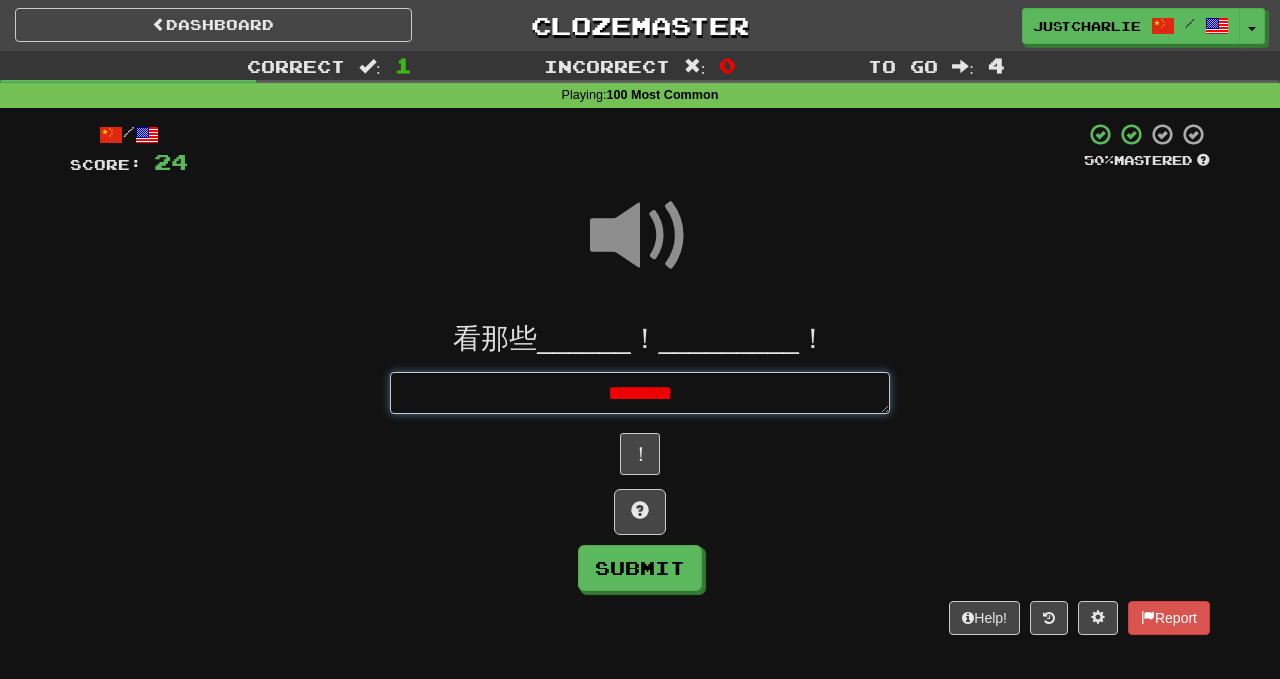 type on "*" 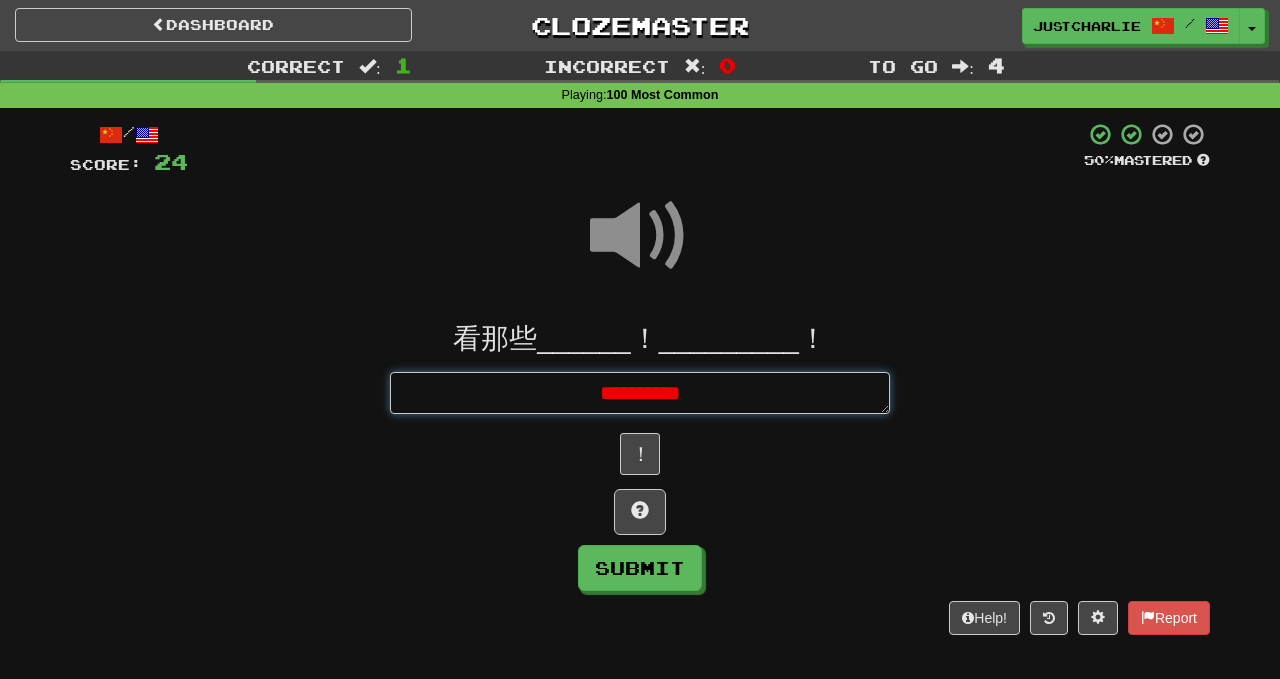 type on "*" 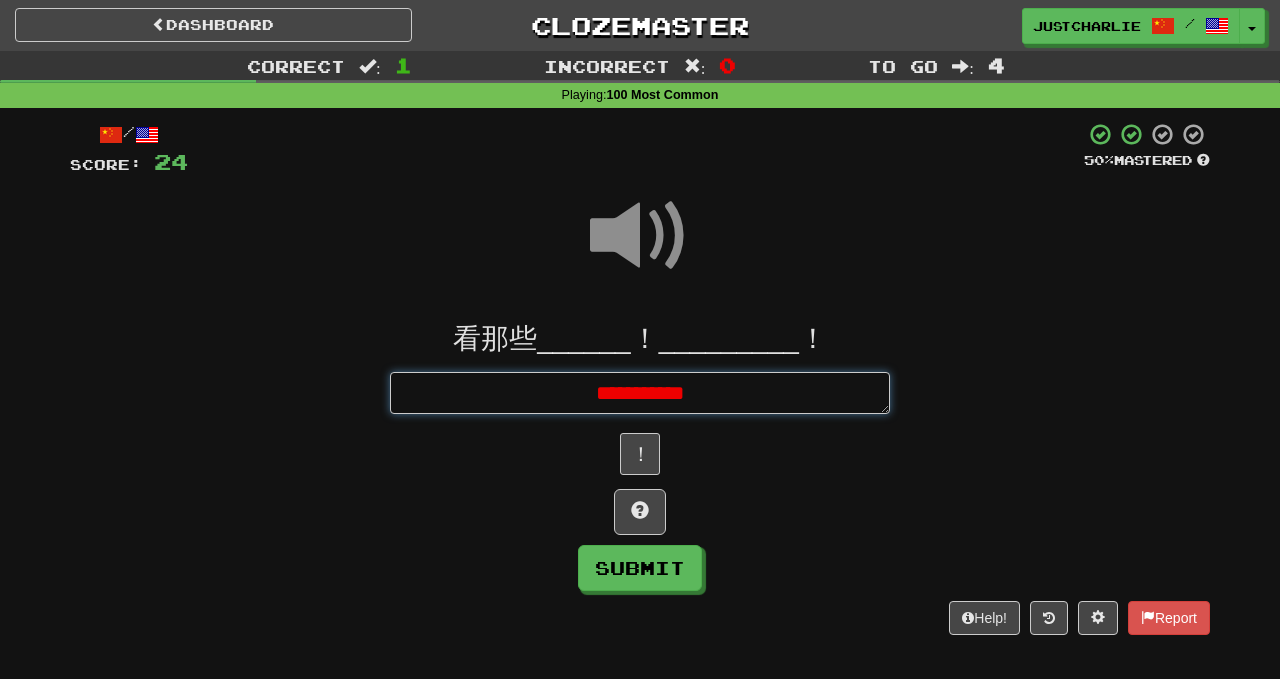 type on "*" 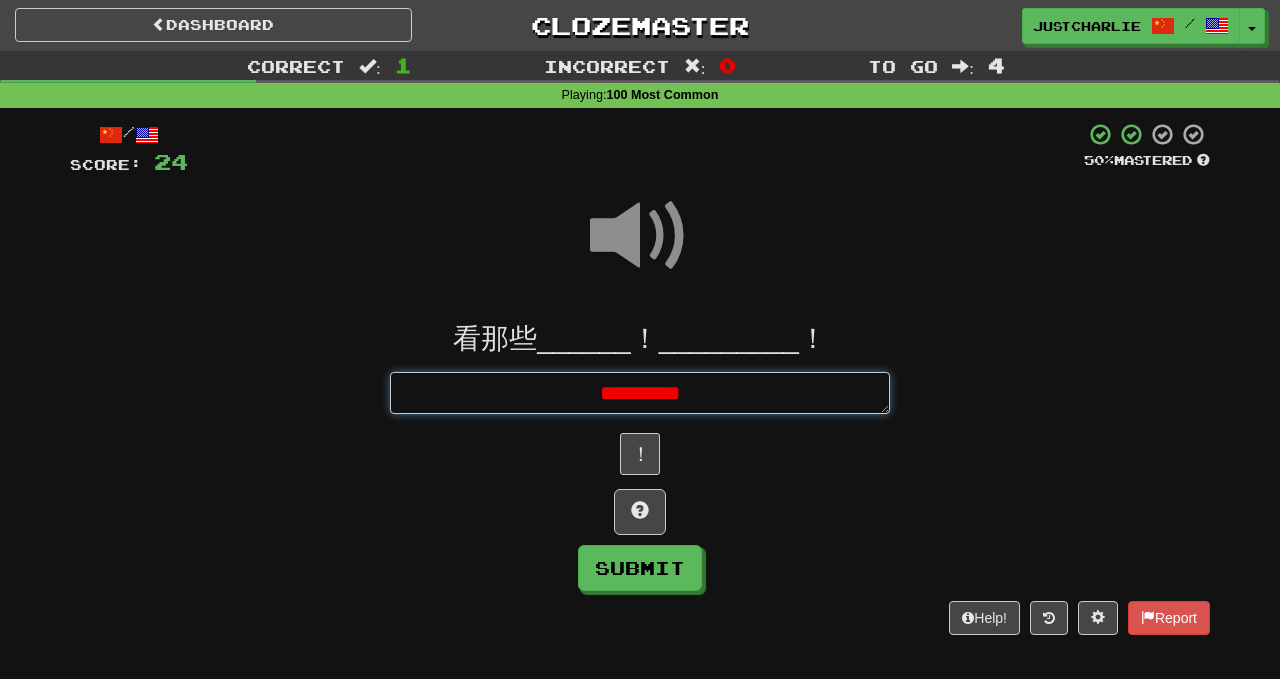 type on "*" 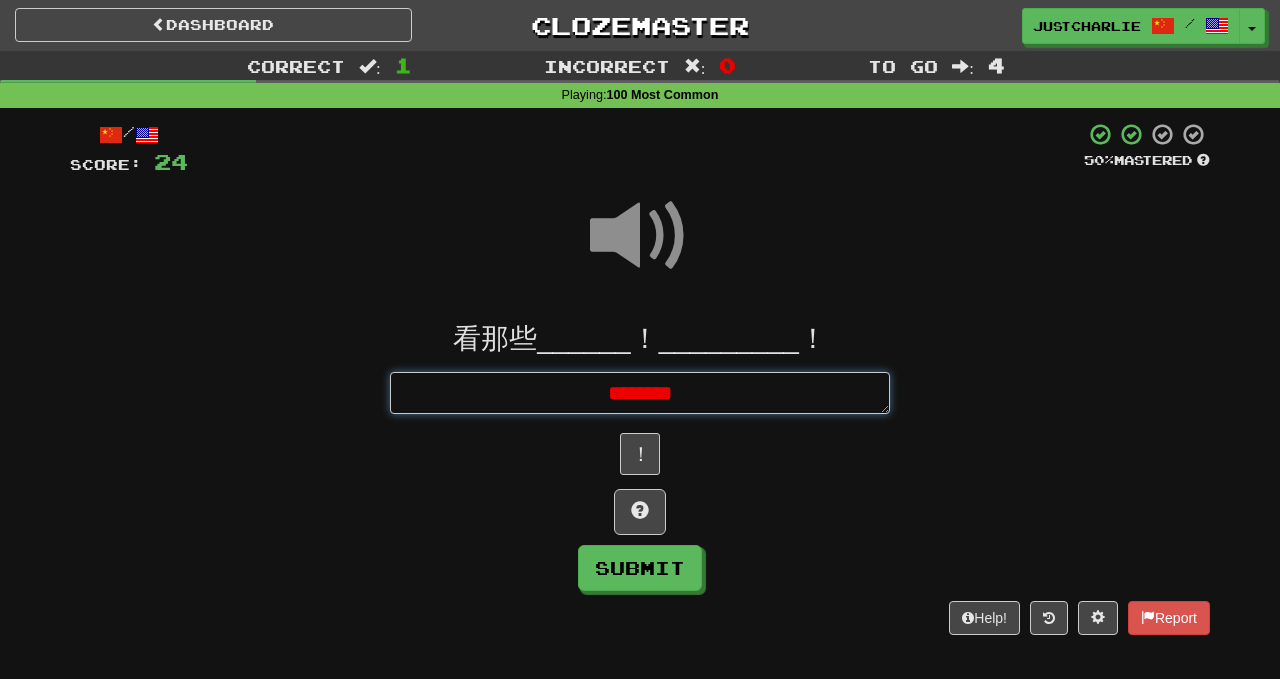 type on "*" 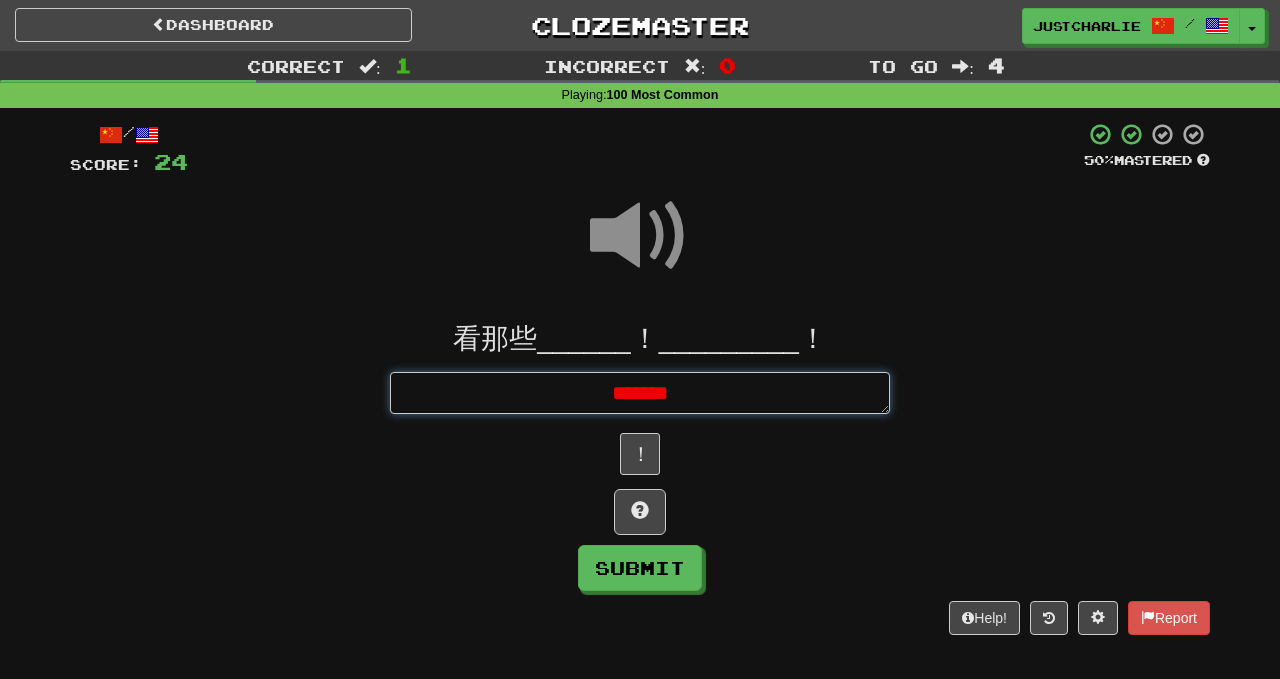 type on "*" 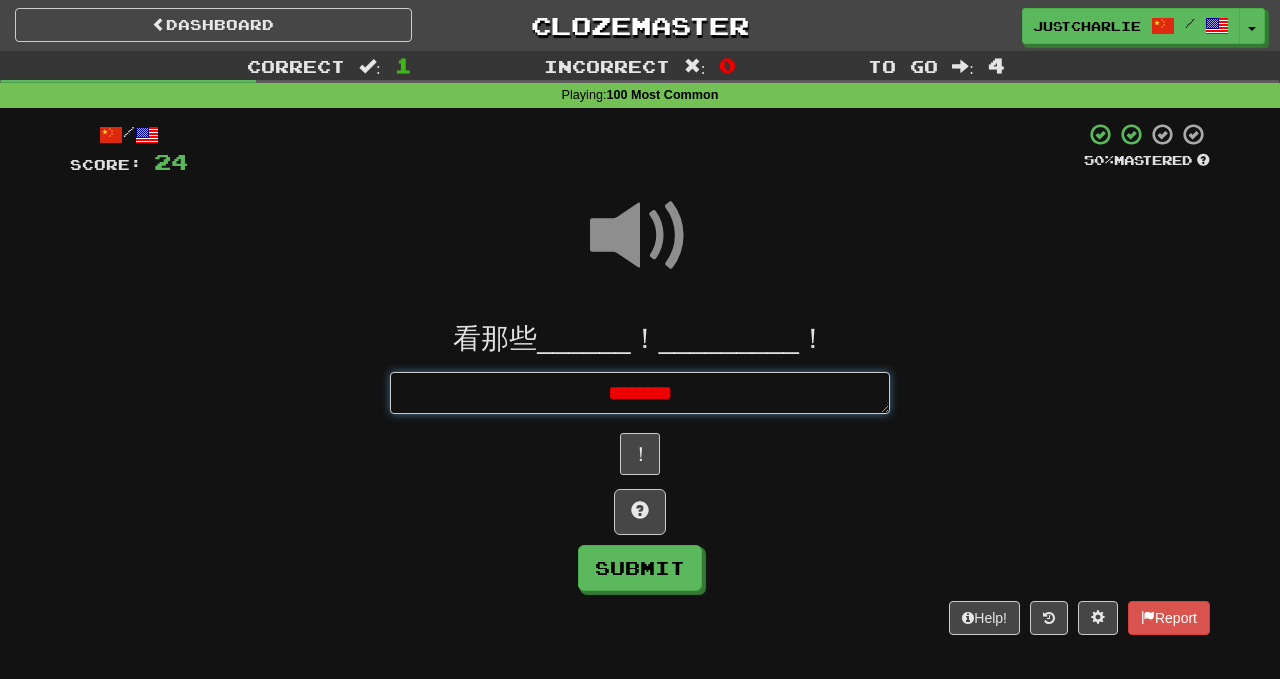 type on "*" 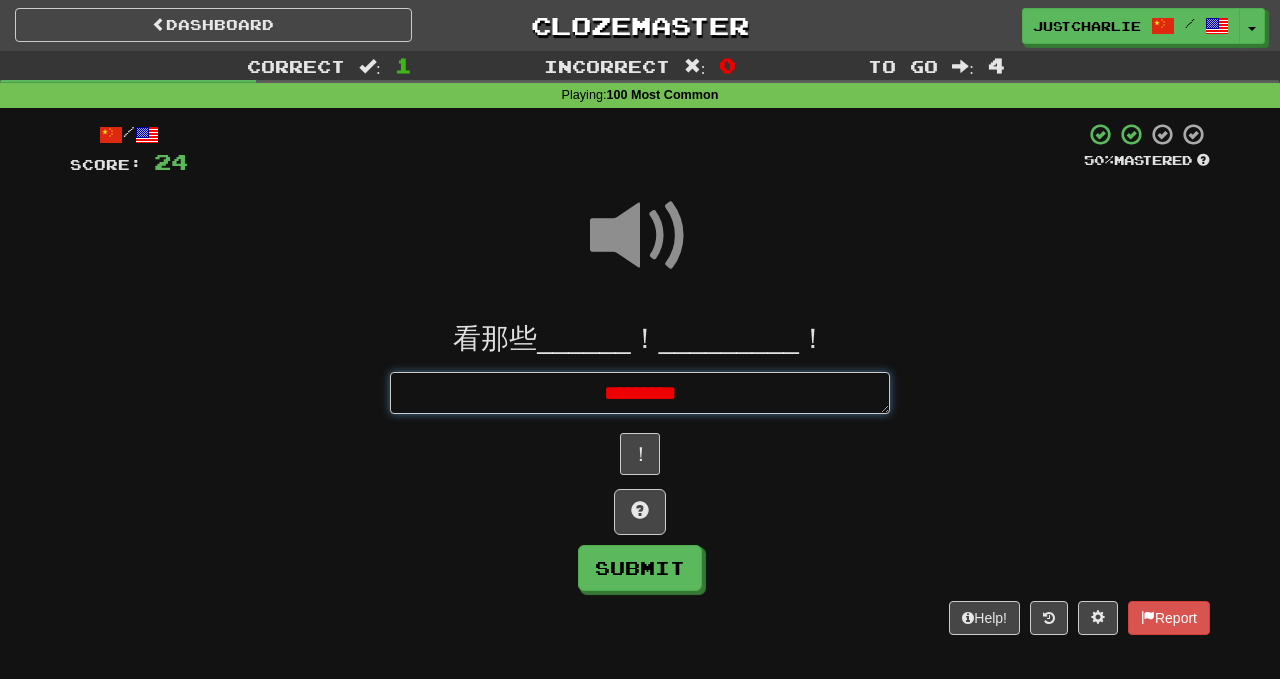 type on "*" 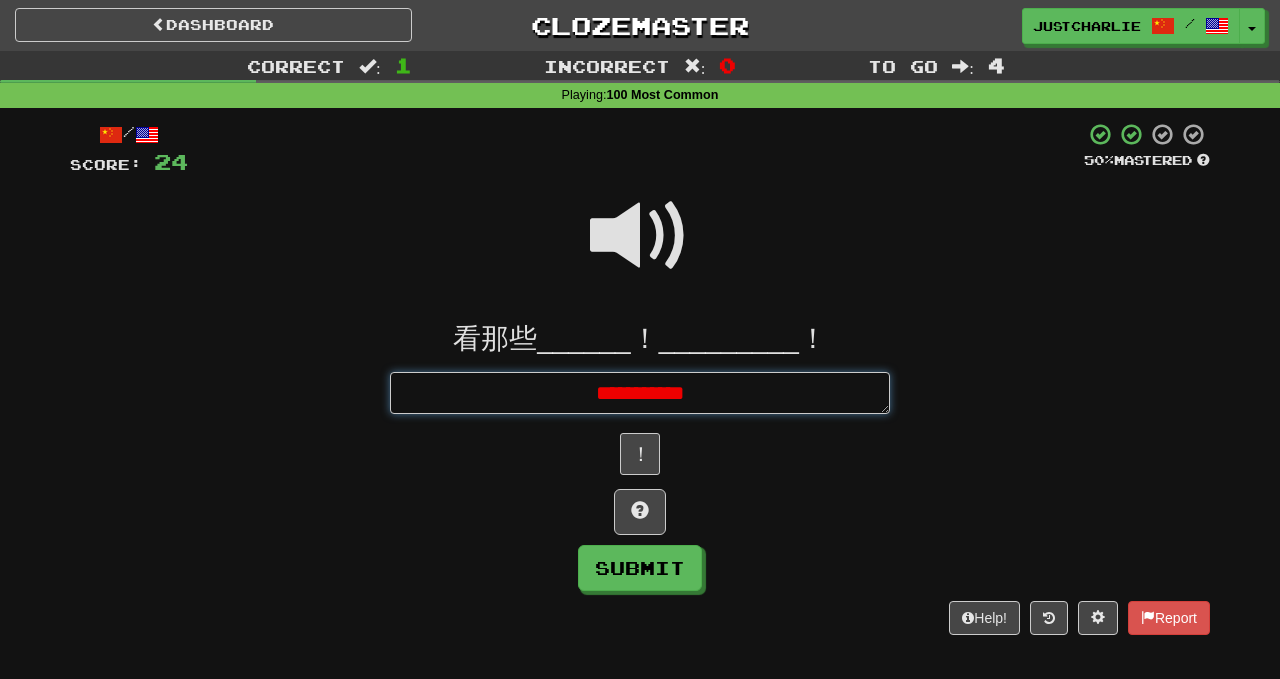 type on "*" 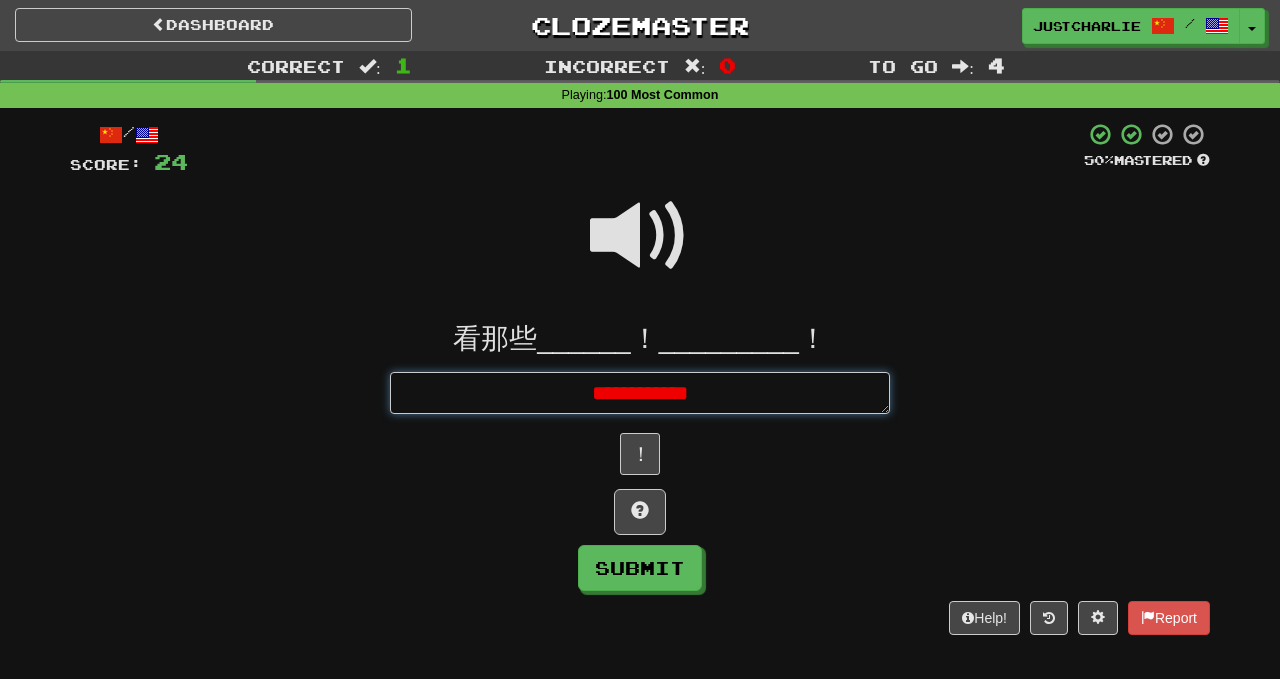type on "*" 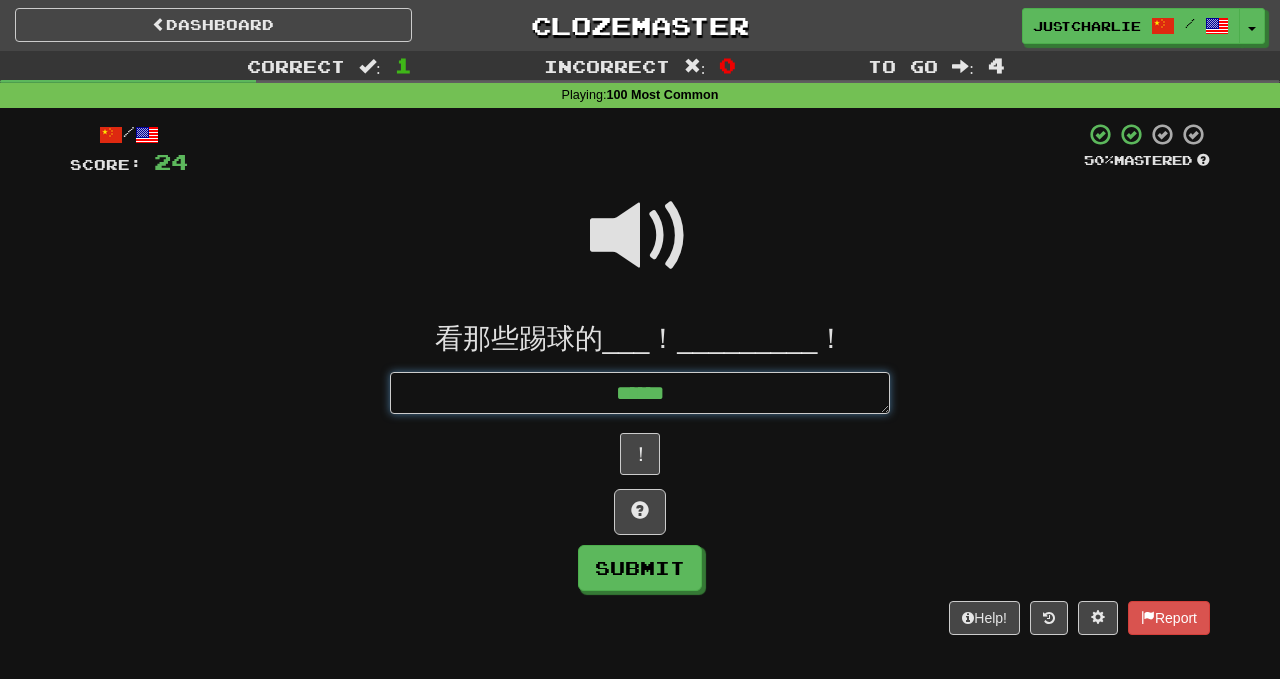 type on "******" 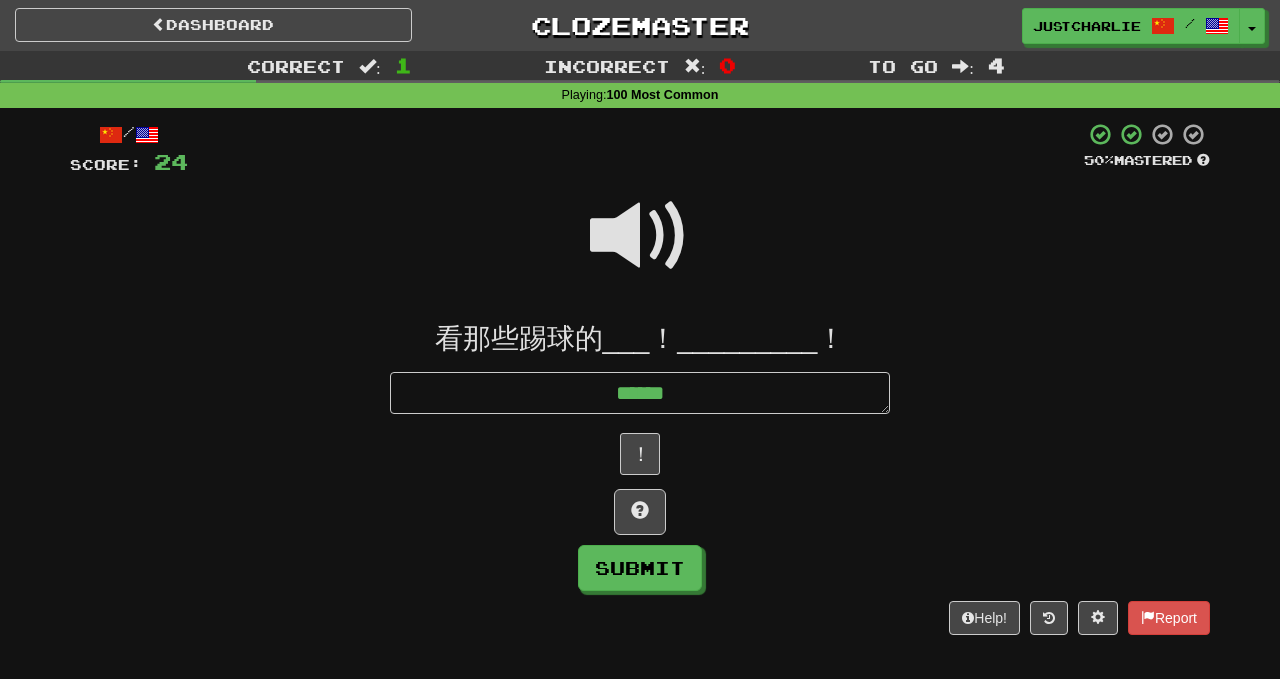 click at bounding box center (640, 236) 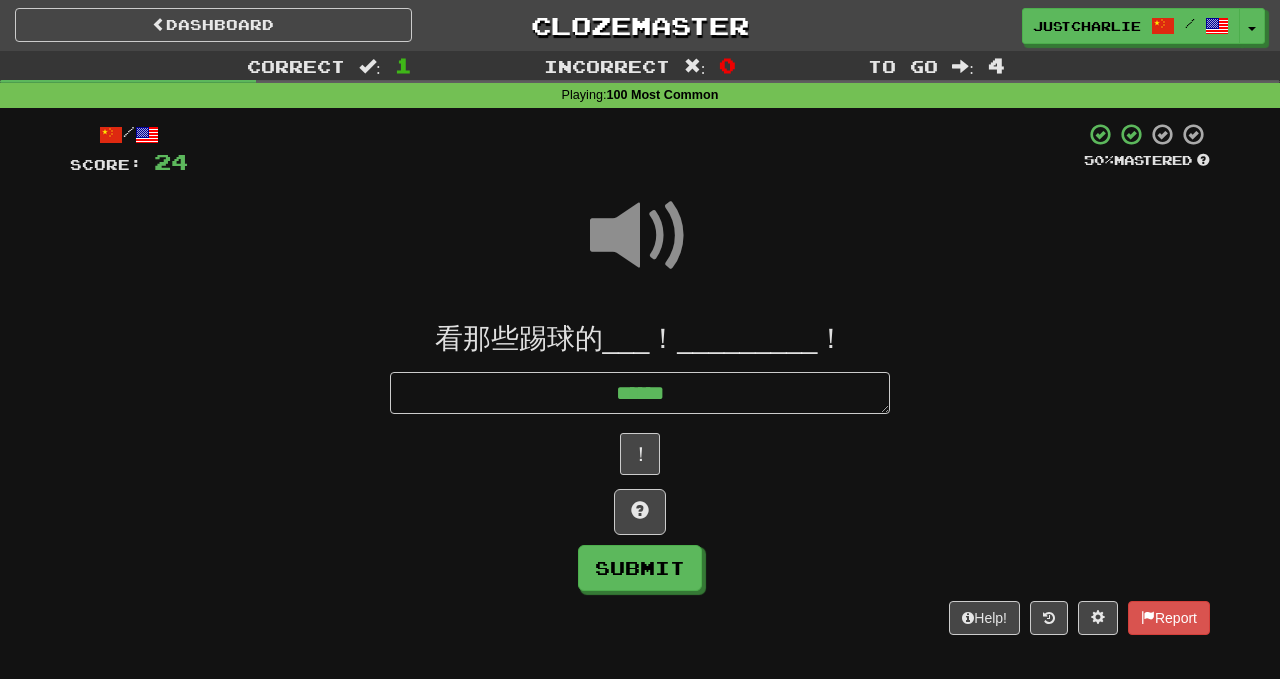 click at bounding box center (640, 236) 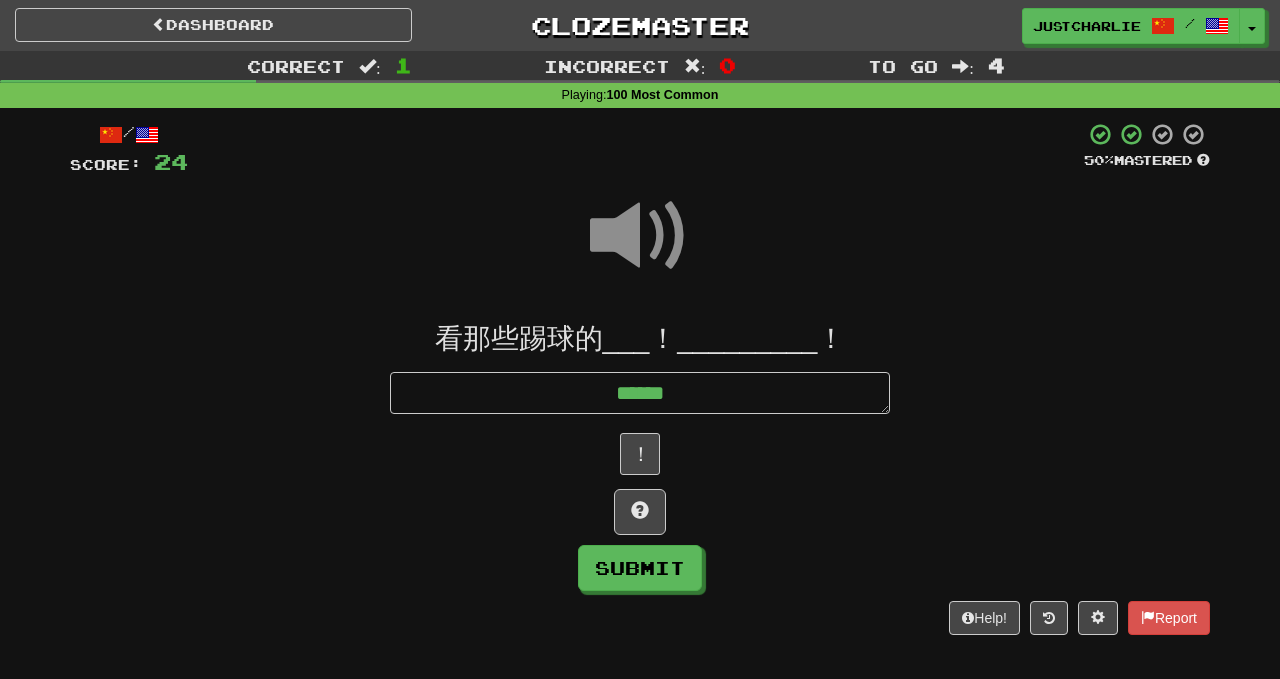 click at bounding box center [640, 236] 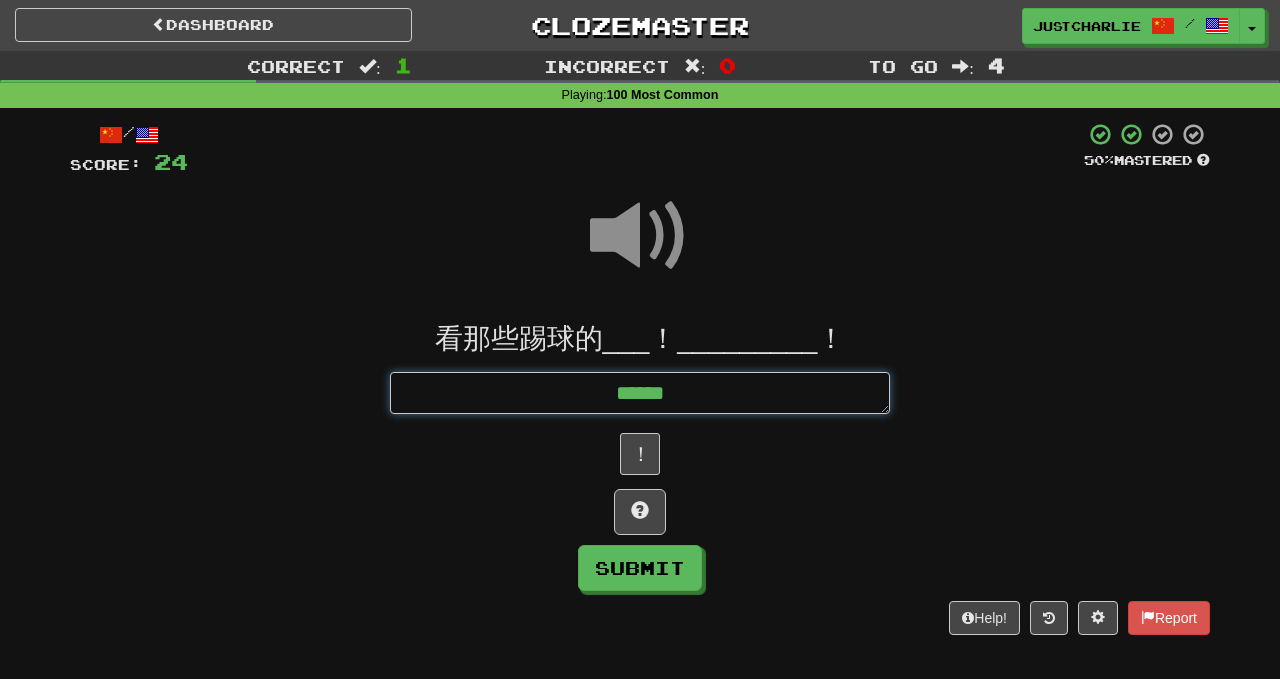 click on "******" at bounding box center (640, 393) 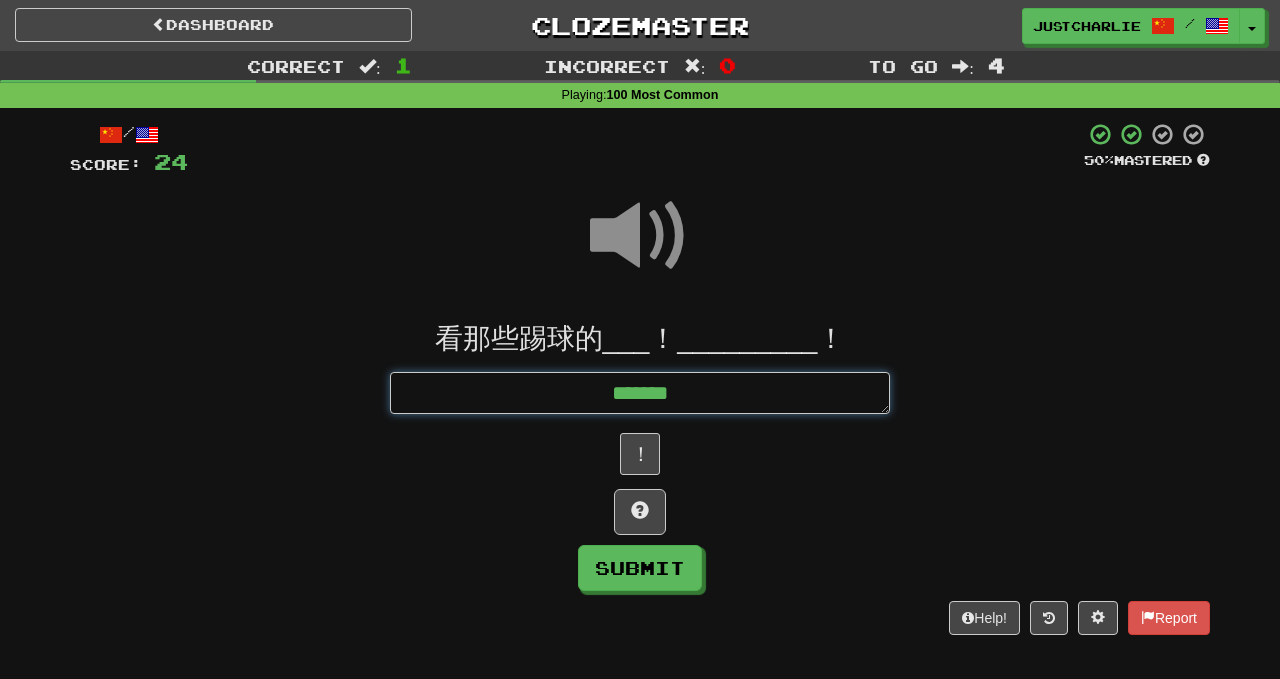 type on "*" 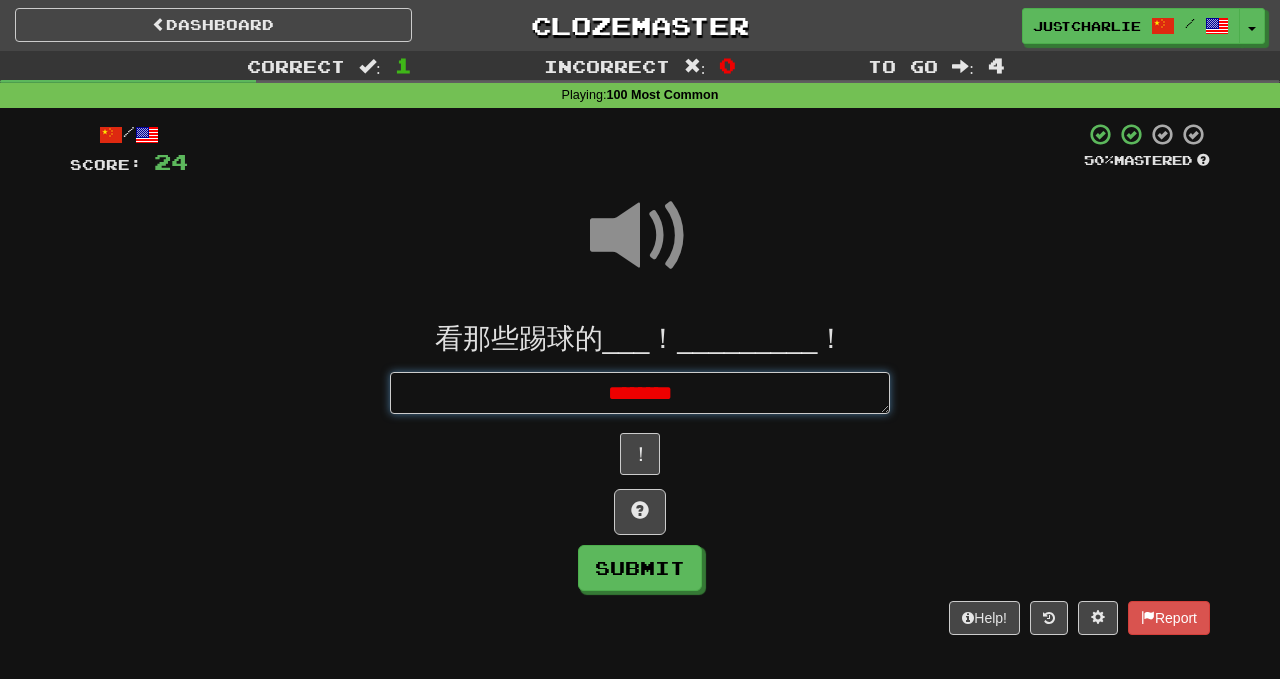 type on "*" 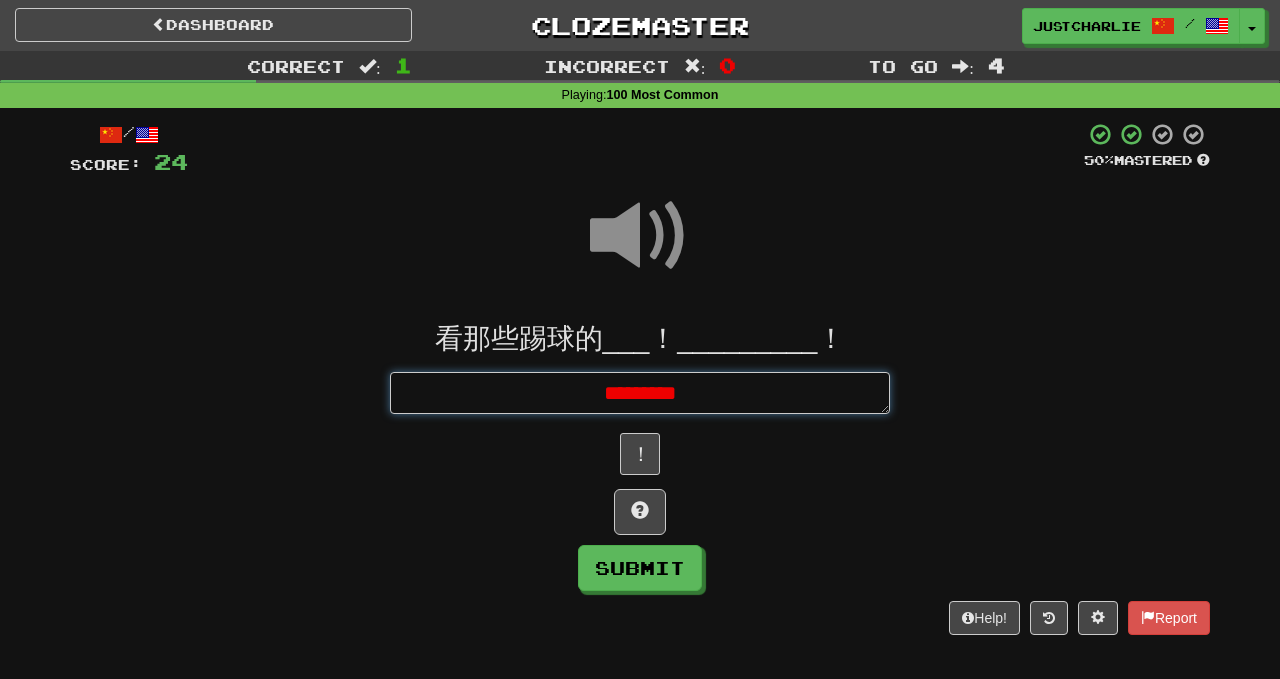 type on "*" 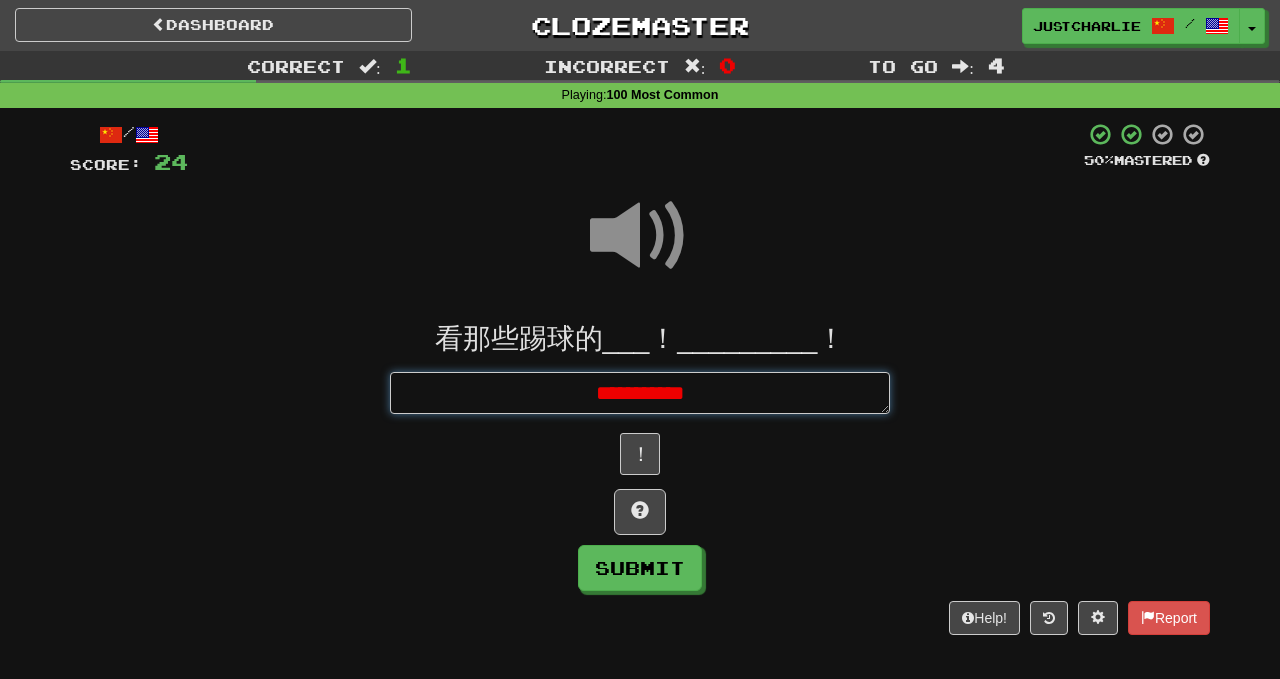 type on "*" 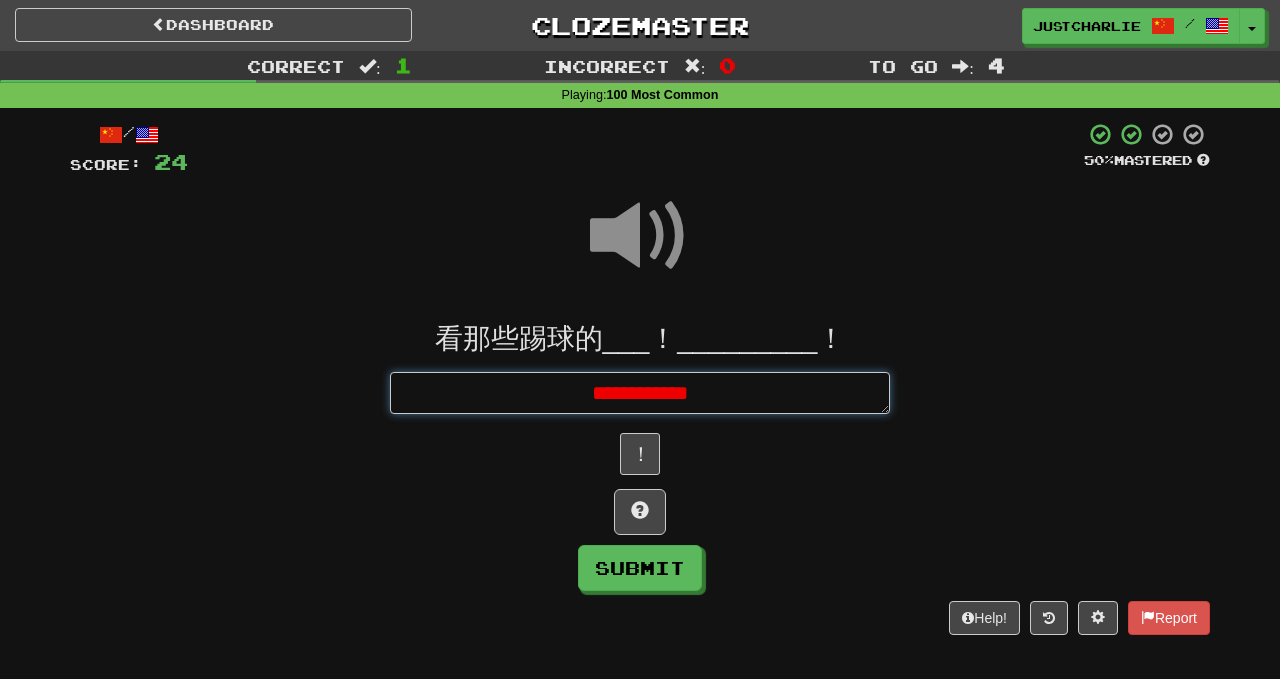 type on "*" 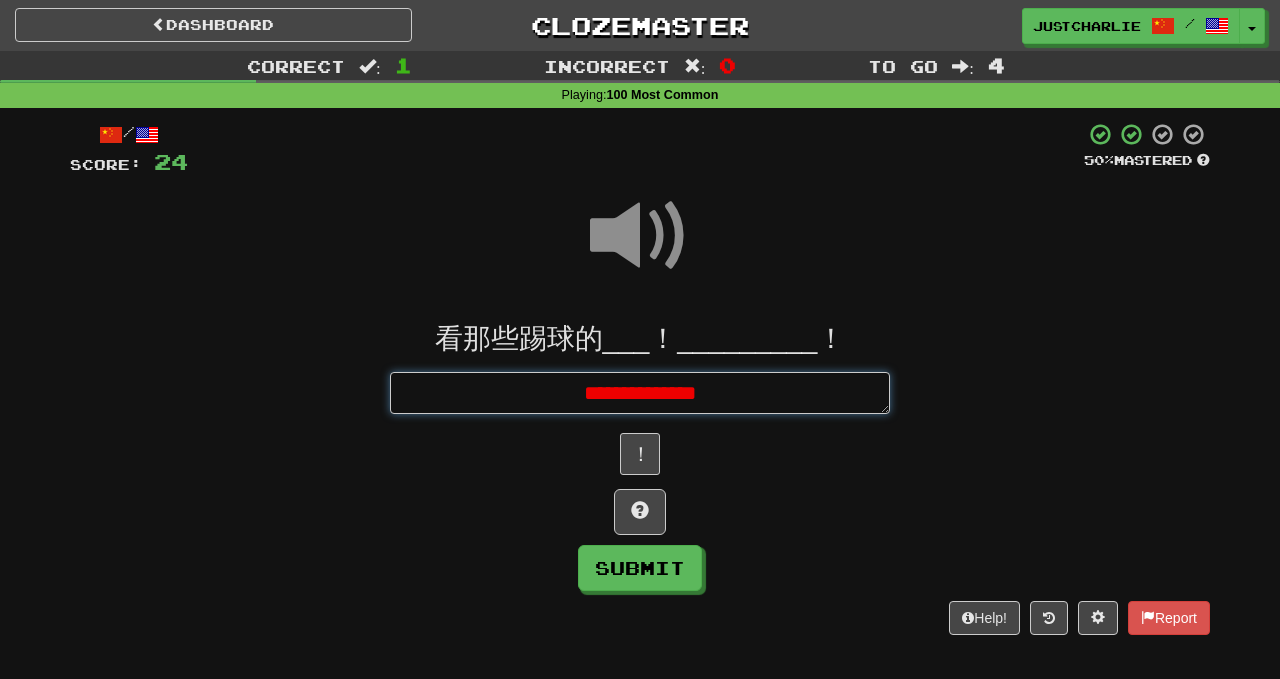 type on "*" 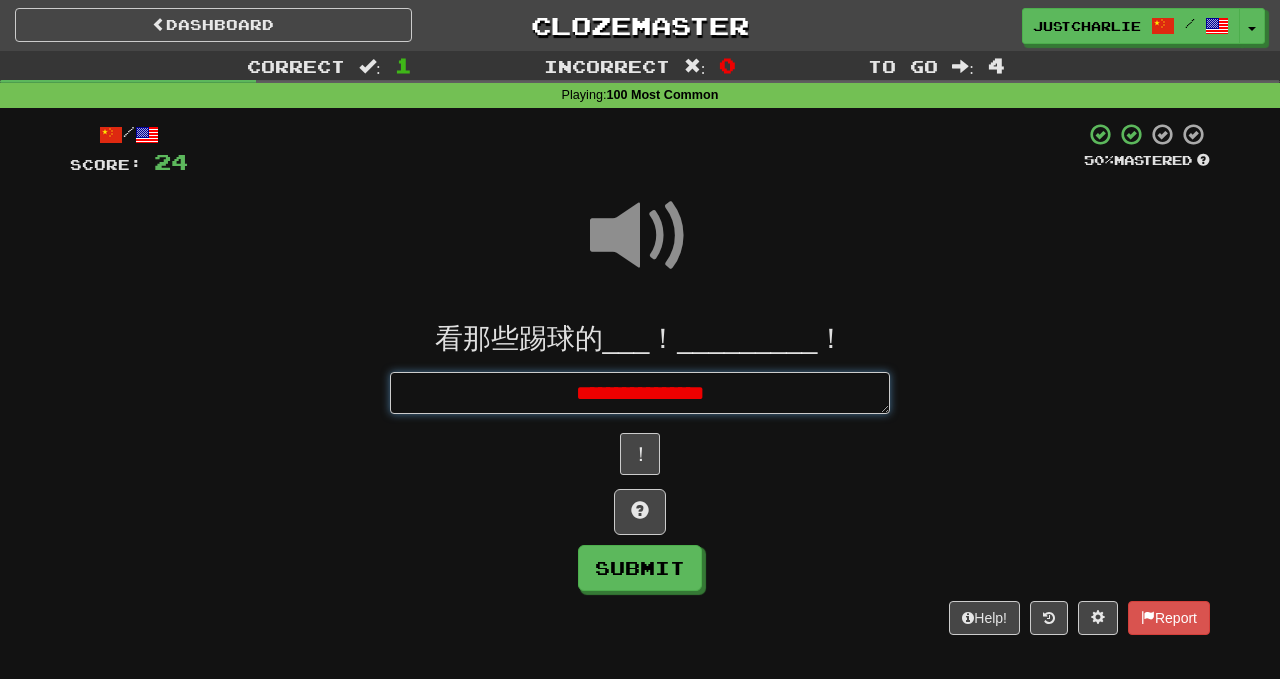 type on "*" 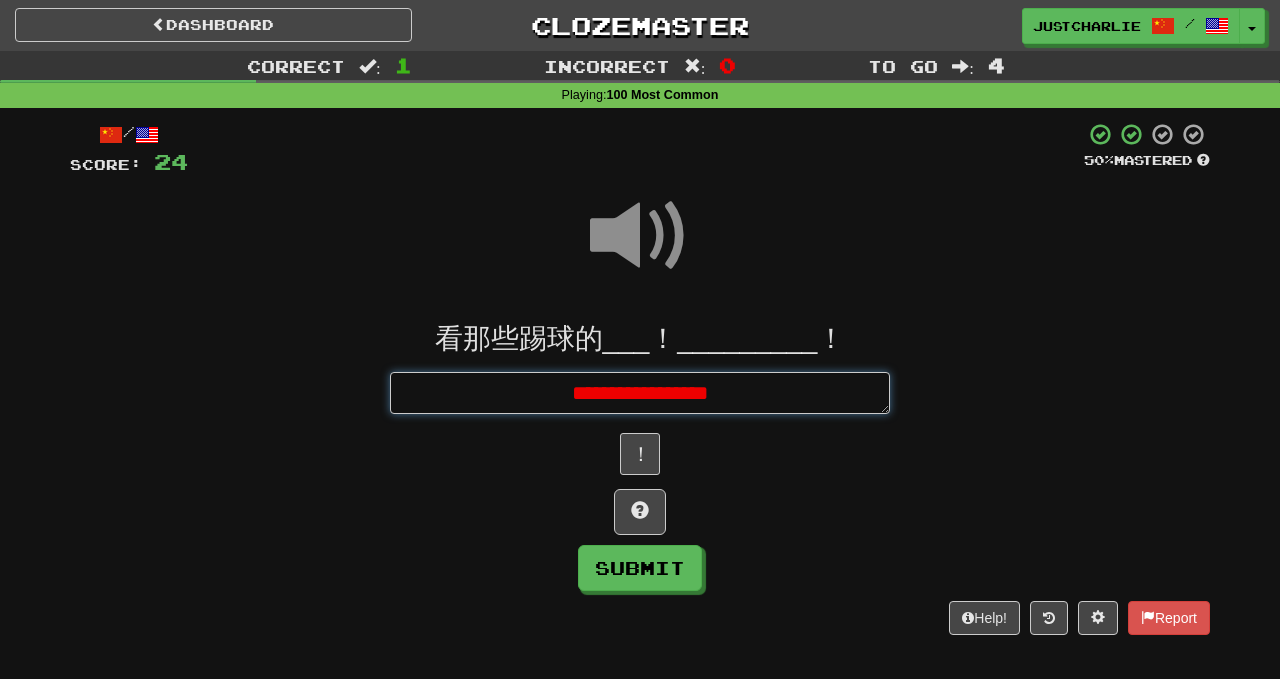 type on "*" 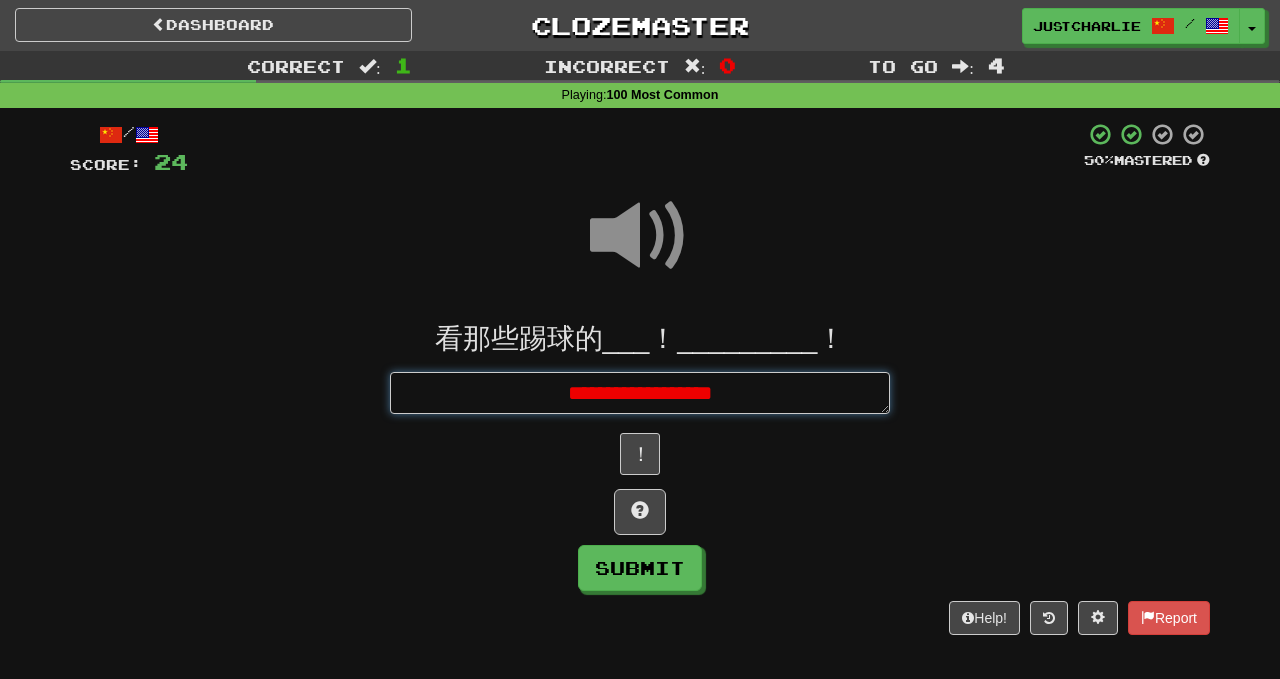 type on "*" 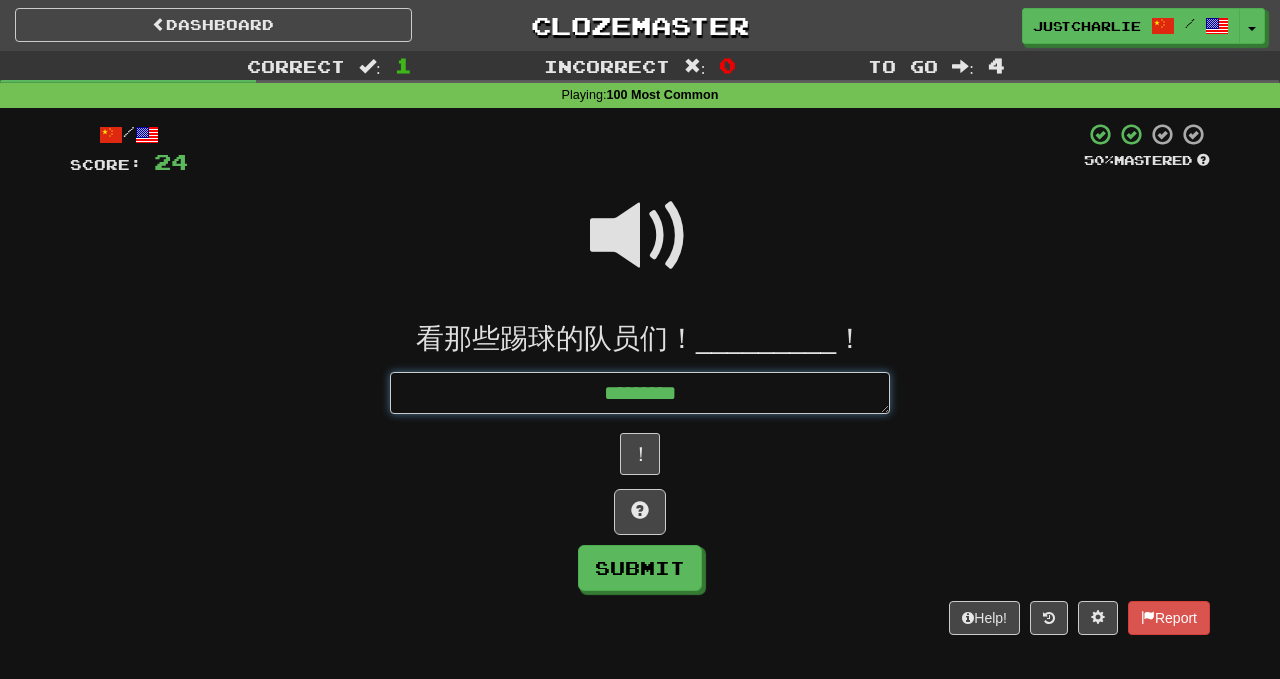 type on "*********" 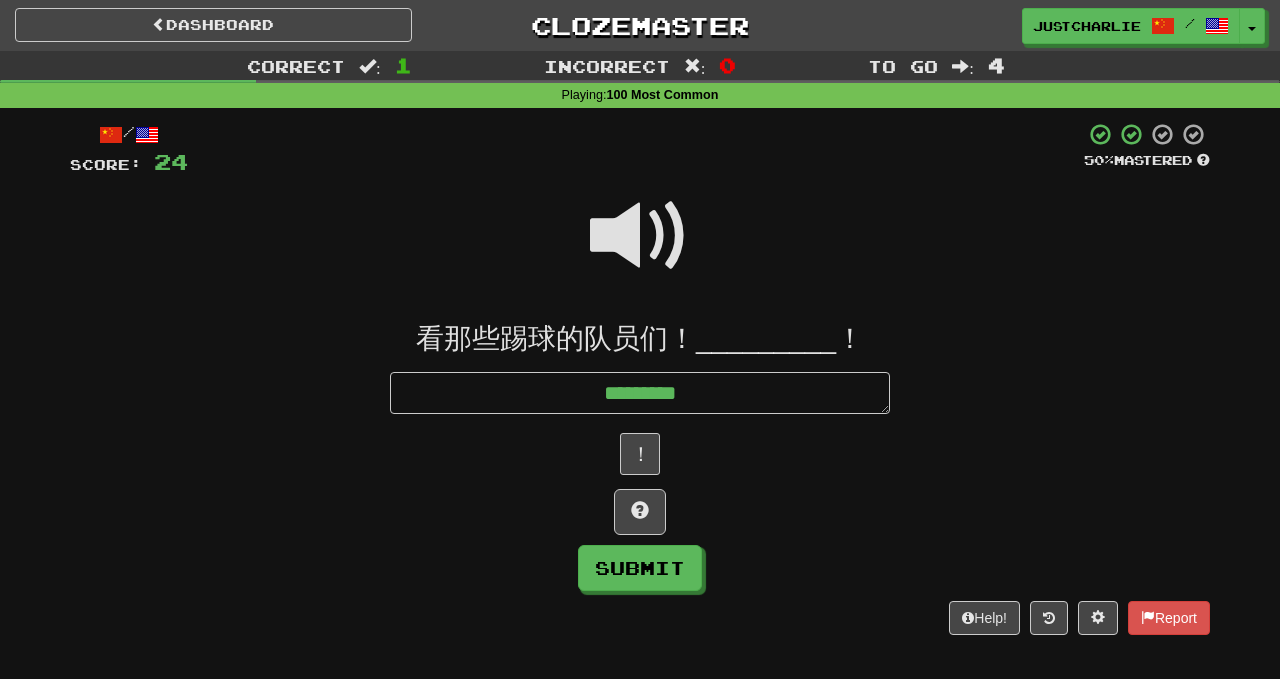 click at bounding box center (640, 236) 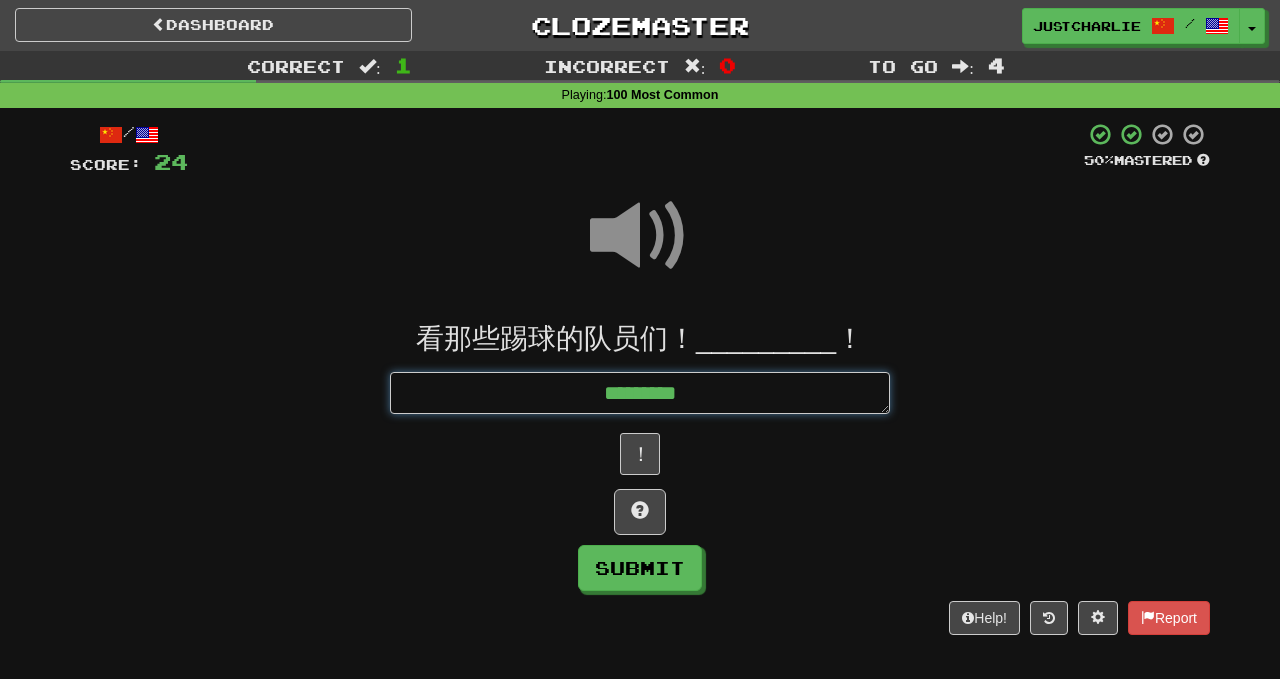 click on "*********" at bounding box center [640, 393] 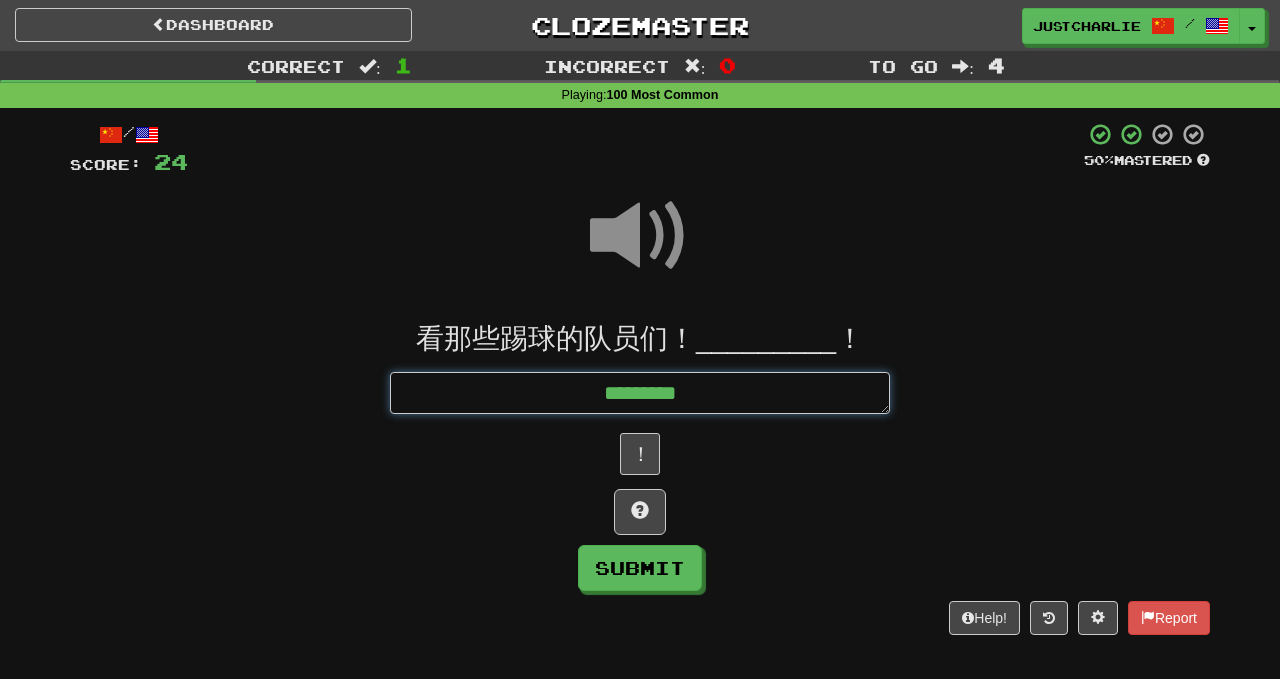 type on "*" 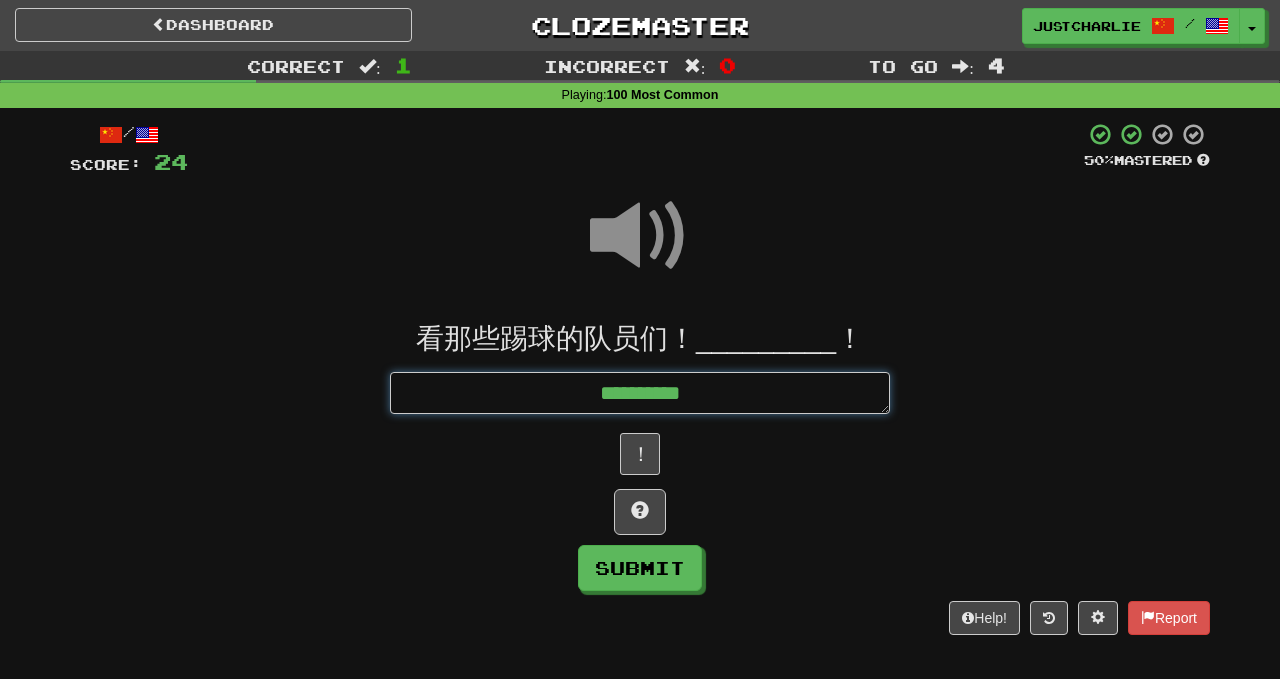 type on "*" 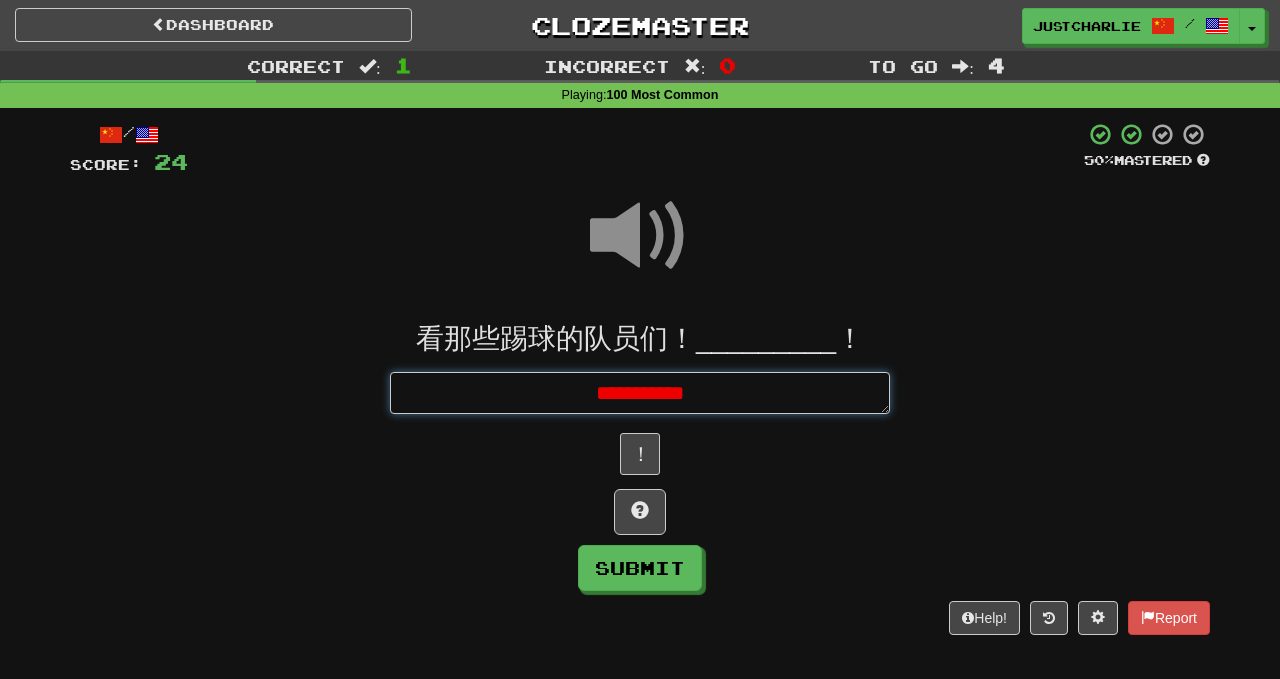 type on "*" 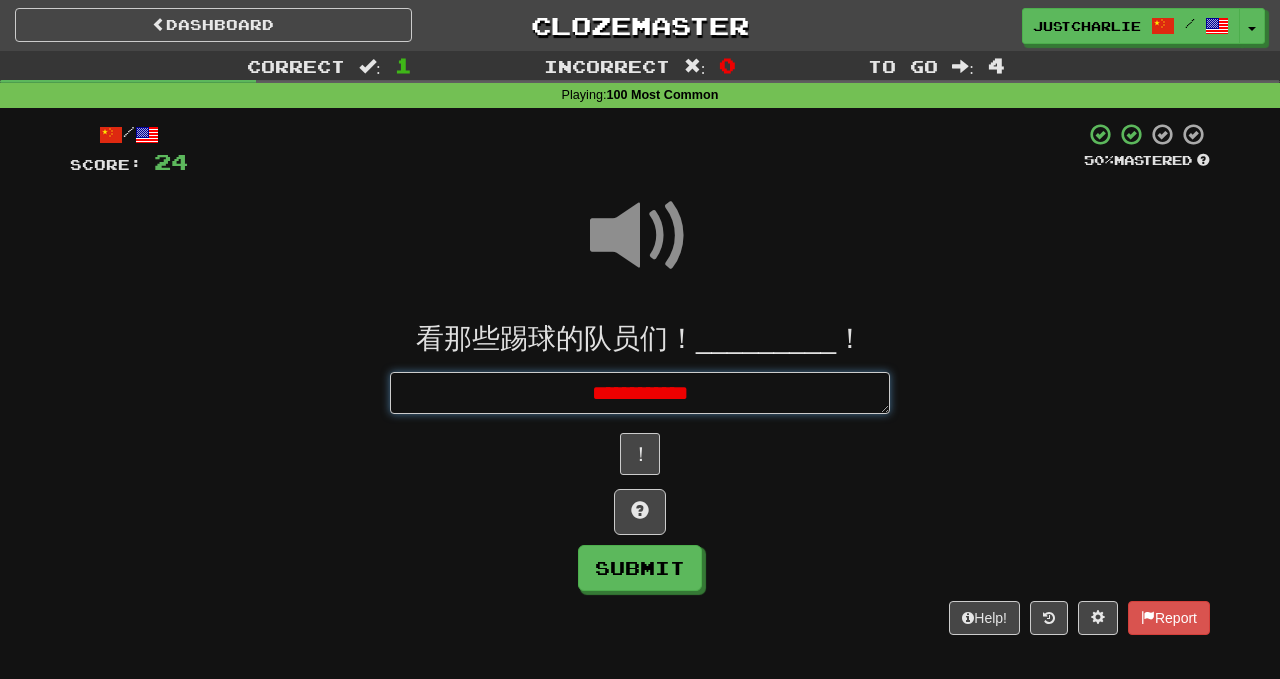 type on "*" 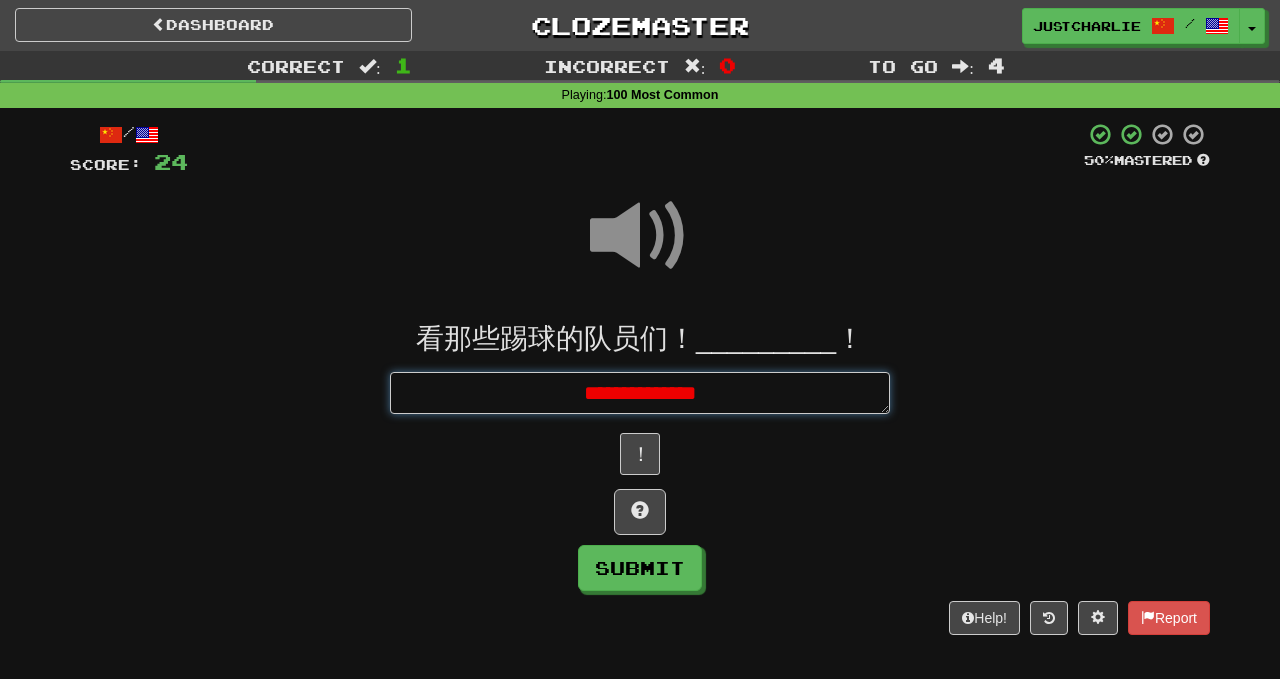 type on "*" 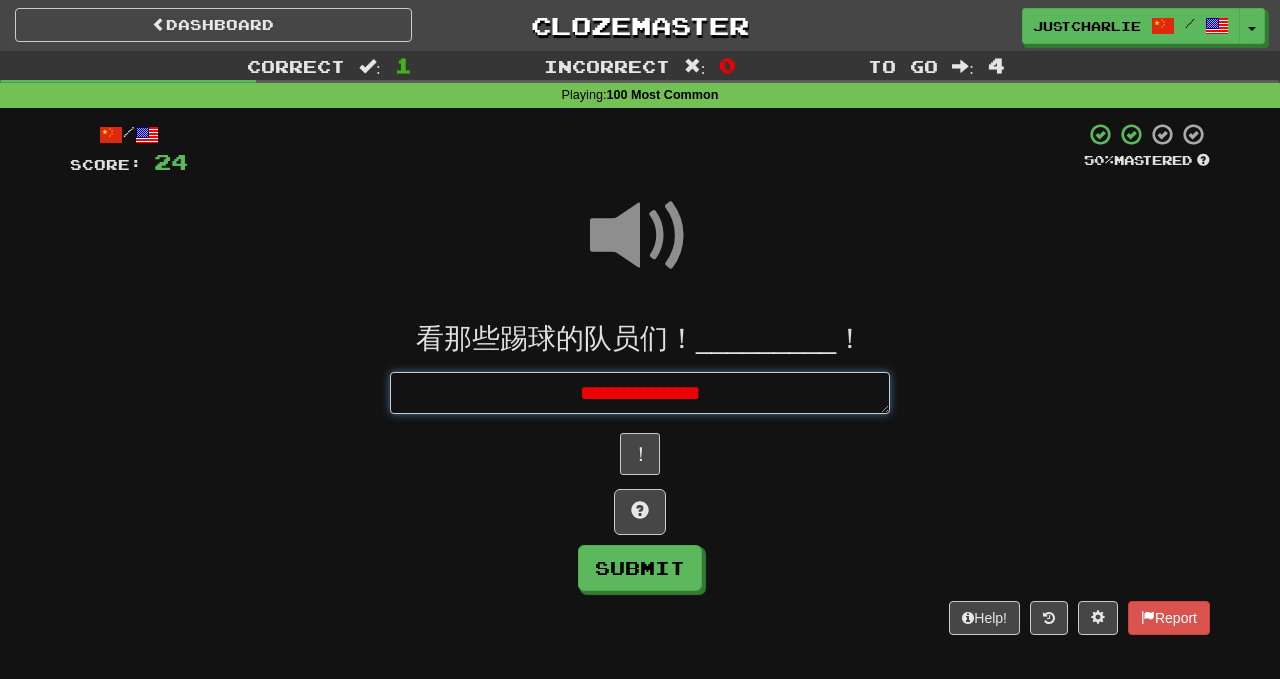type on "*" 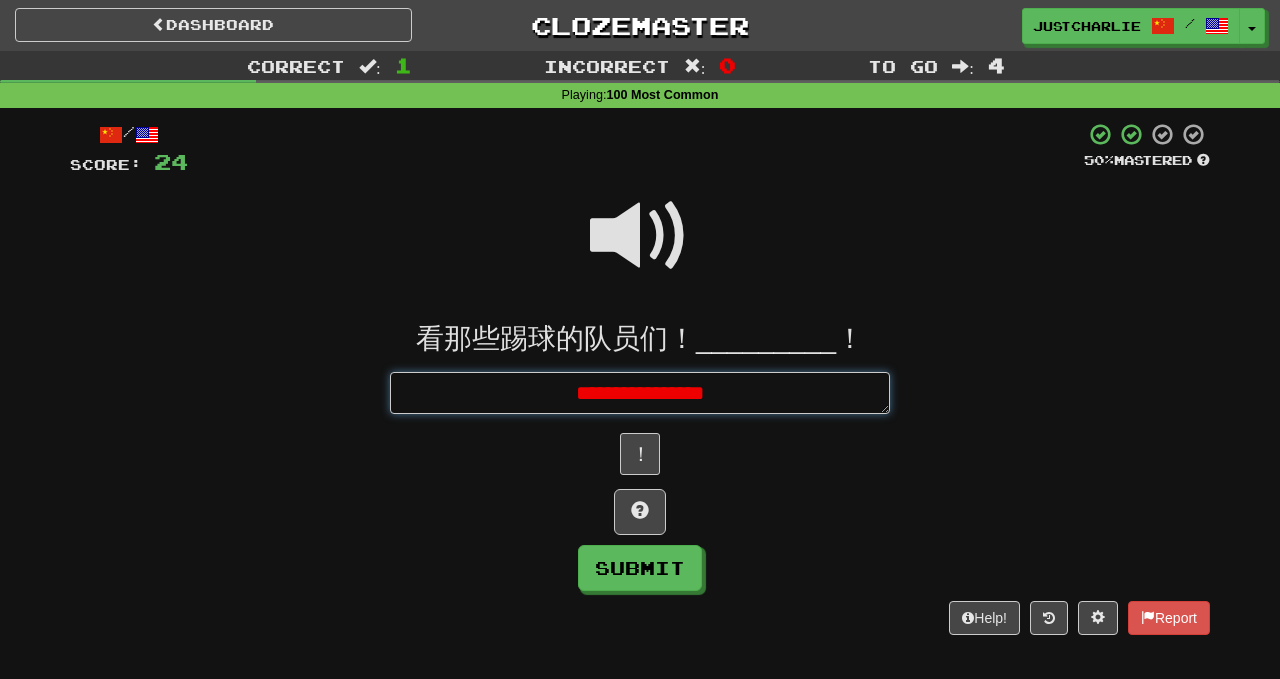 type on "*" 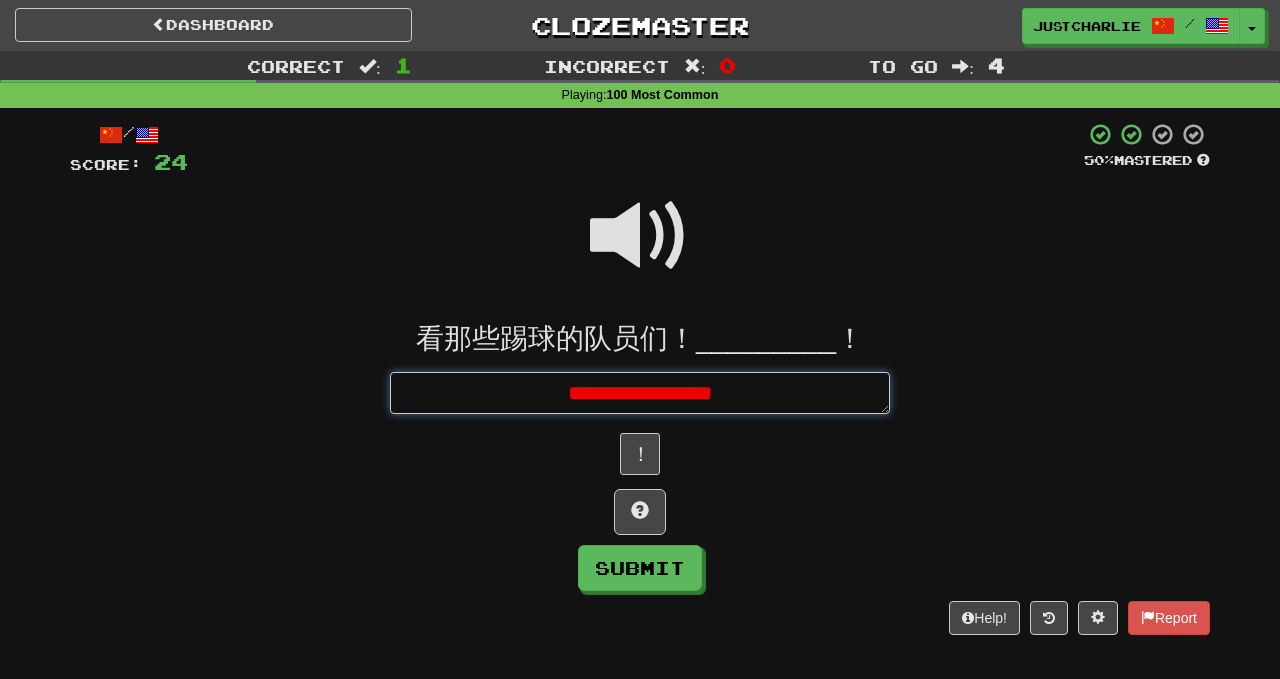 type on "*" 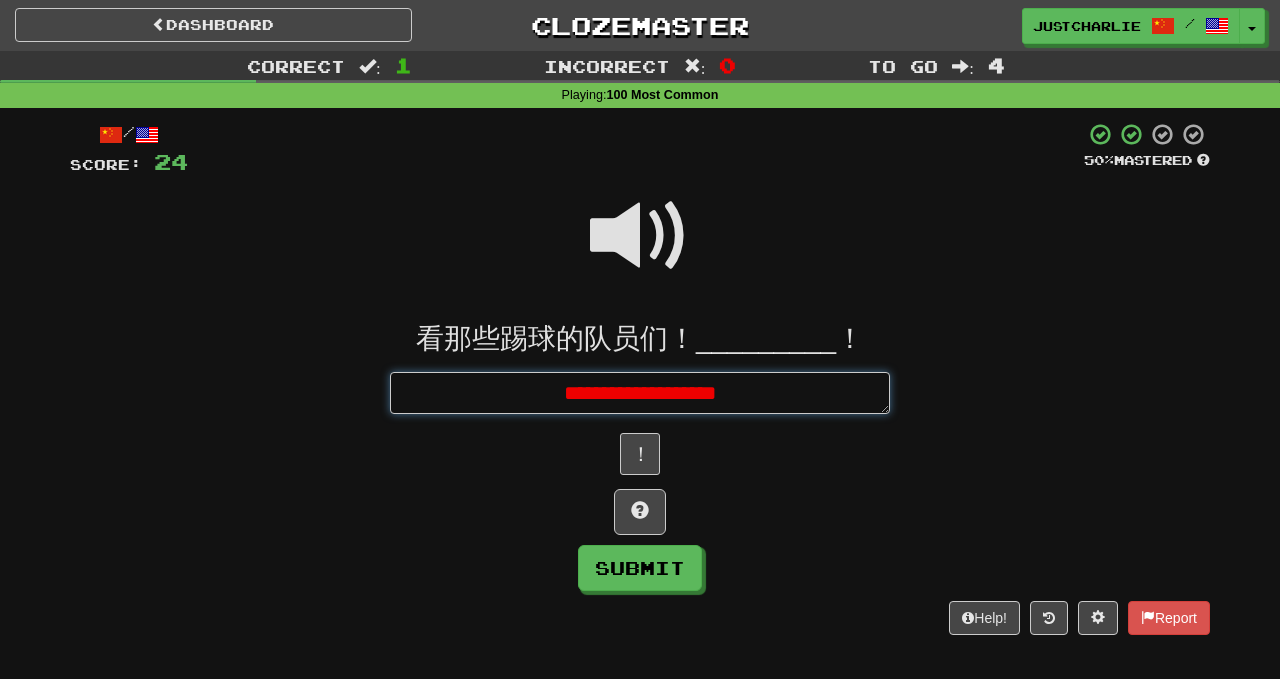 type on "*" 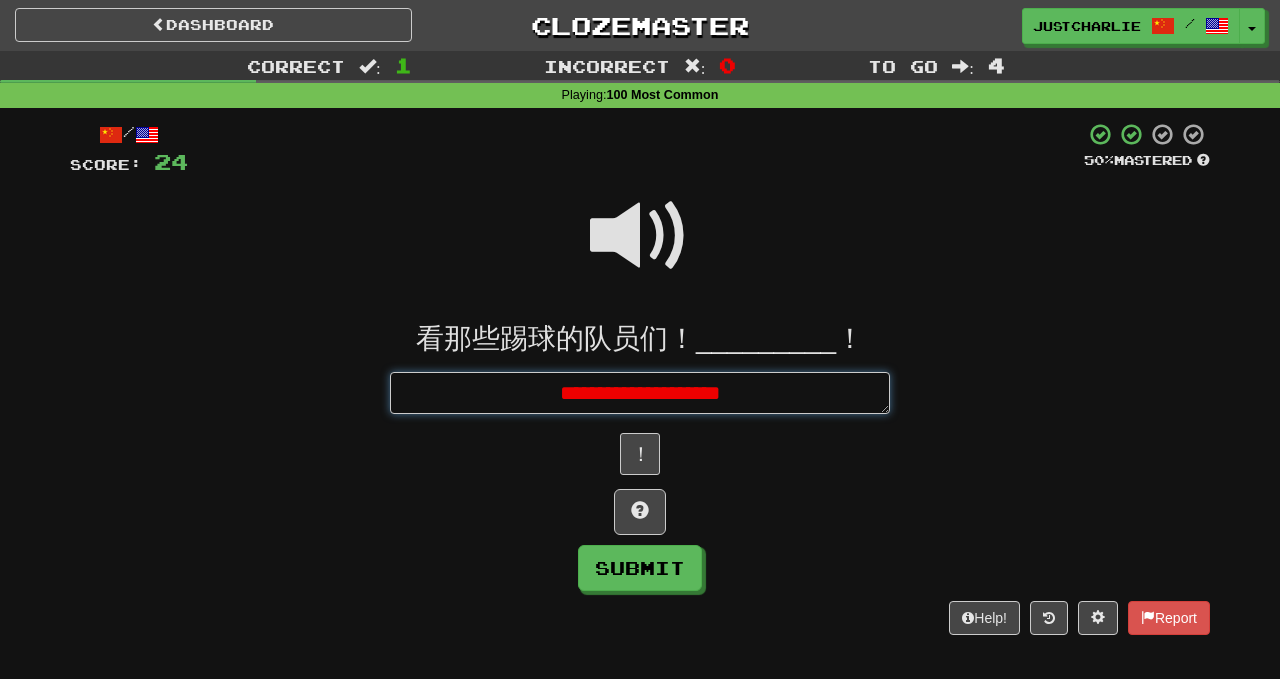 type on "*" 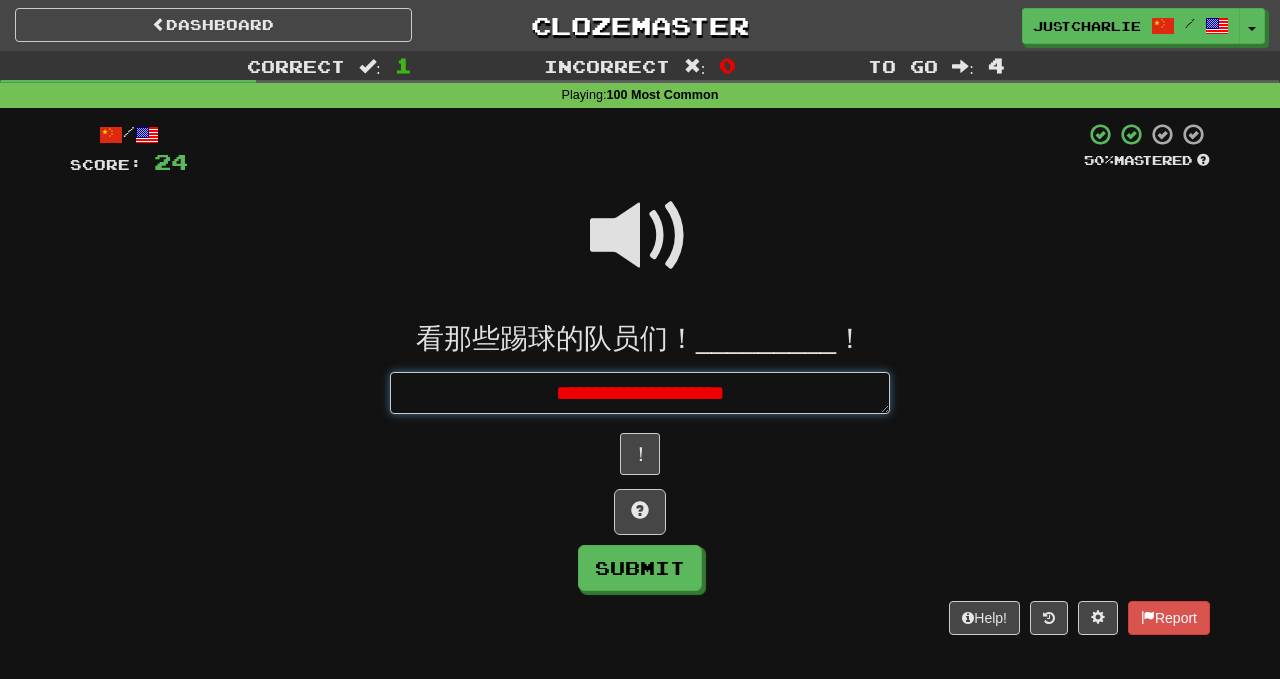 type on "*" 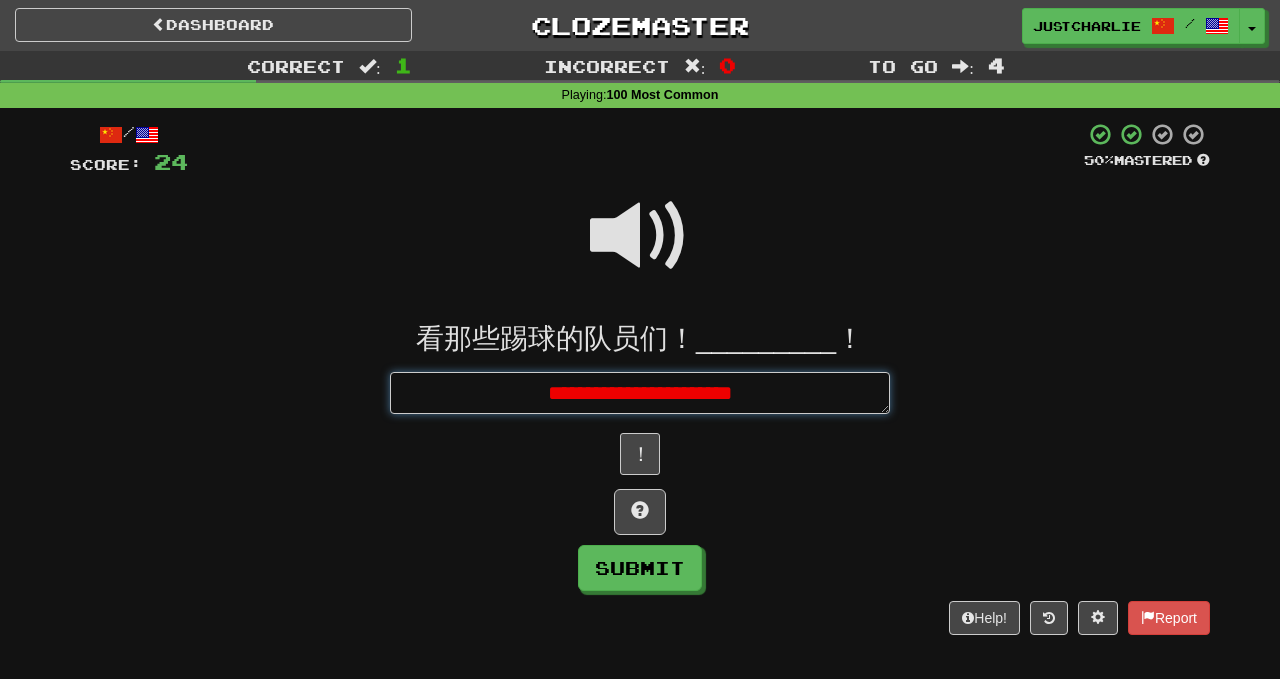 type on "*" 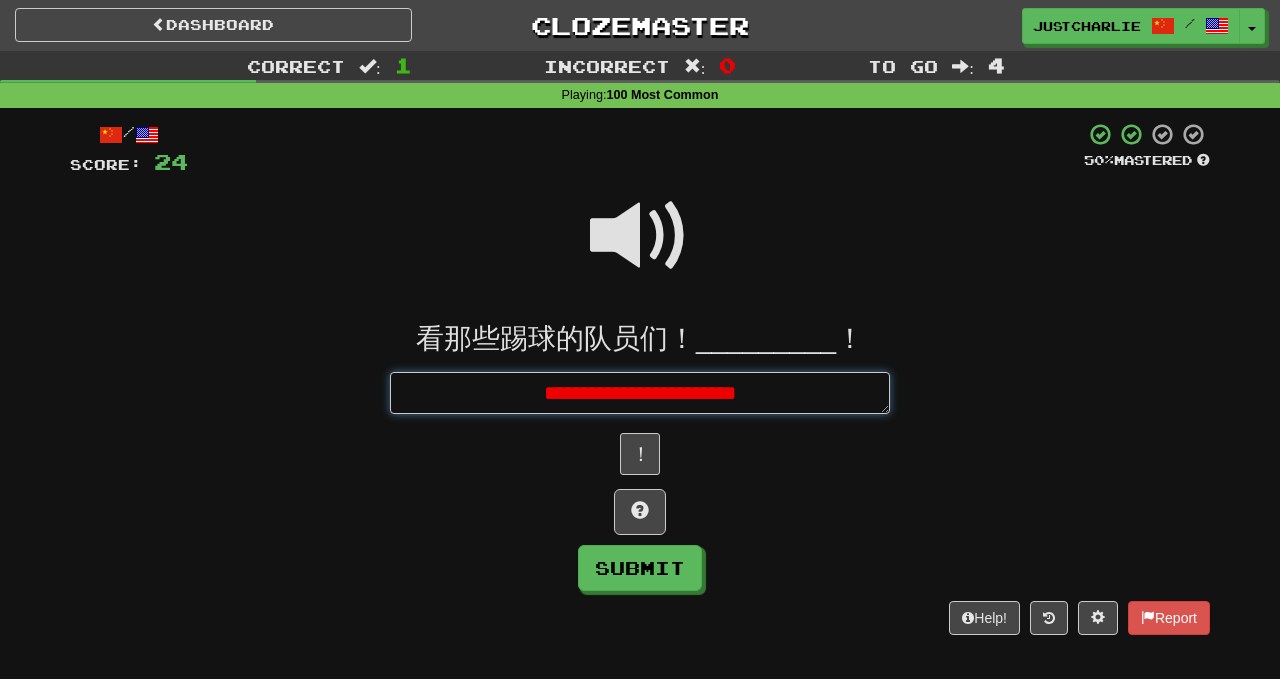 type on "*" 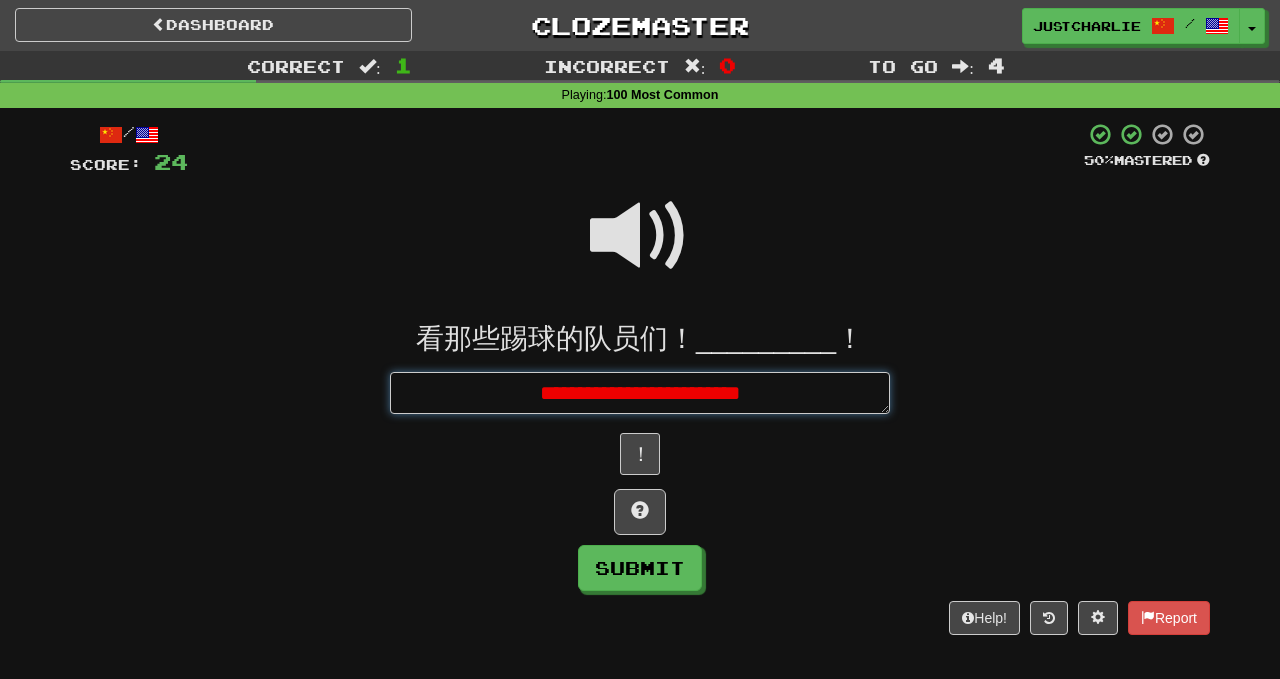 type on "*" 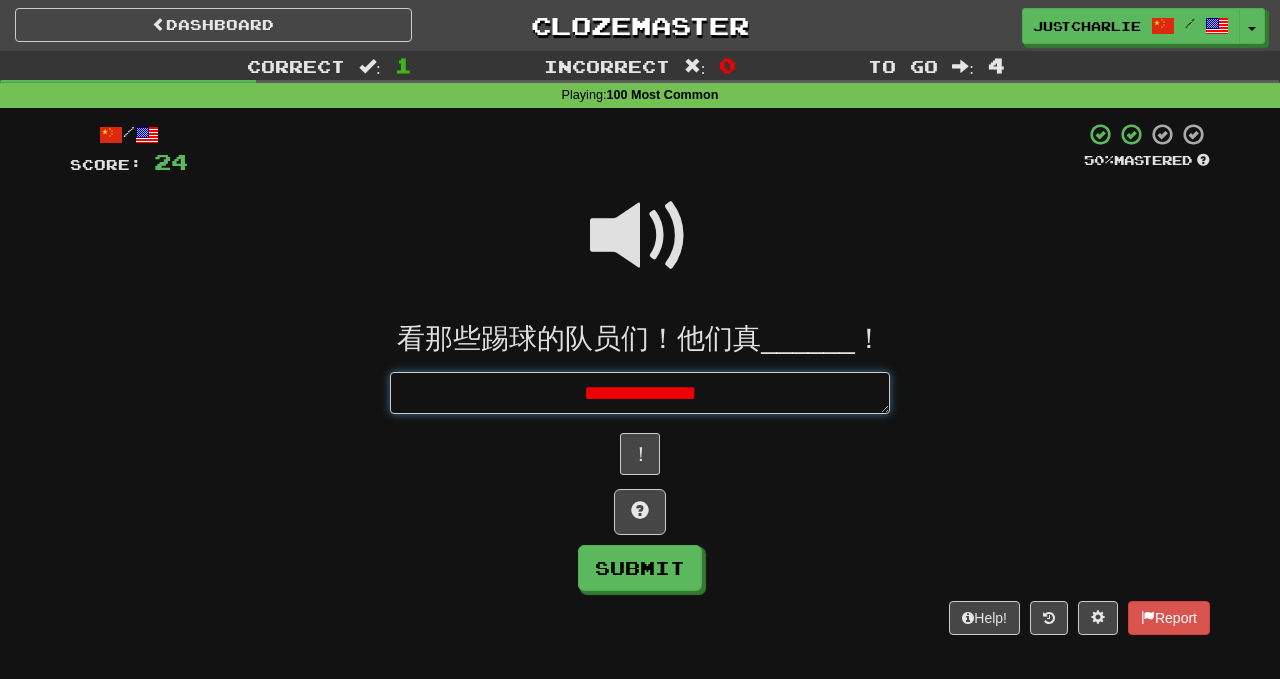type on "*" 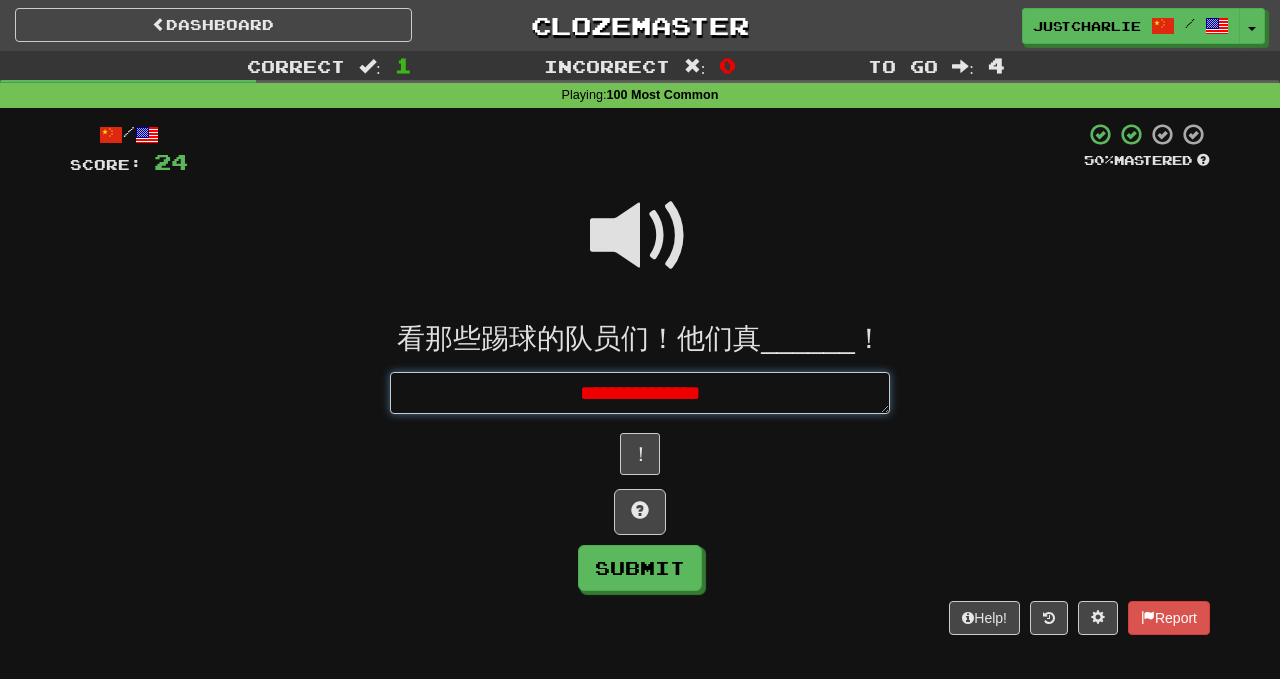 type on "*" 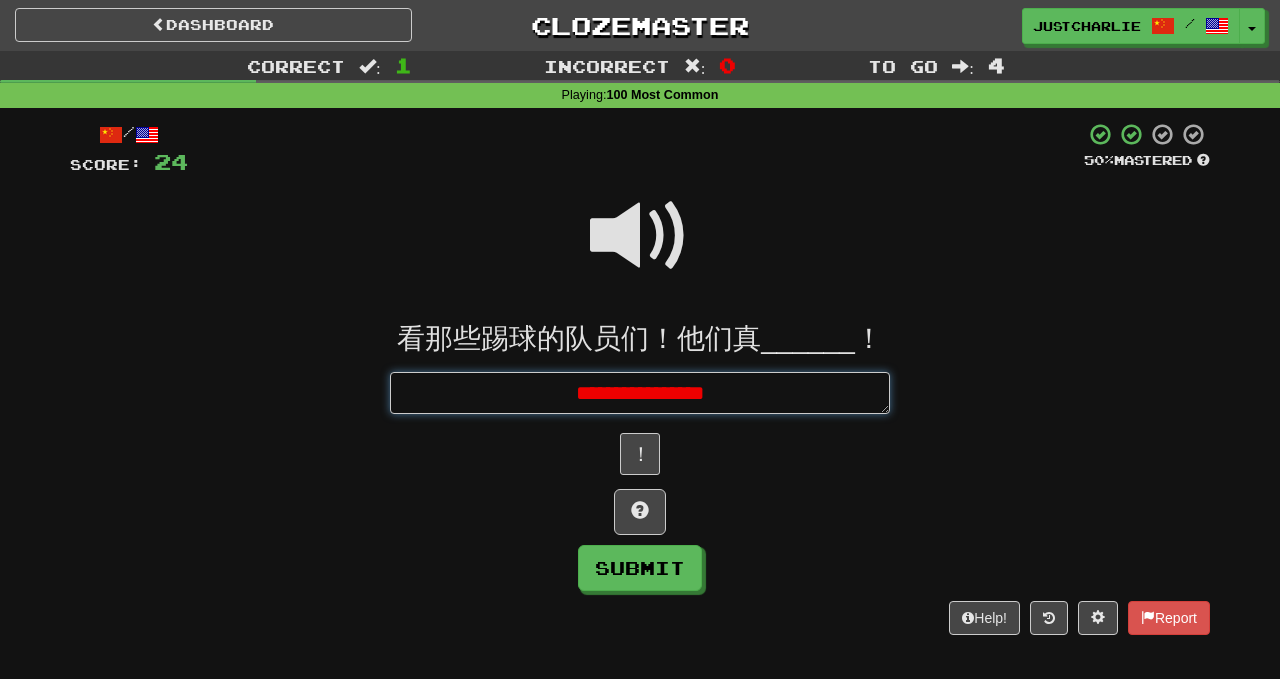 type on "*" 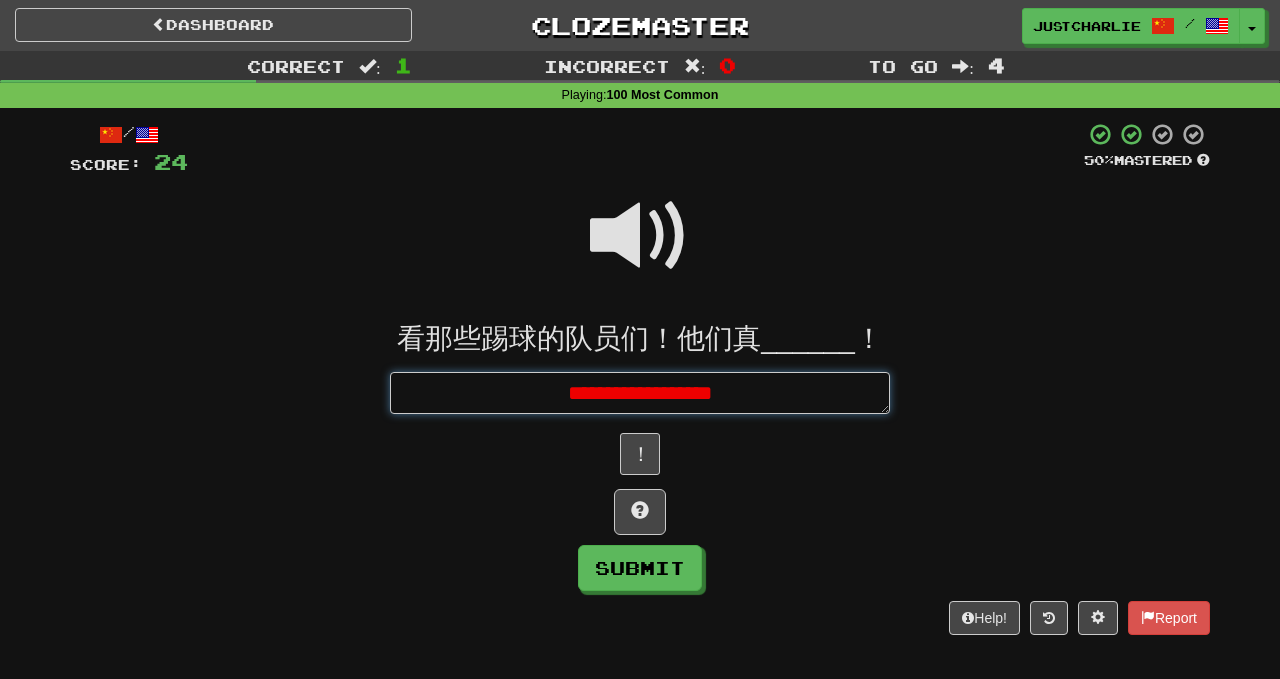 type on "*" 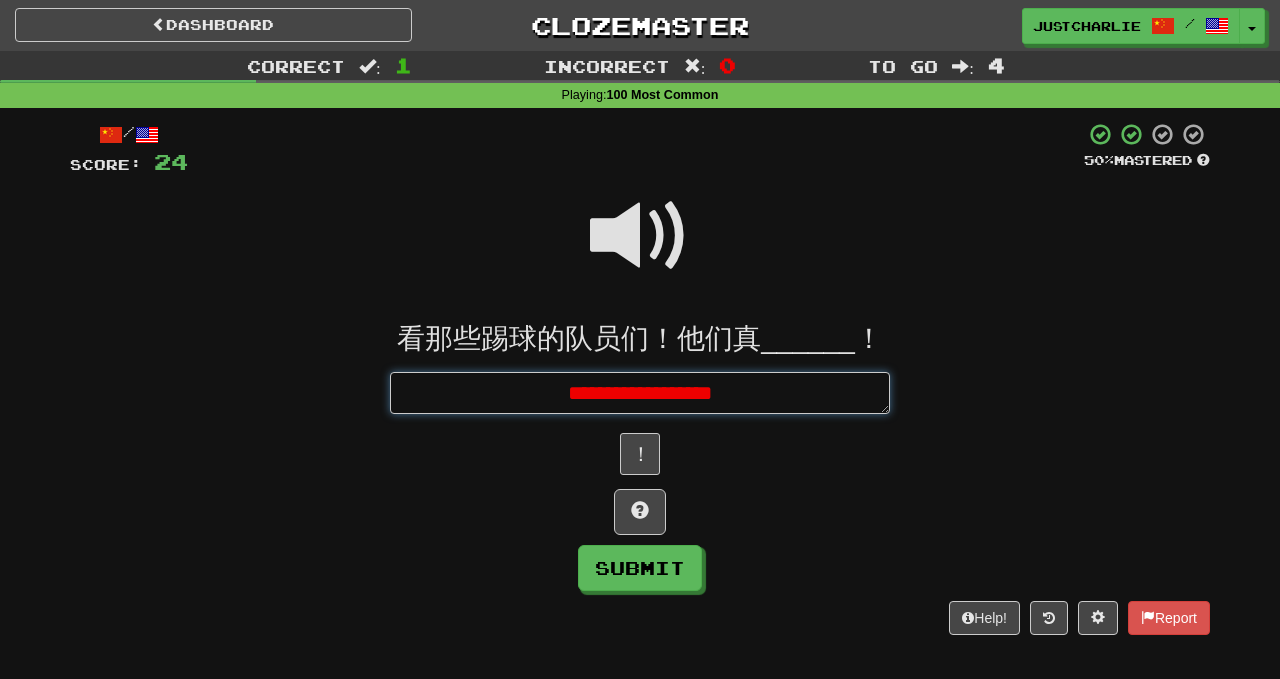 type on "*" 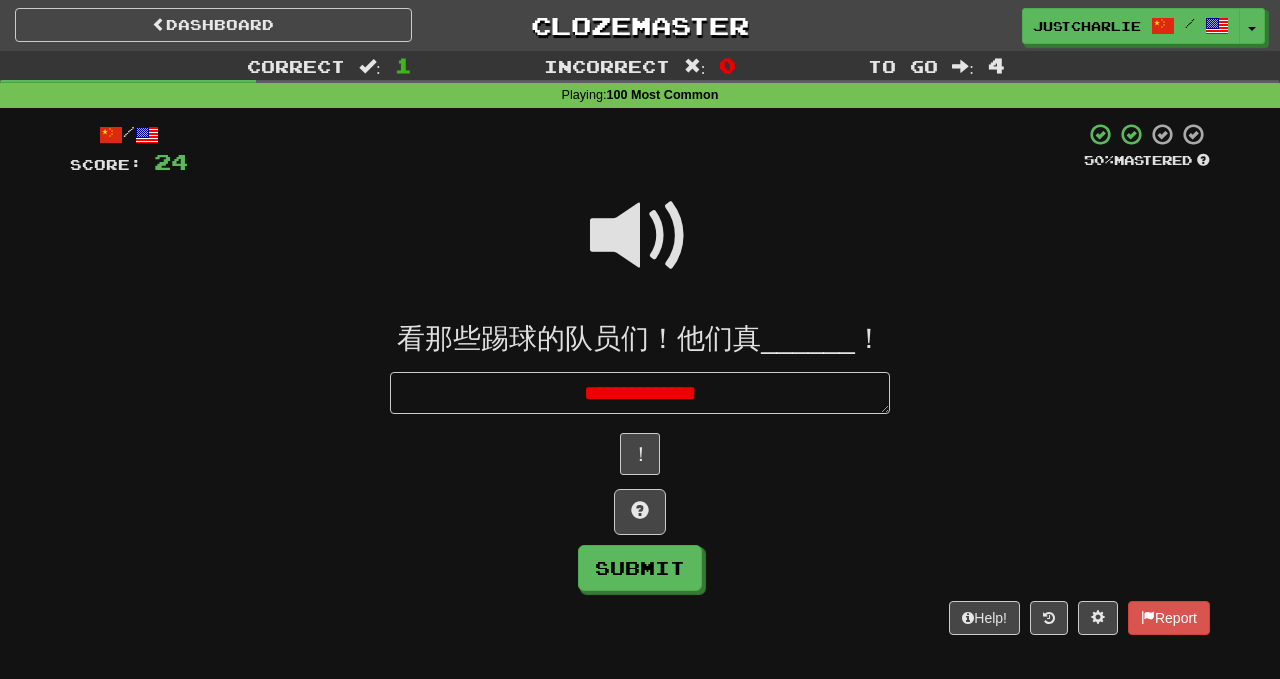 click at bounding box center (640, 236) 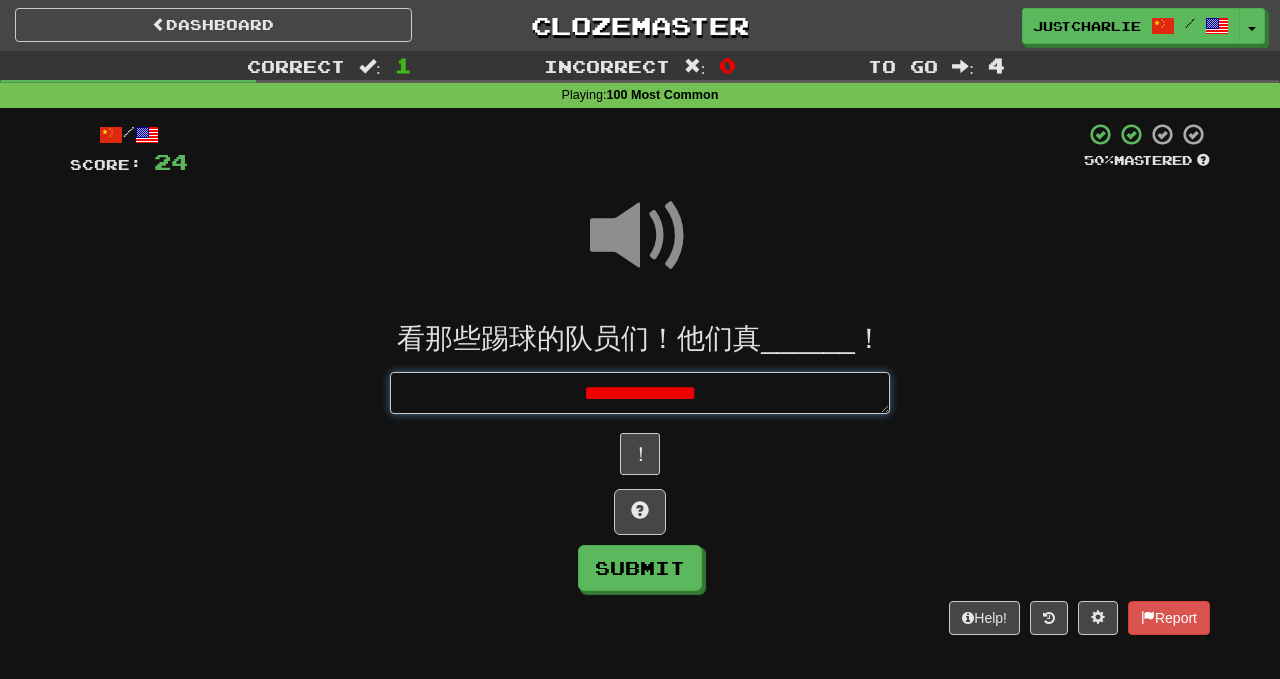 click on "**********" at bounding box center (640, 393) 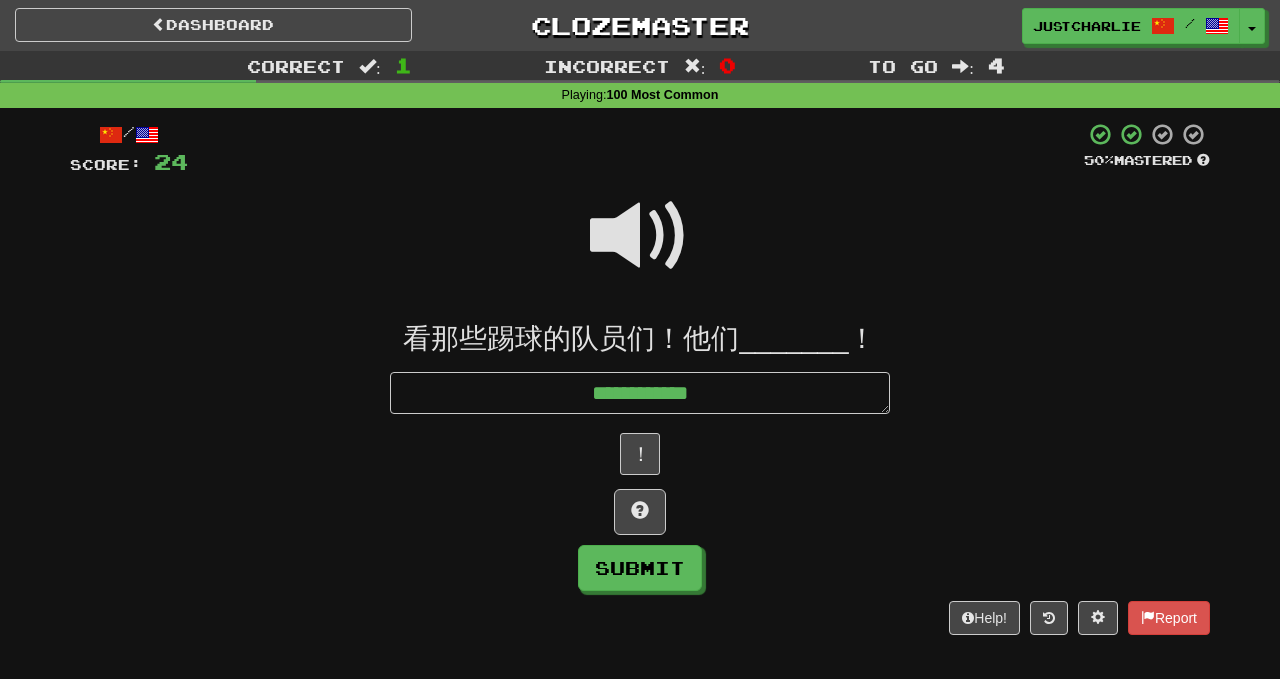 click at bounding box center (640, 236) 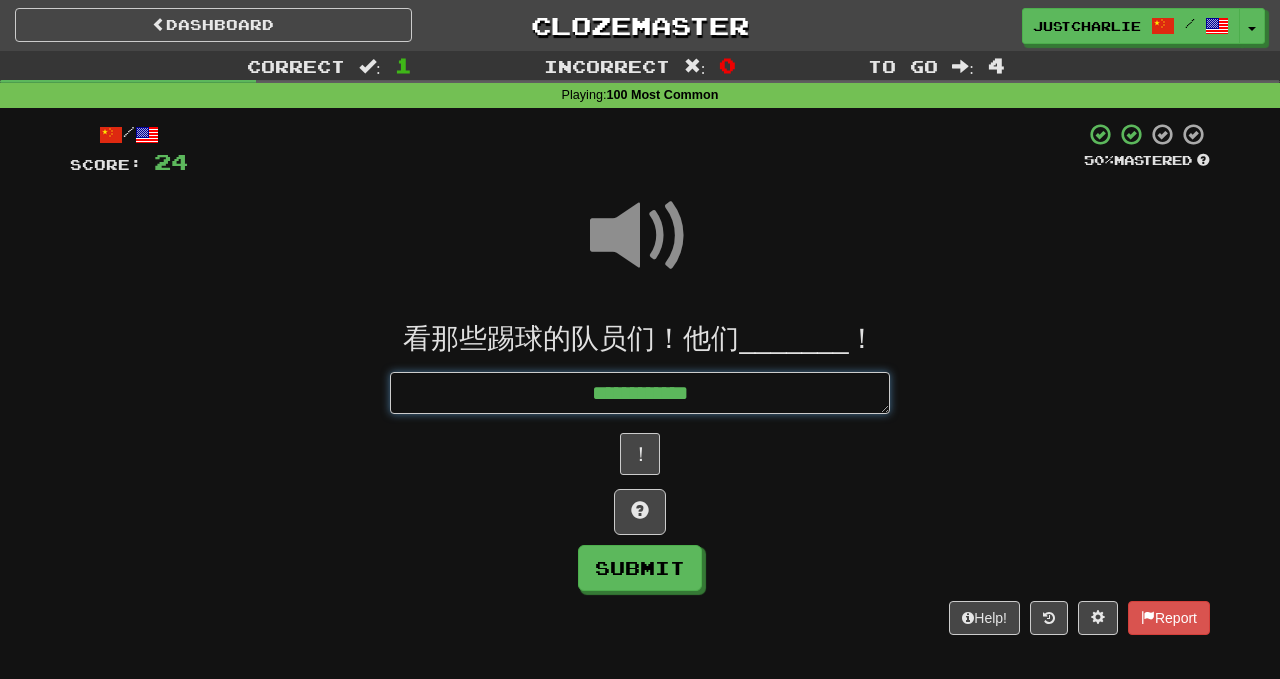 click on "**********" at bounding box center [640, 393] 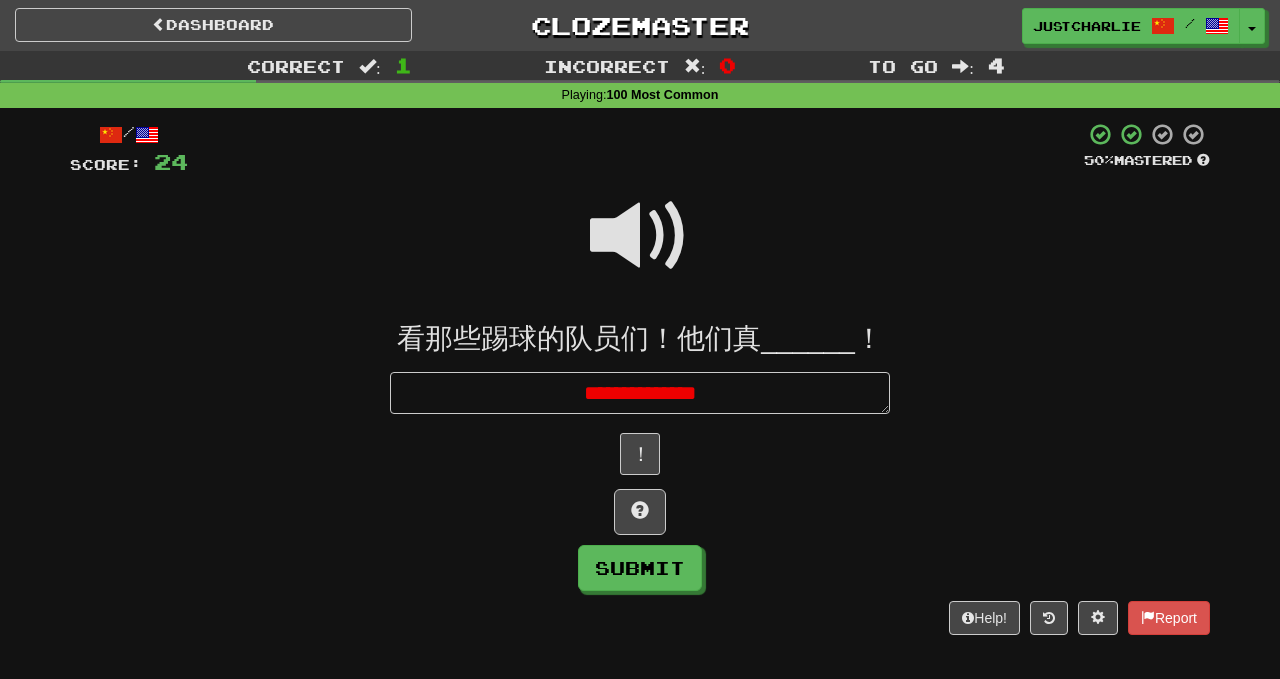 click at bounding box center (640, 236) 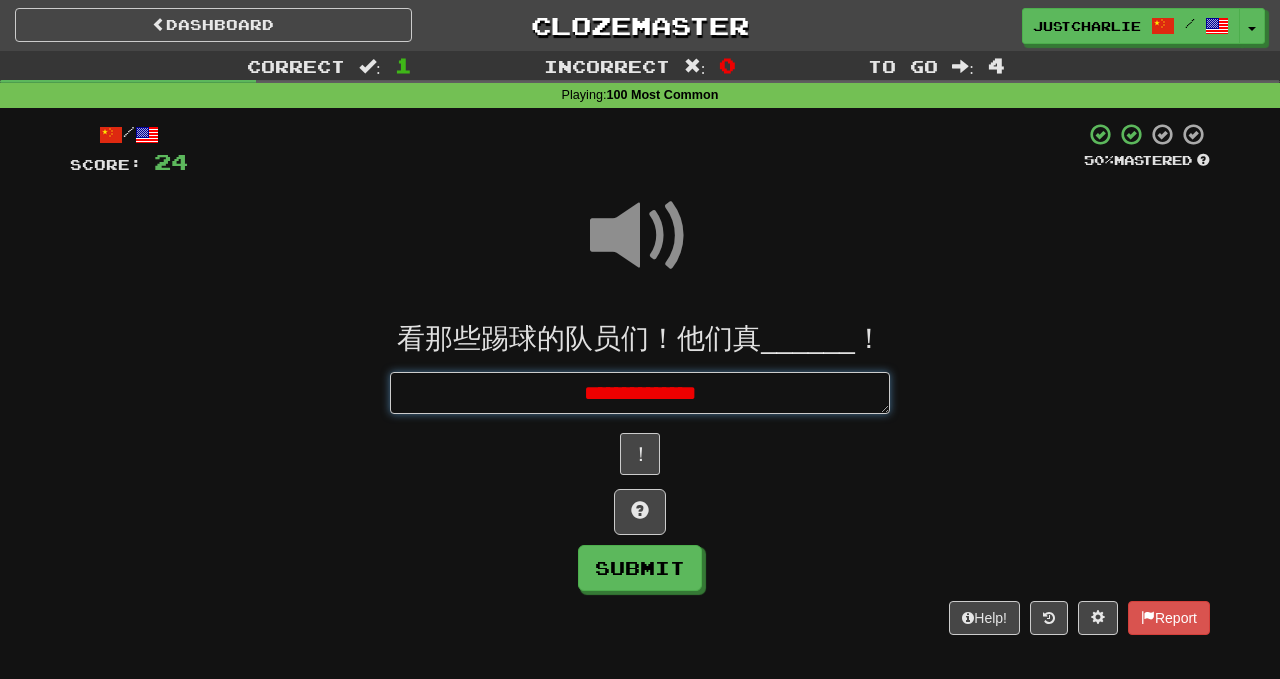 click on "**********" at bounding box center (640, 393) 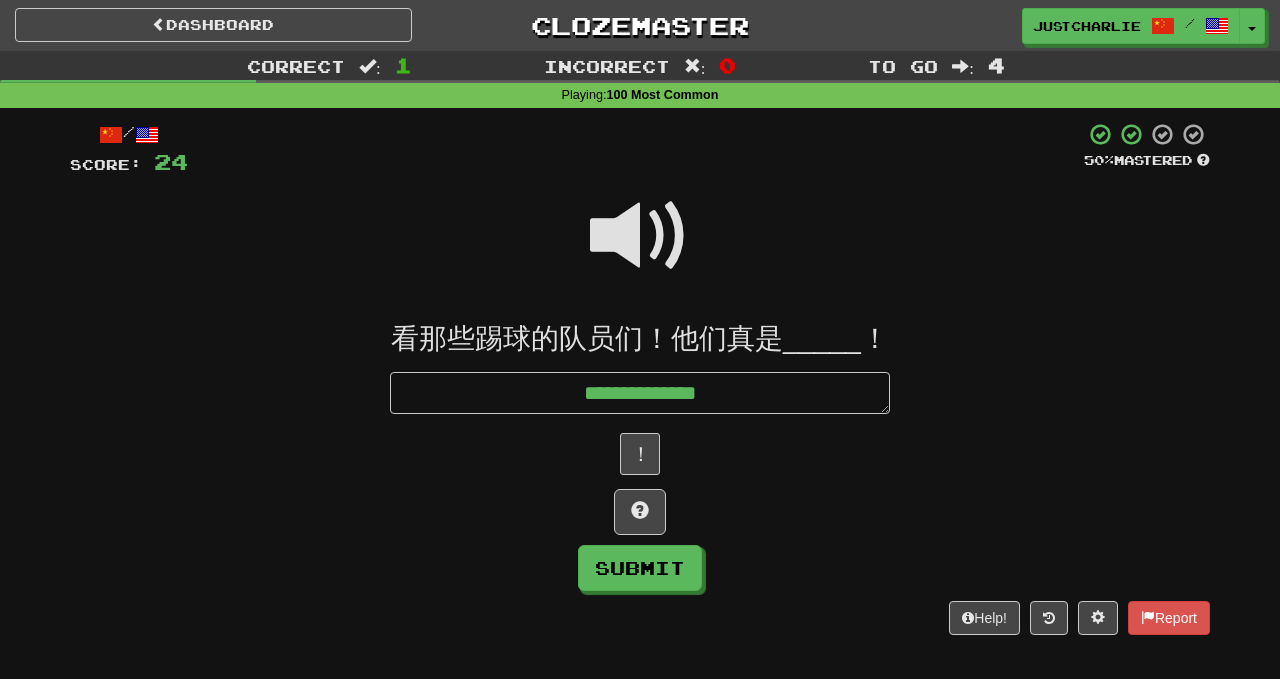 click at bounding box center (640, 236) 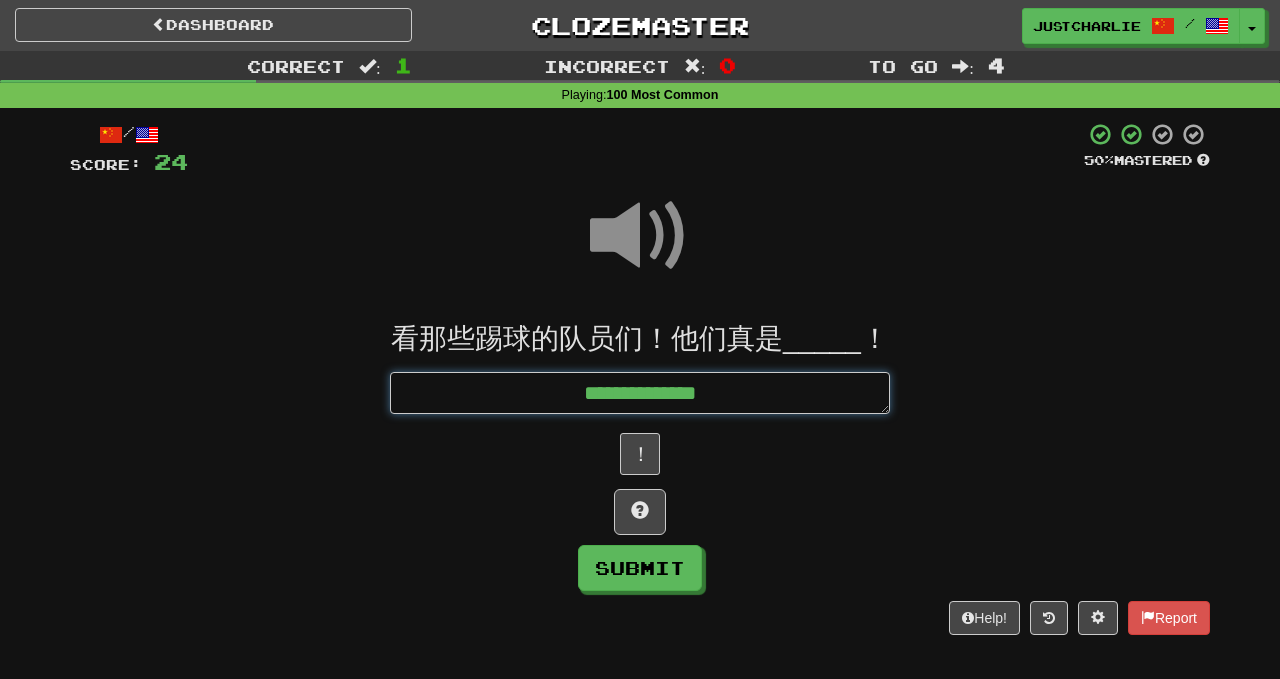 click on "**********" at bounding box center (640, 393) 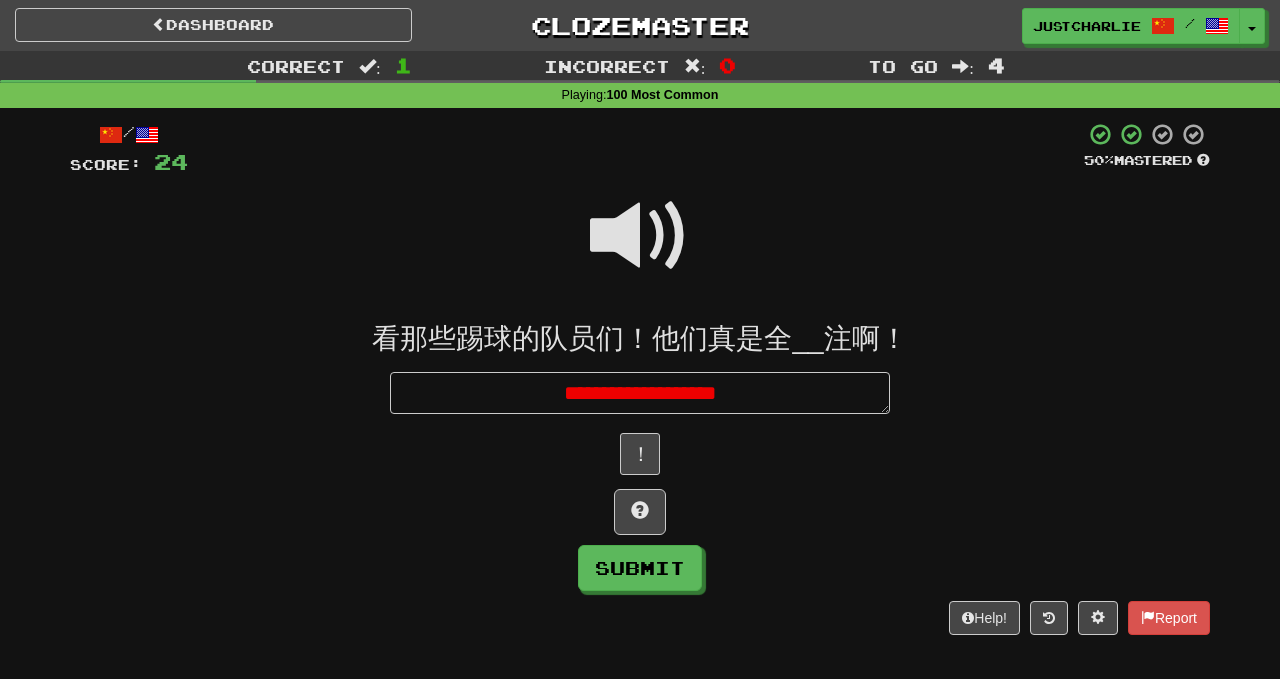 click at bounding box center [640, 236] 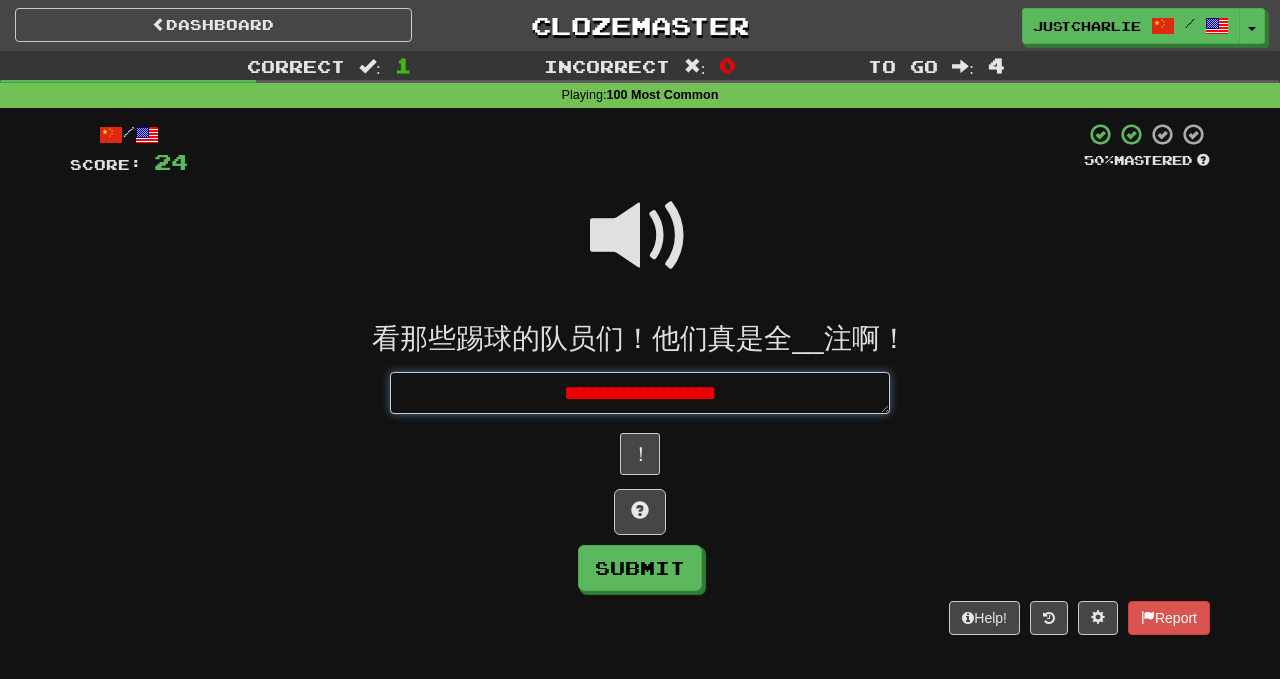 click on "**********" at bounding box center [640, 393] 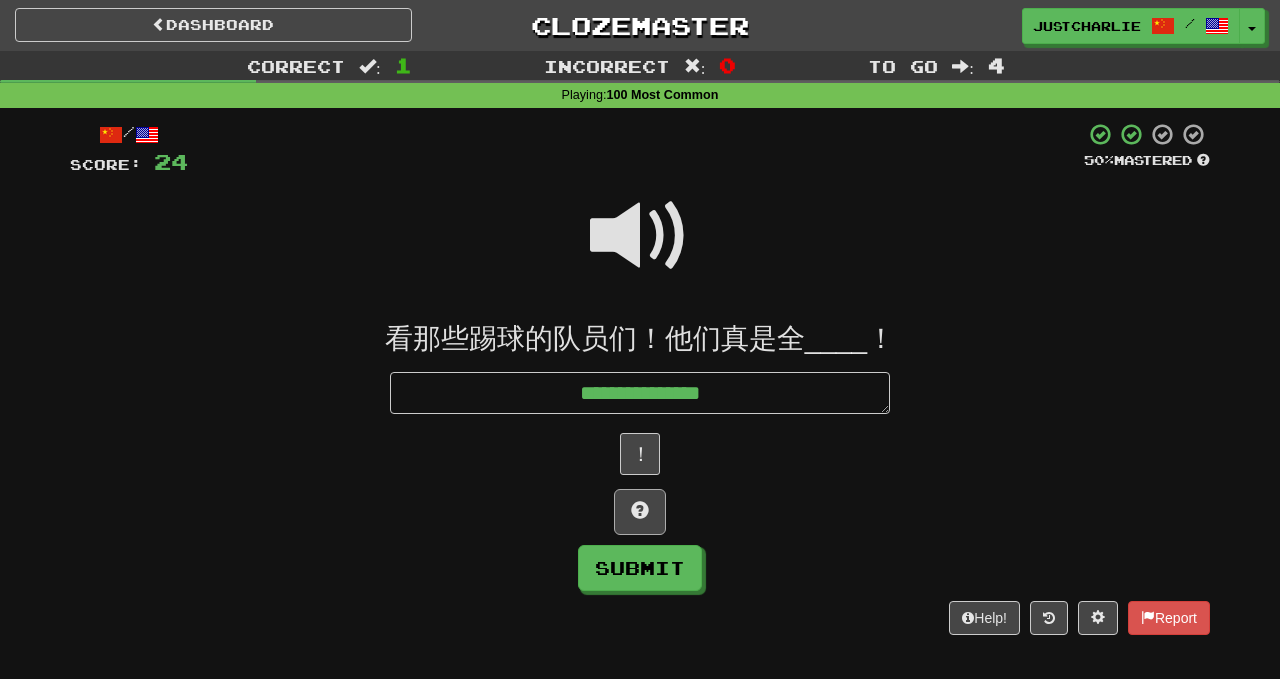 click at bounding box center [640, 510] 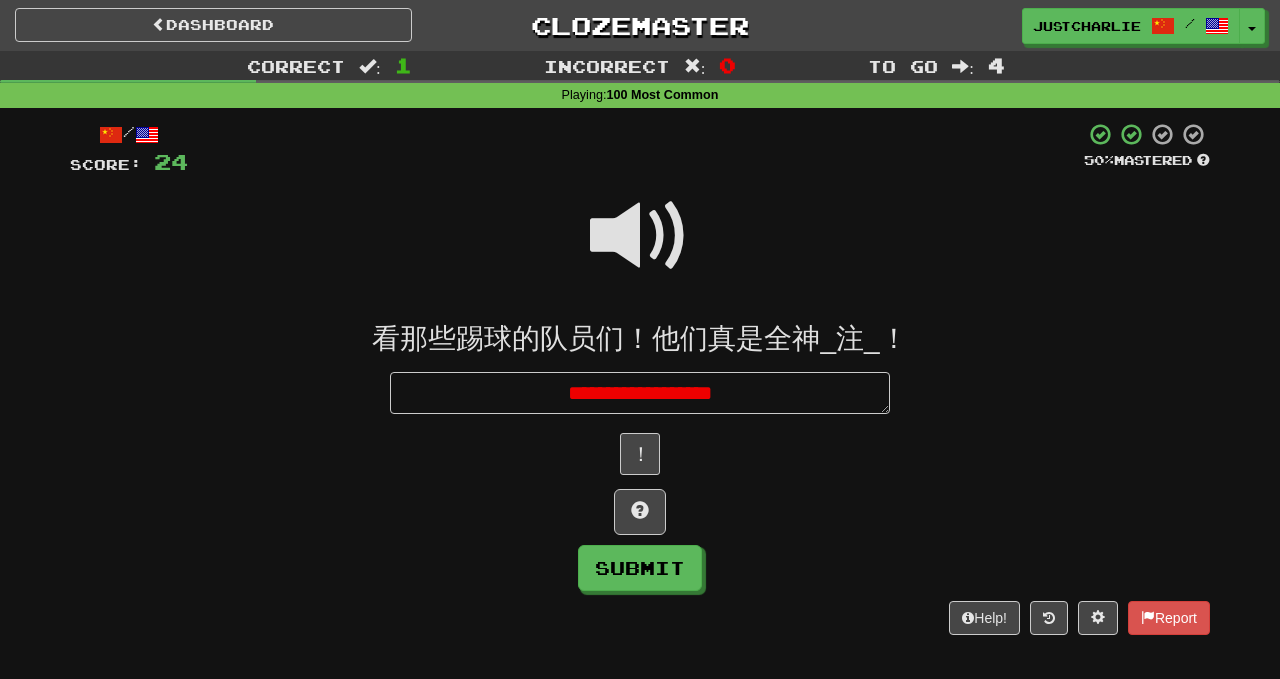 click at bounding box center [640, 236] 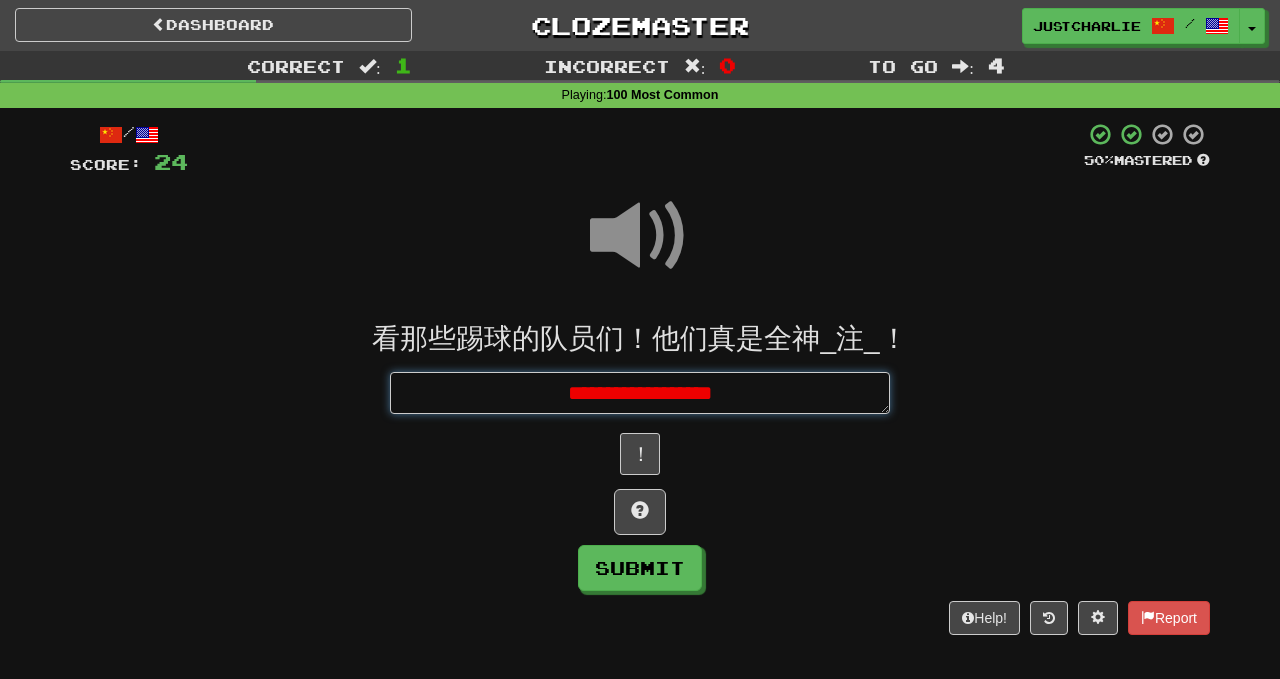 click on "**********" at bounding box center (640, 393) 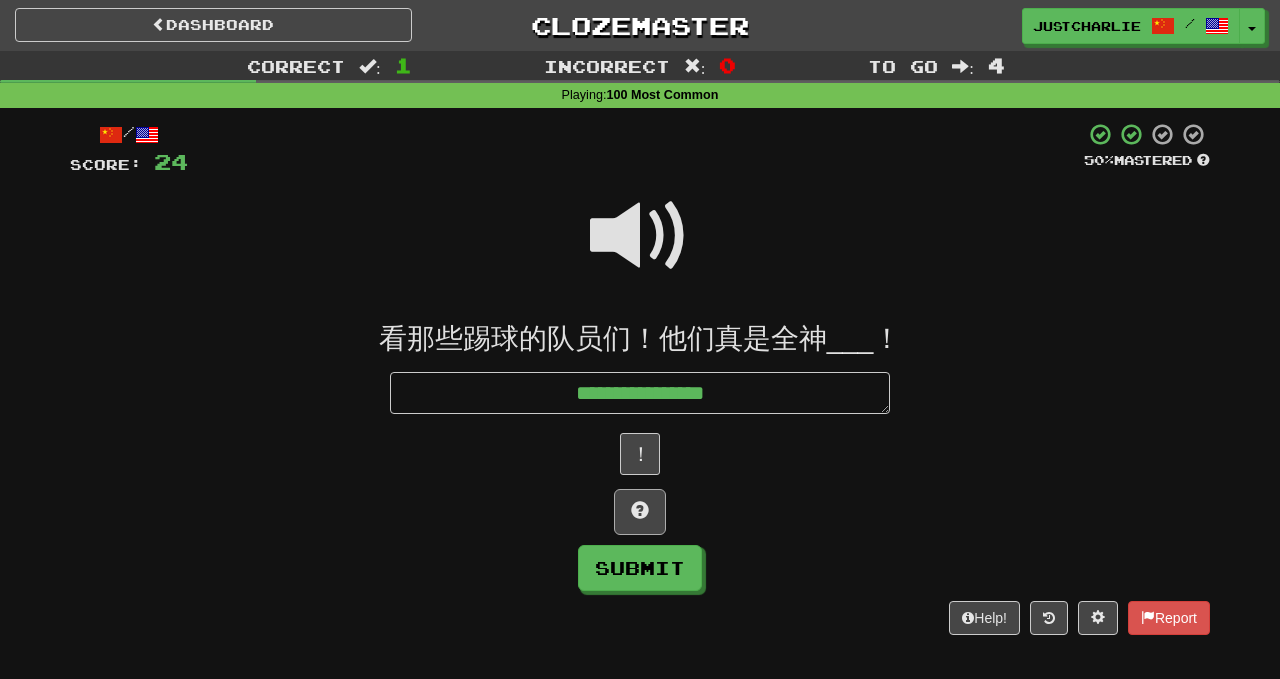 click at bounding box center (640, 512) 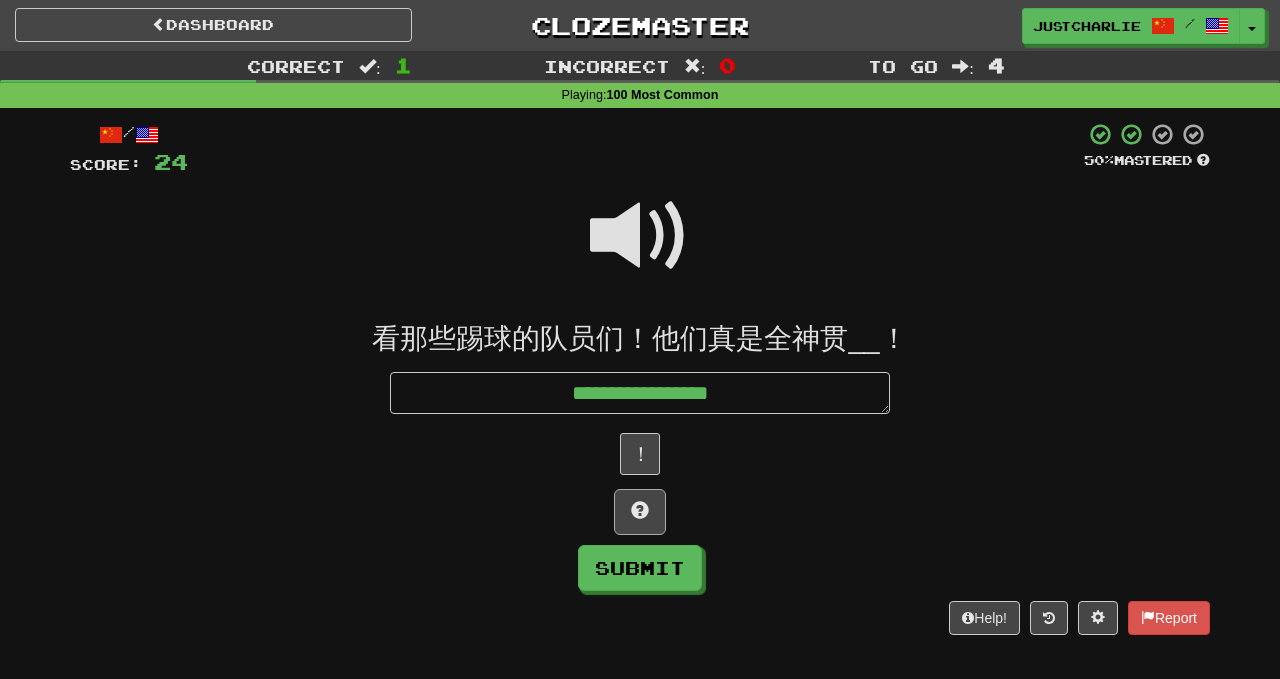 click at bounding box center (640, 510) 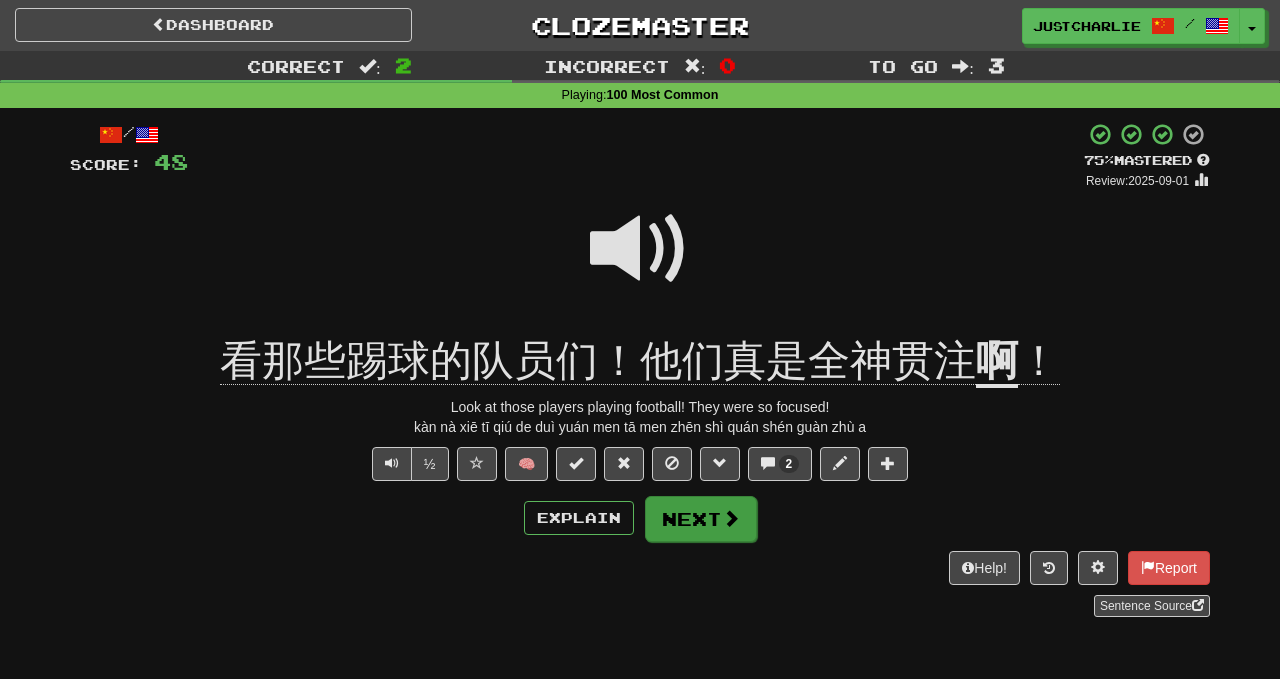click on "Next" at bounding box center [701, 519] 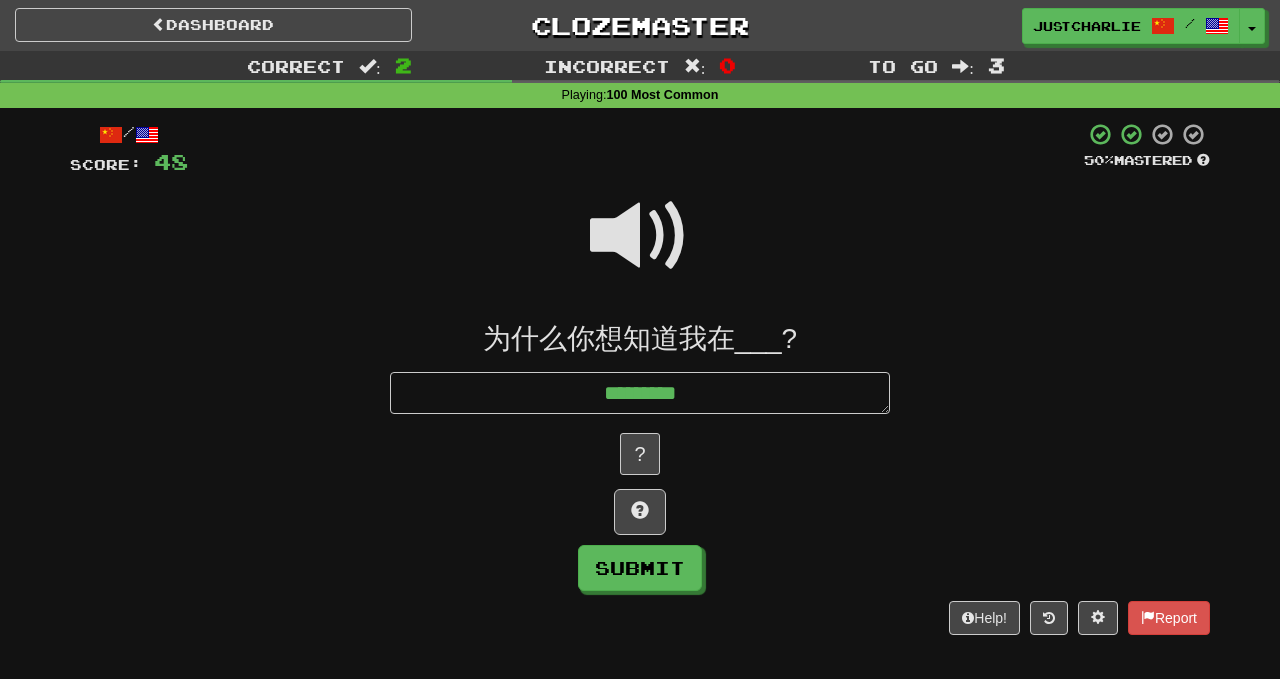 click at bounding box center (640, 236) 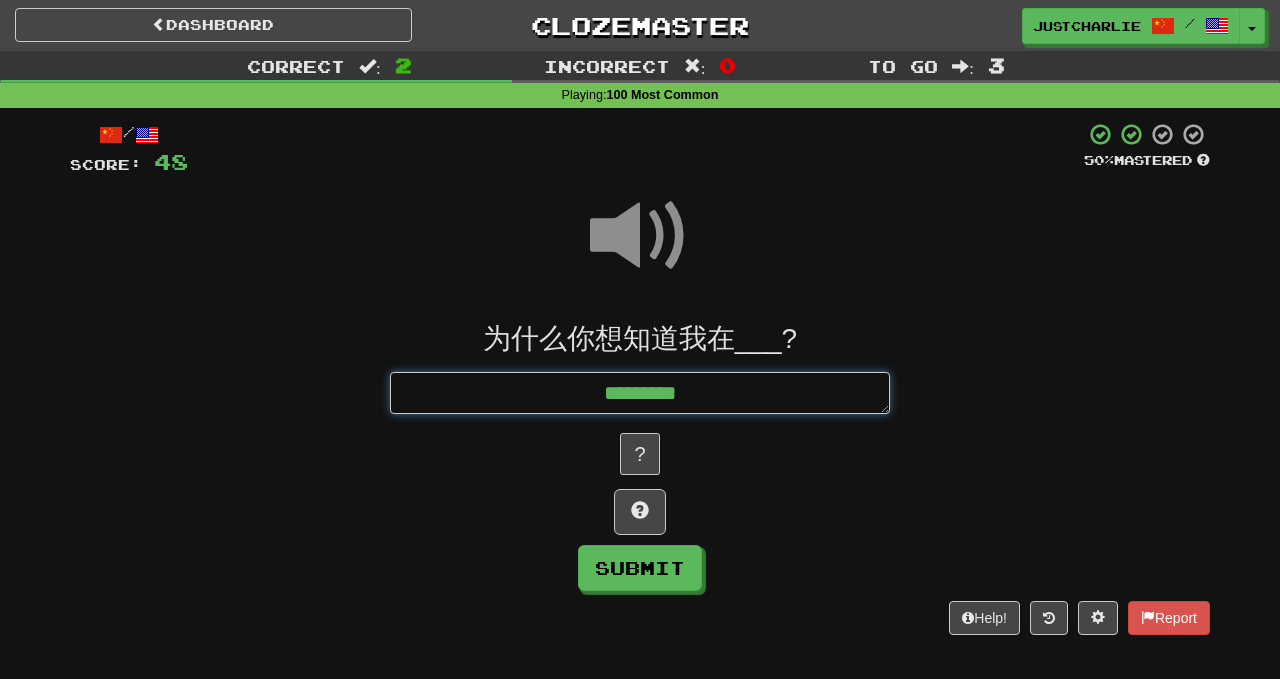 click on "*********" at bounding box center [640, 393] 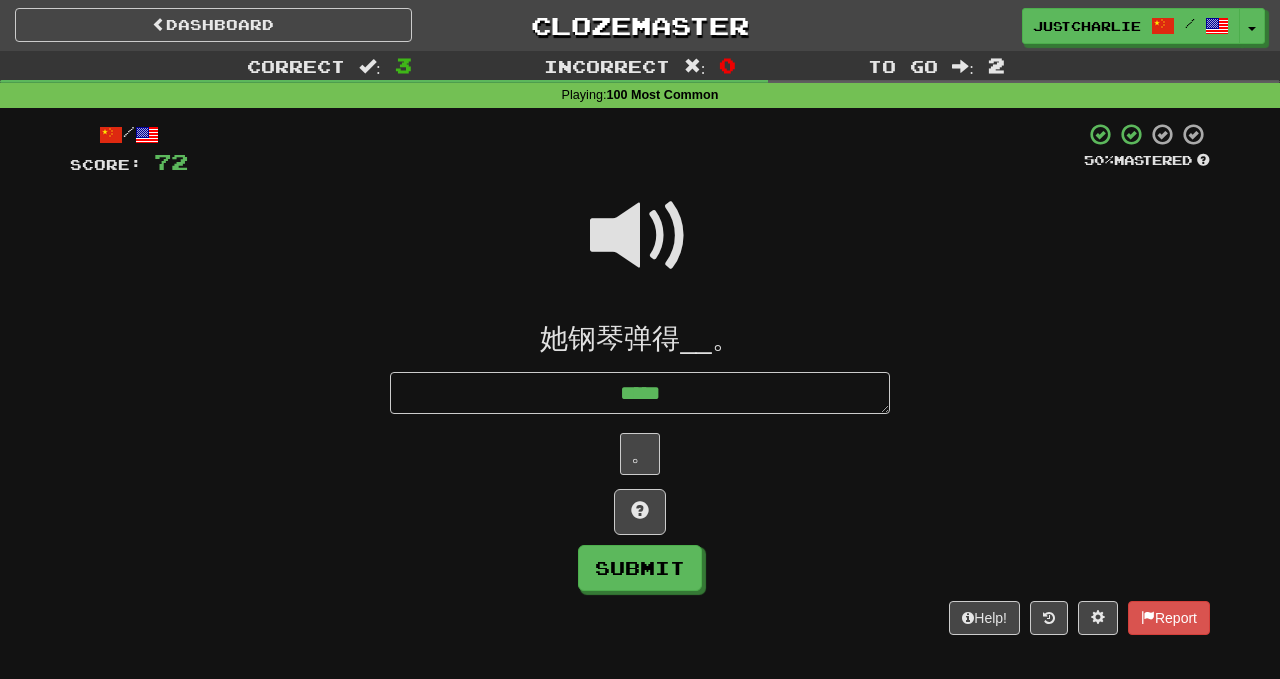 click at bounding box center (640, 236) 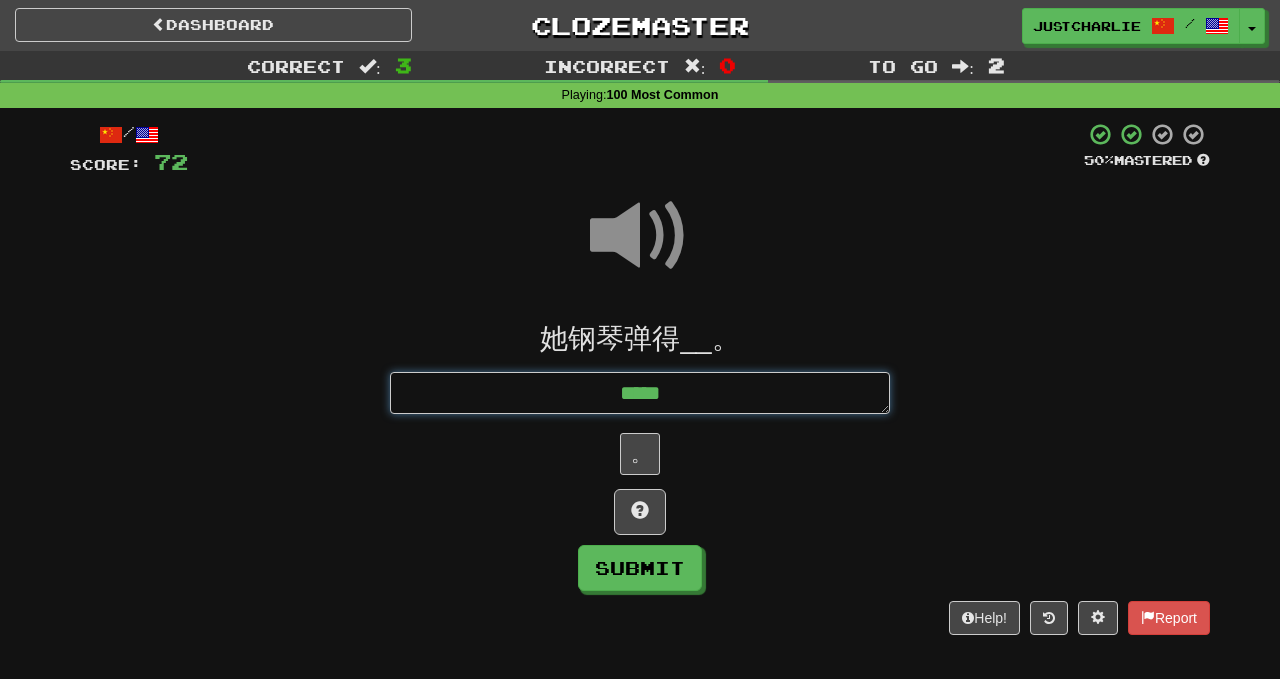 click on "*****" at bounding box center (640, 393) 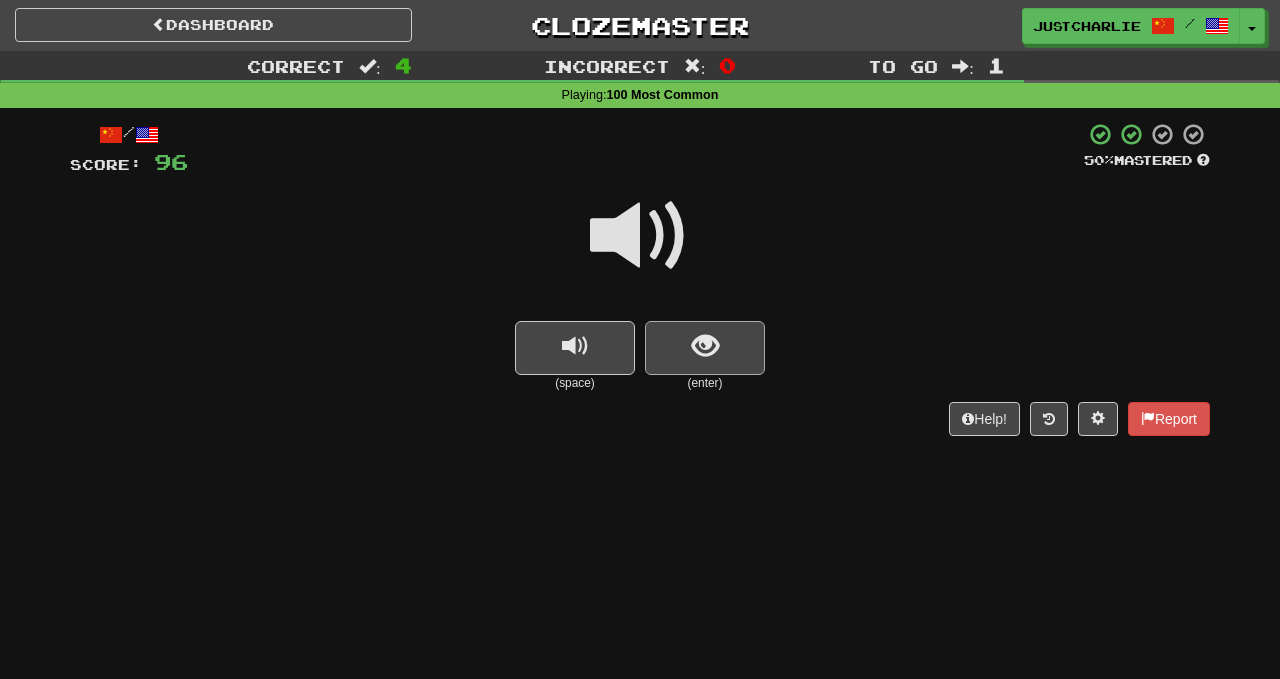 click at bounding box center [705, 348] 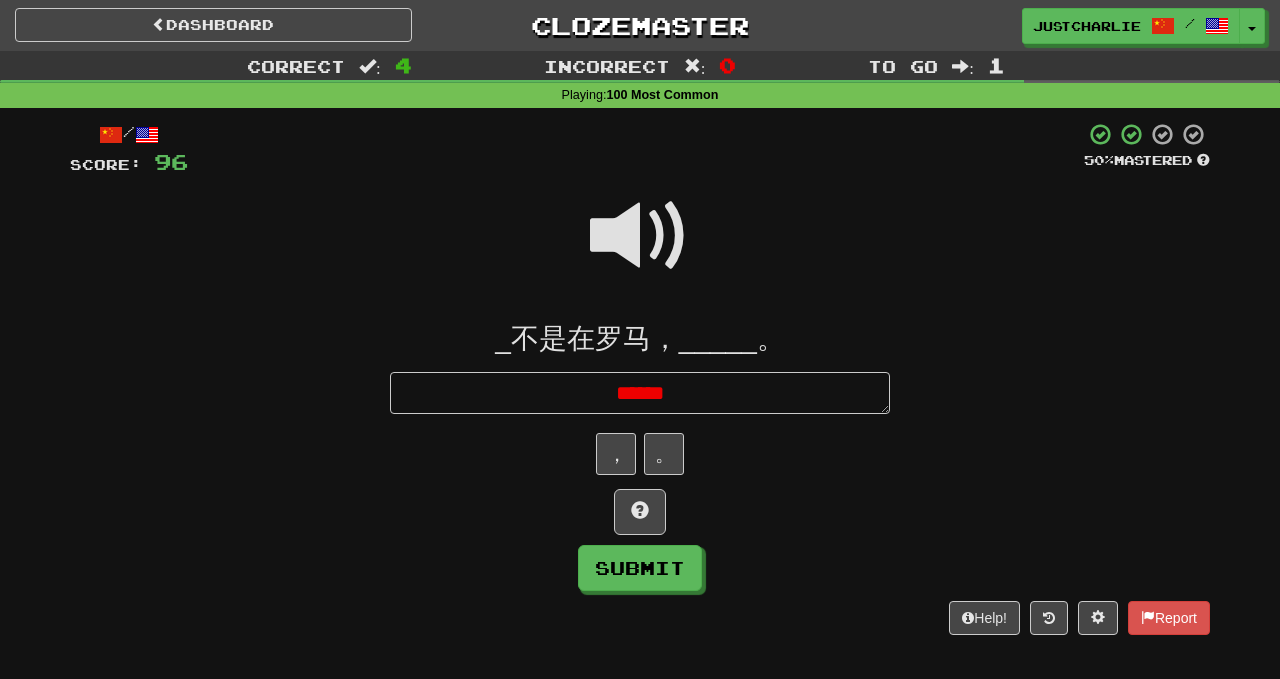 click on "******" at bounding box center [640, 393] 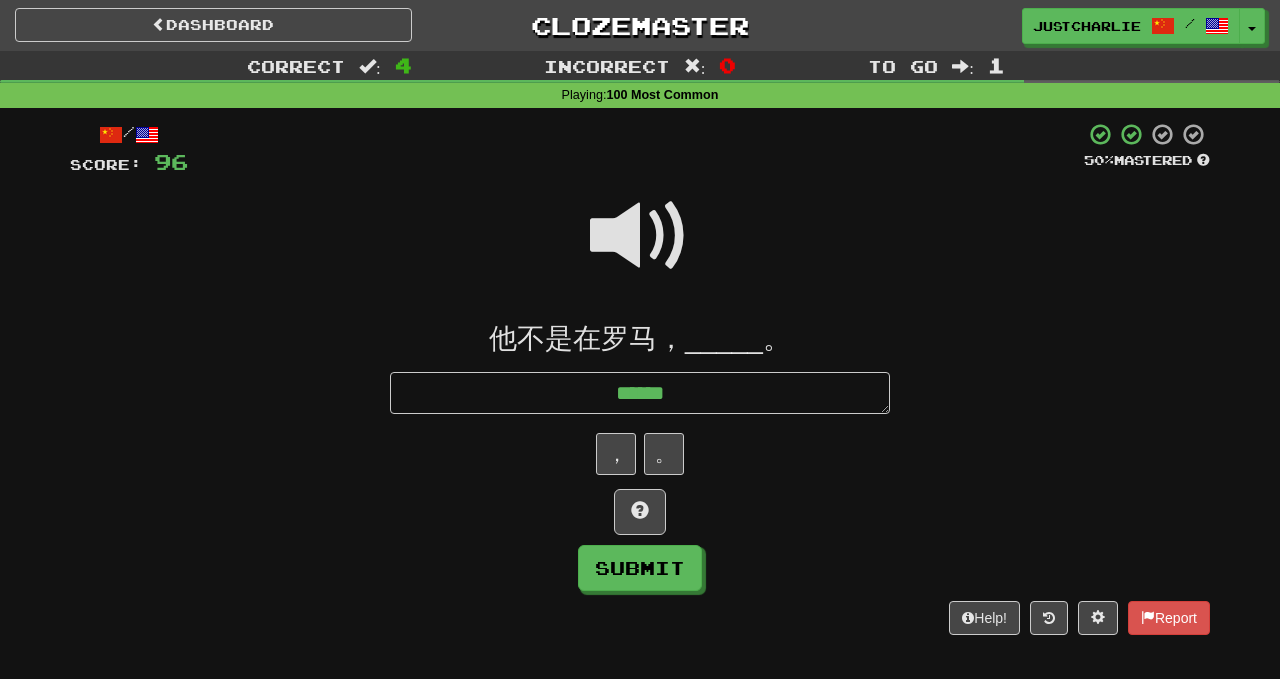 click on "******" at bounding box center [640, 393] 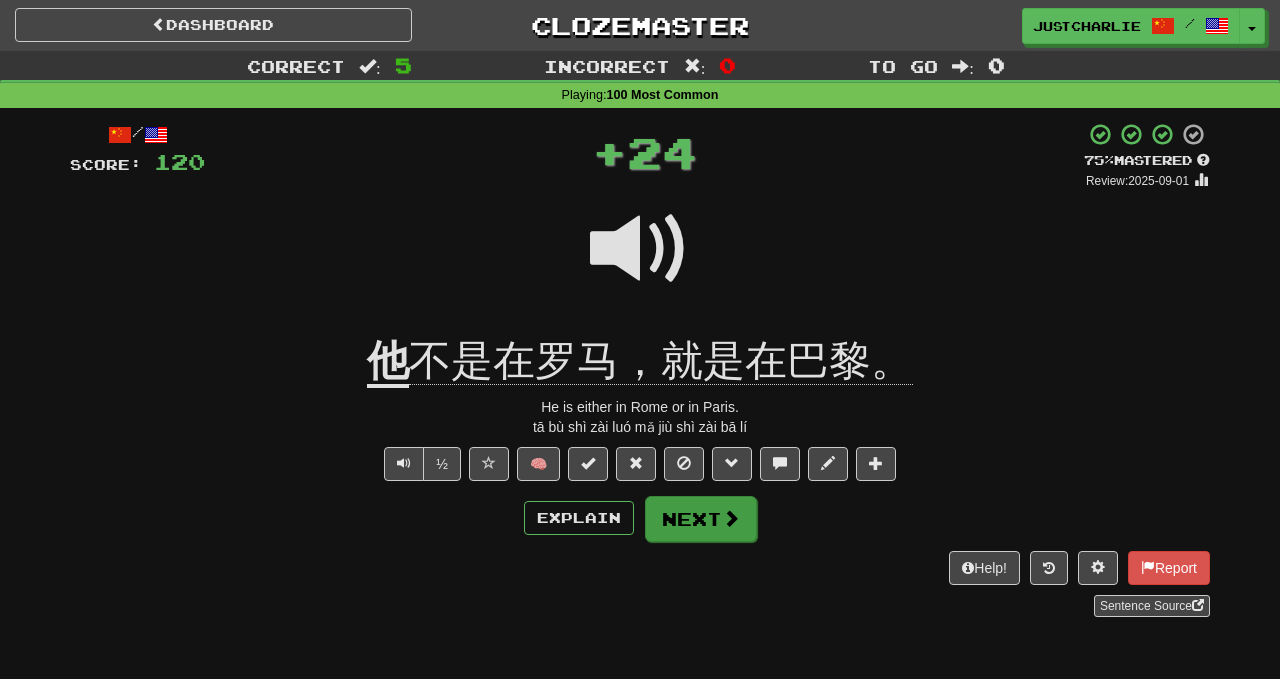 click on "Next" at bounding box center (701, 519) 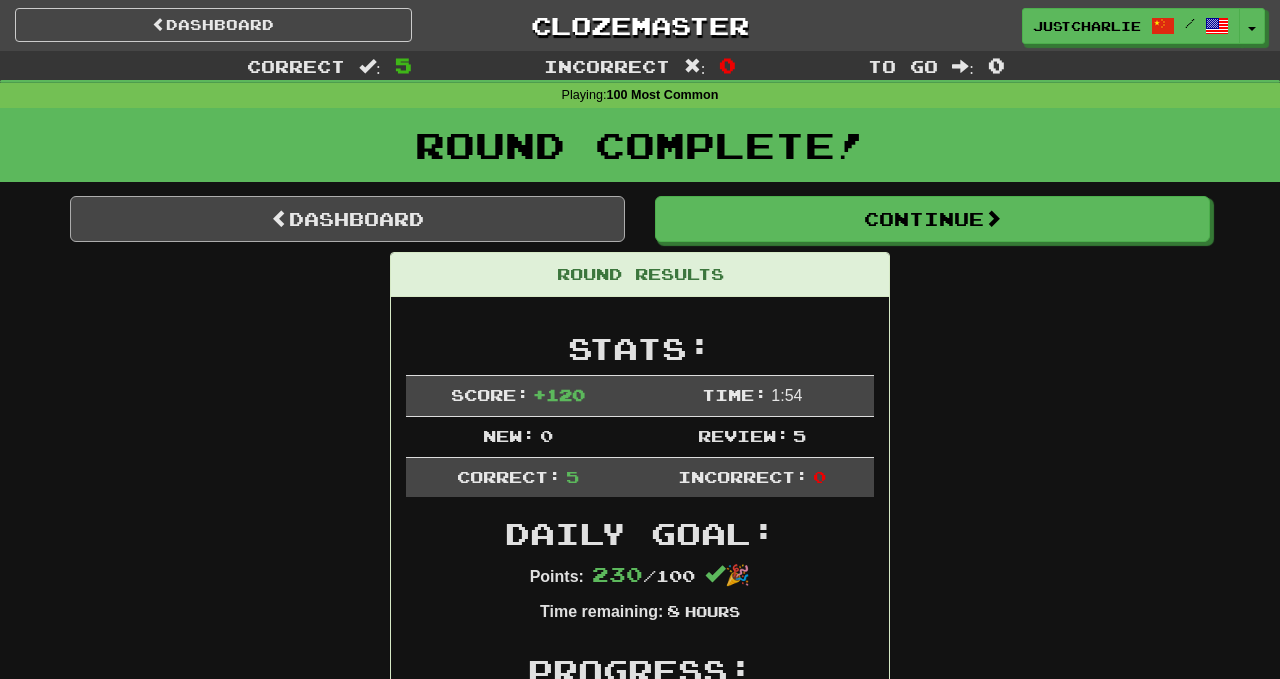 click on "Dashboard" at bounding box center (347, 219) 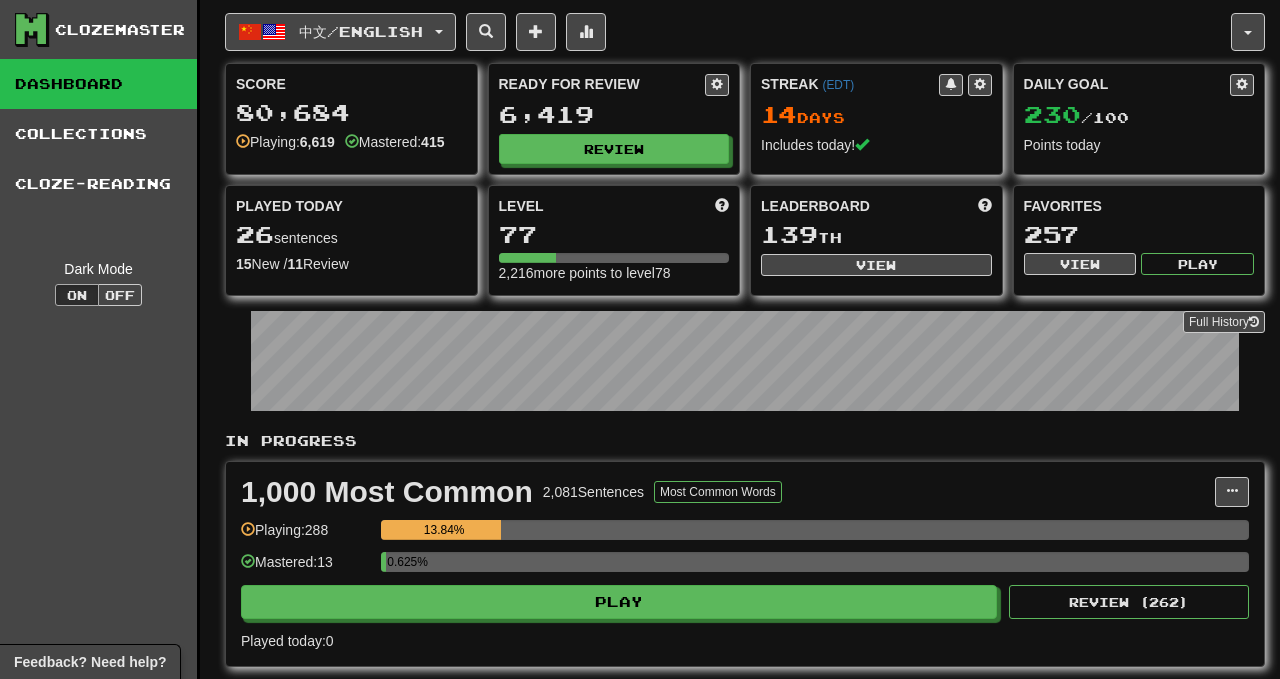 scroll, scrollTop: 0, scrollLeft: 0, axis: both 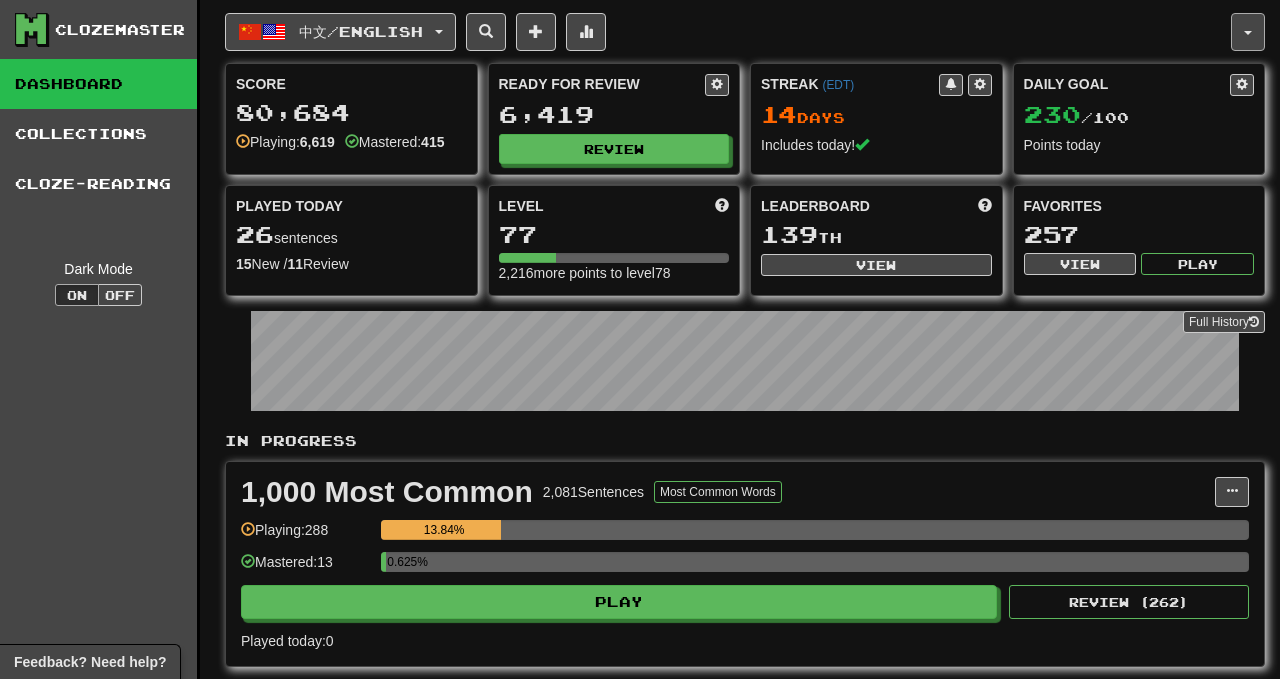 click at bounding box center [1248, 32] 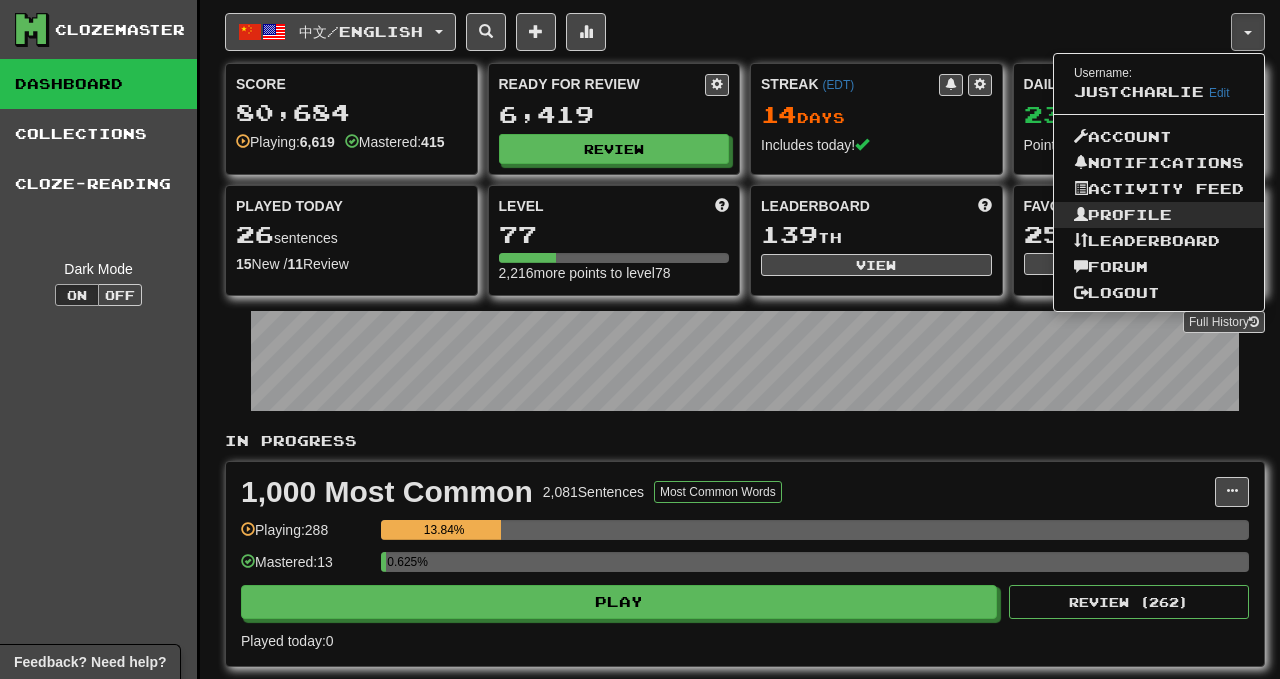 click on "Profile" at bounding box center [1159, 215] 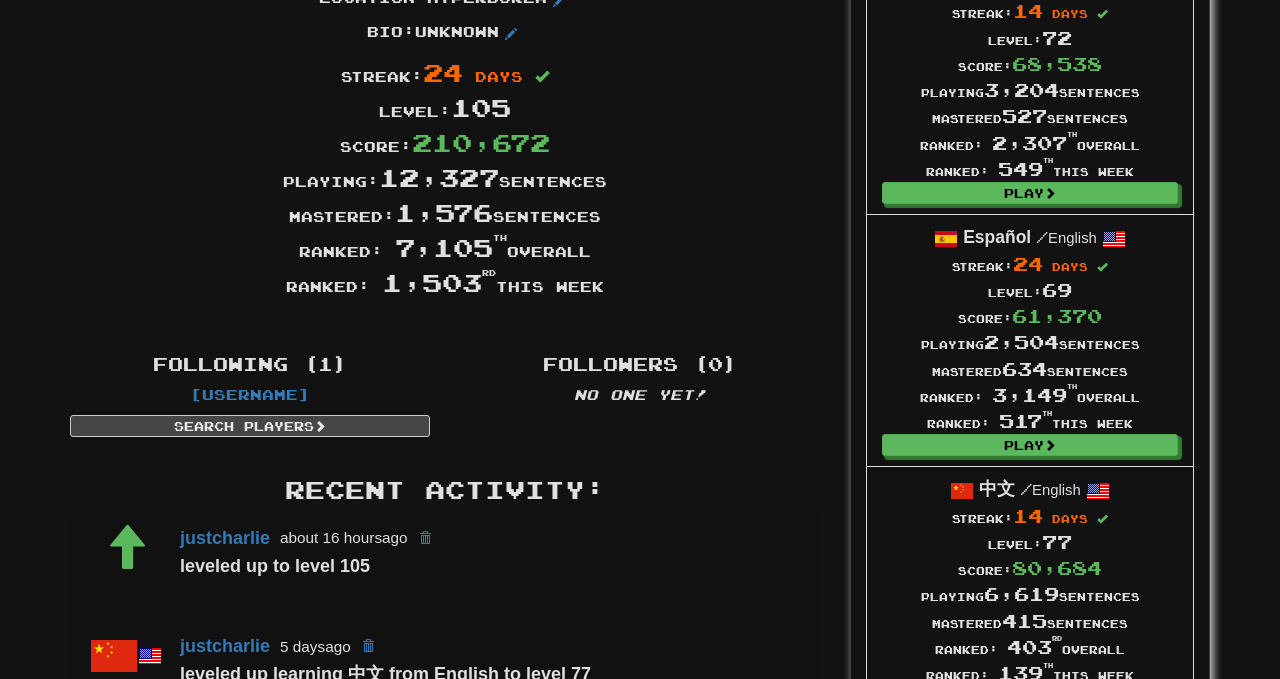 scroll, scrollTop: 169, scrollLeft: 0, axis: vertical 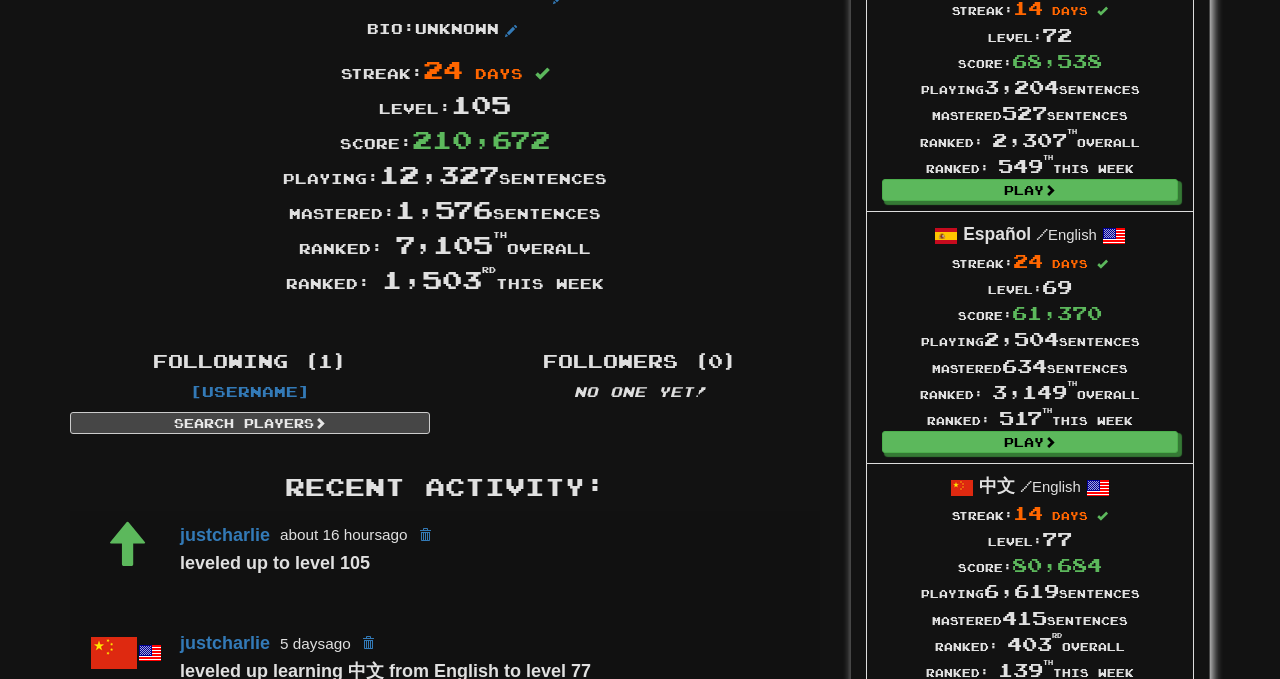 click on "Following (1)
[USERNAME]
Search Players" at bounding box center [250, 388] 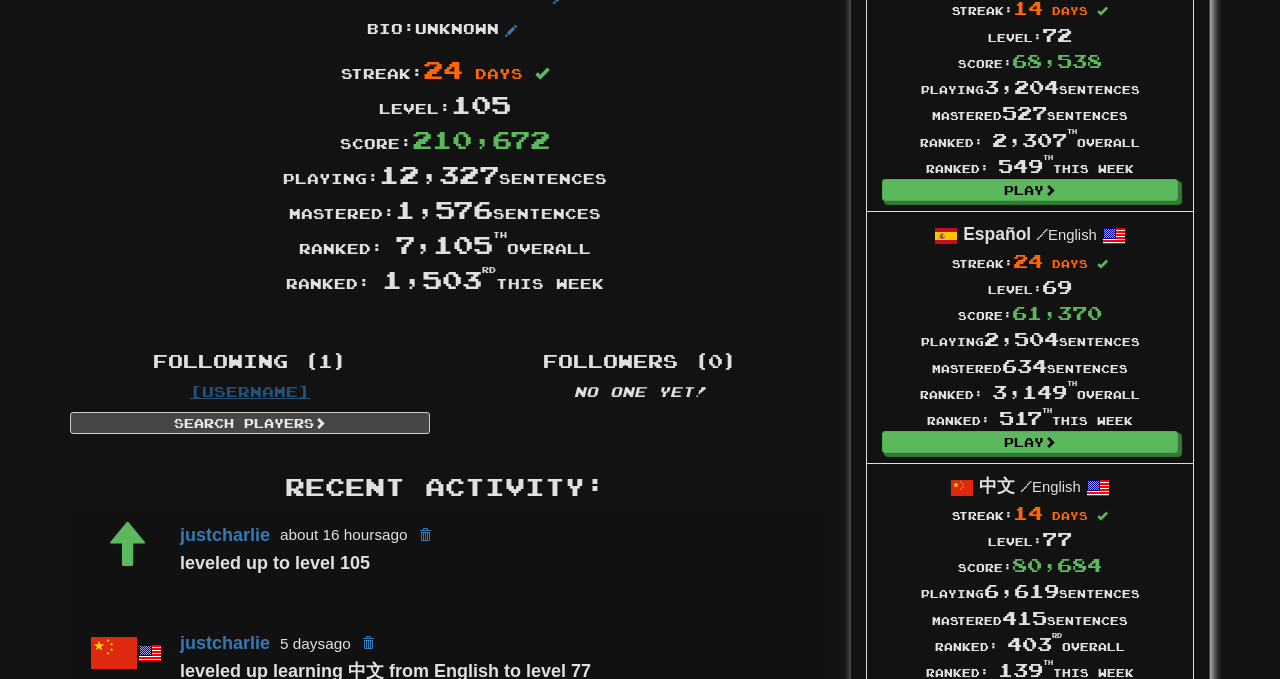 click on "[USERNAME]" at bounding box center [250, 391] 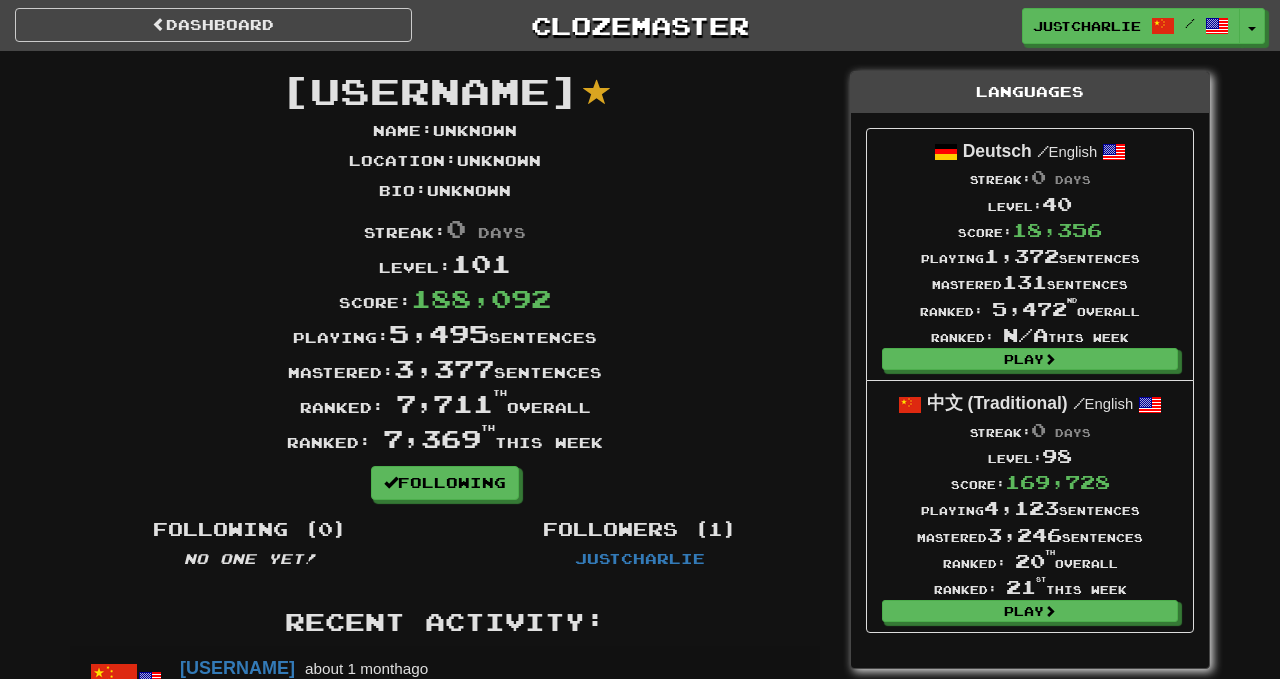 scroll, scrollTop: 0, scrollLeft: 0, axis: both 